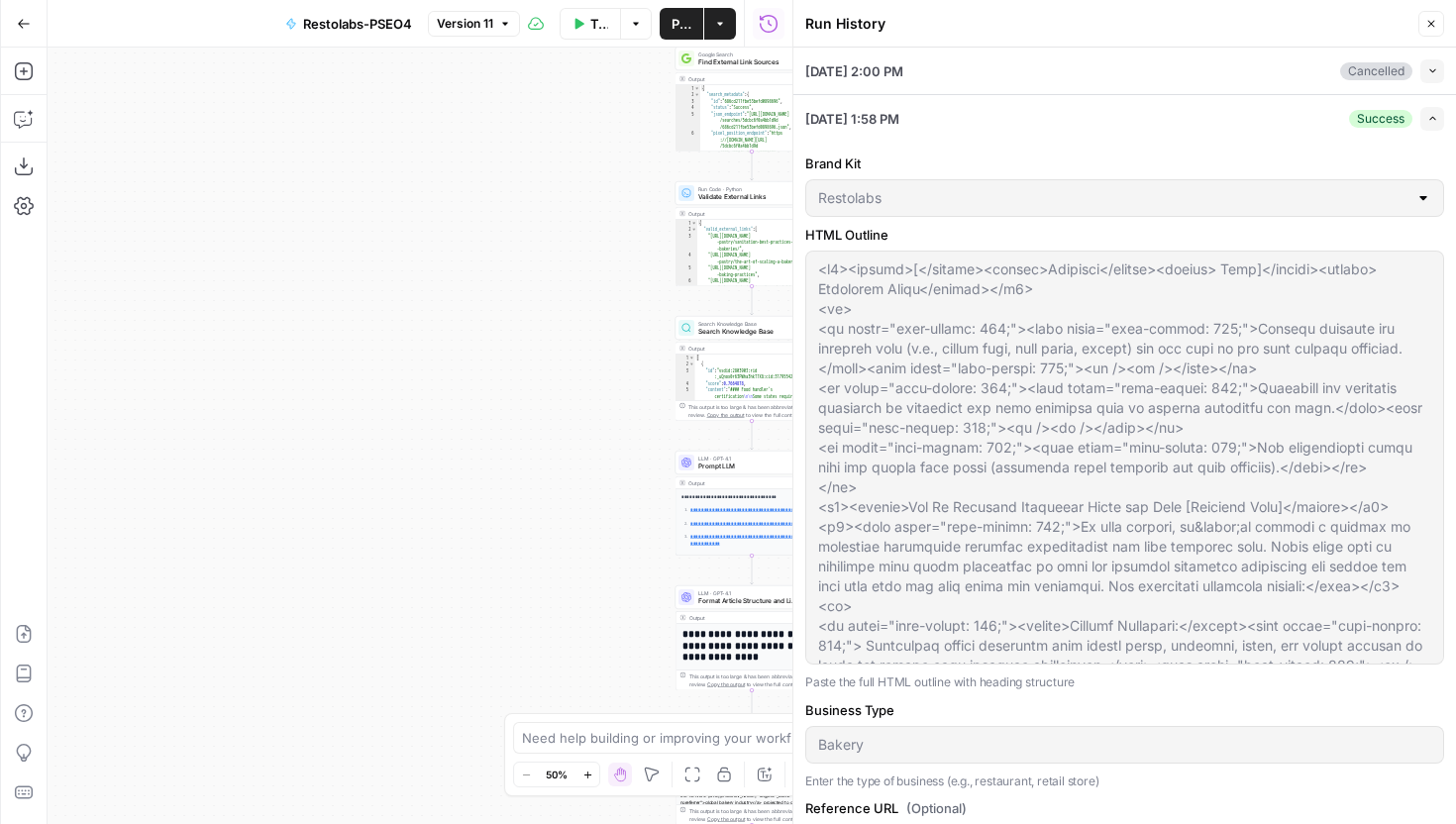 scroll, scrollTop: 0, scrollLeft: 0, axis: both 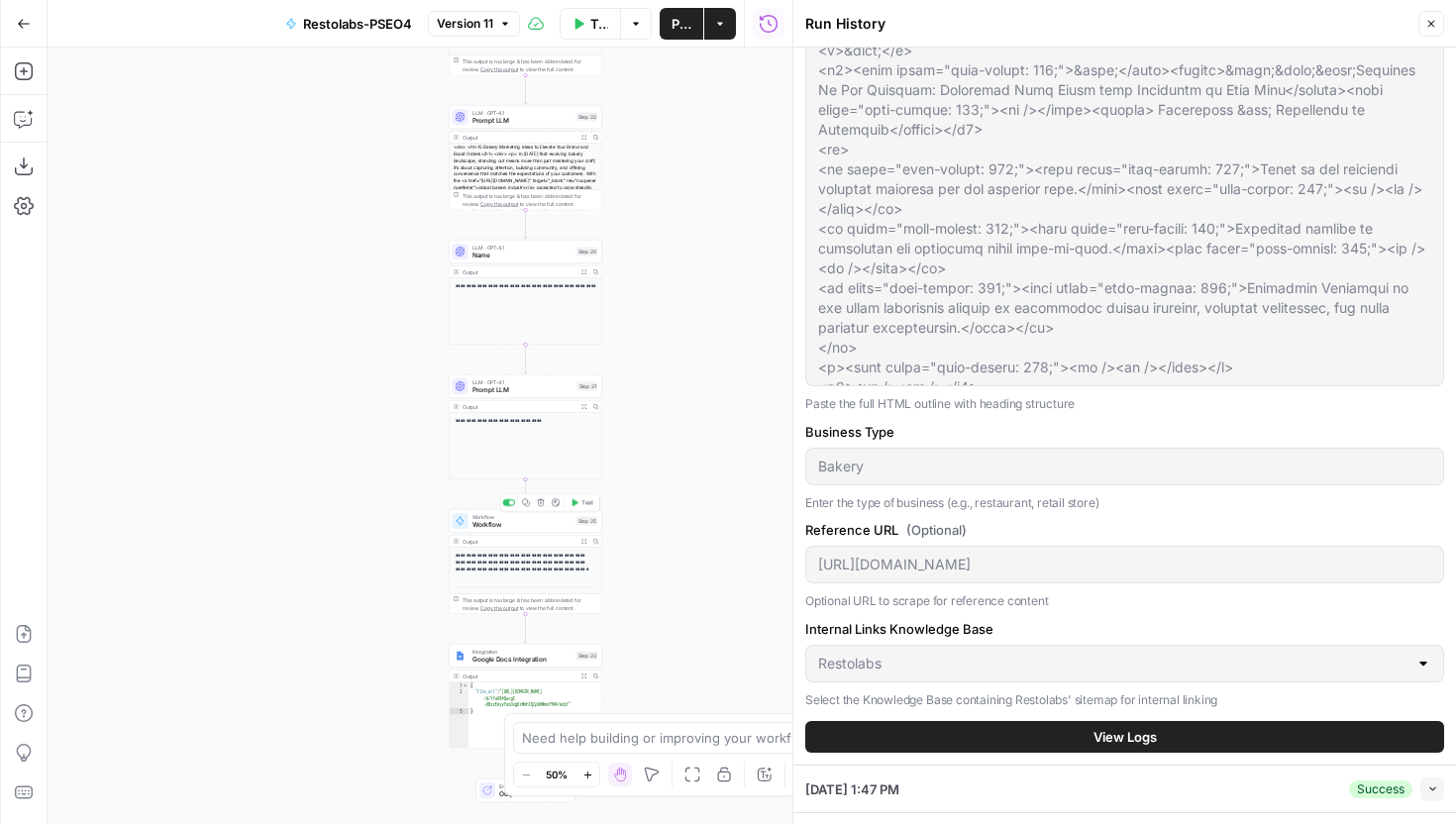 click on "Workflow" at bounding box center (522, 525) 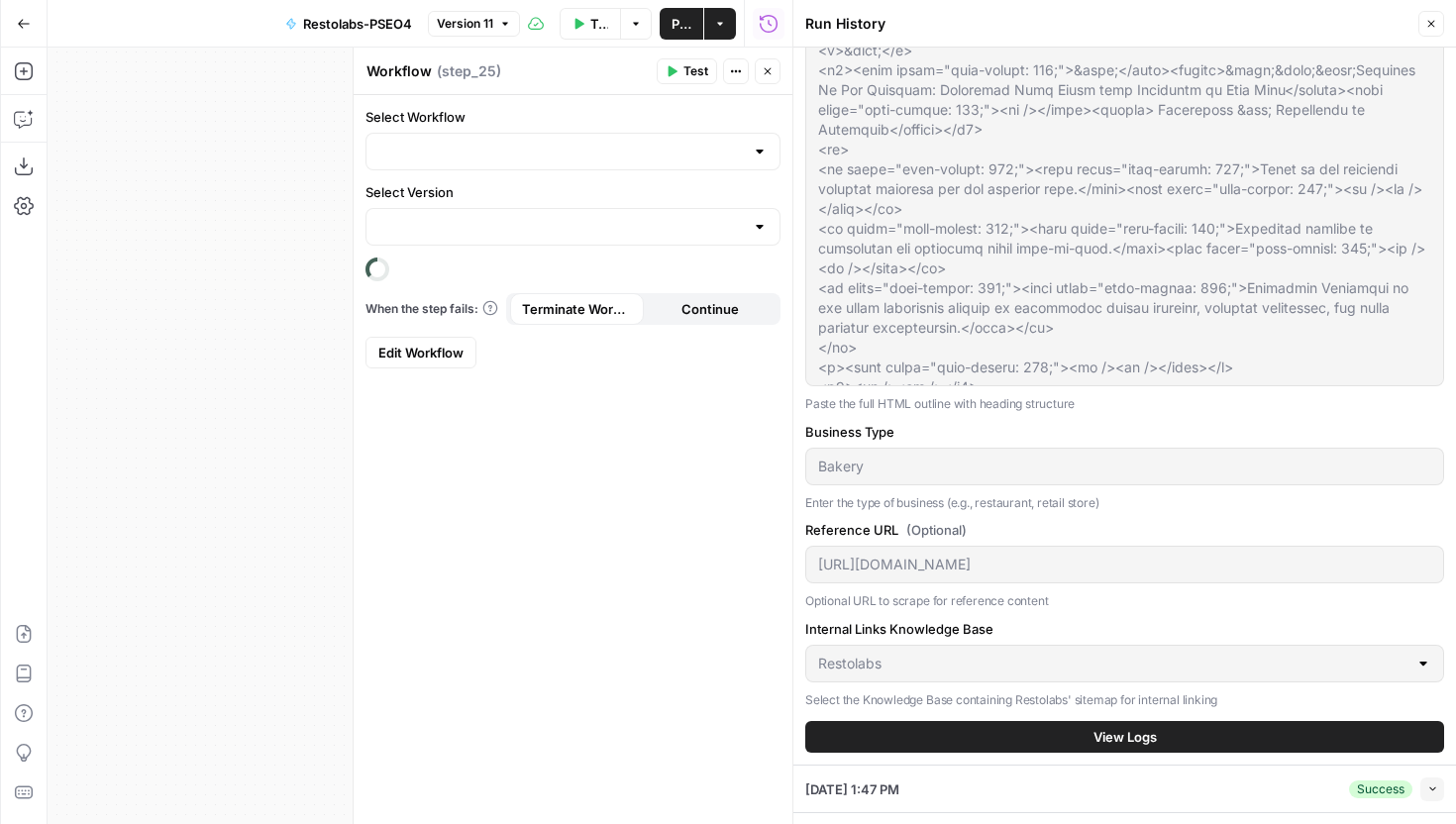type on "Version 6" 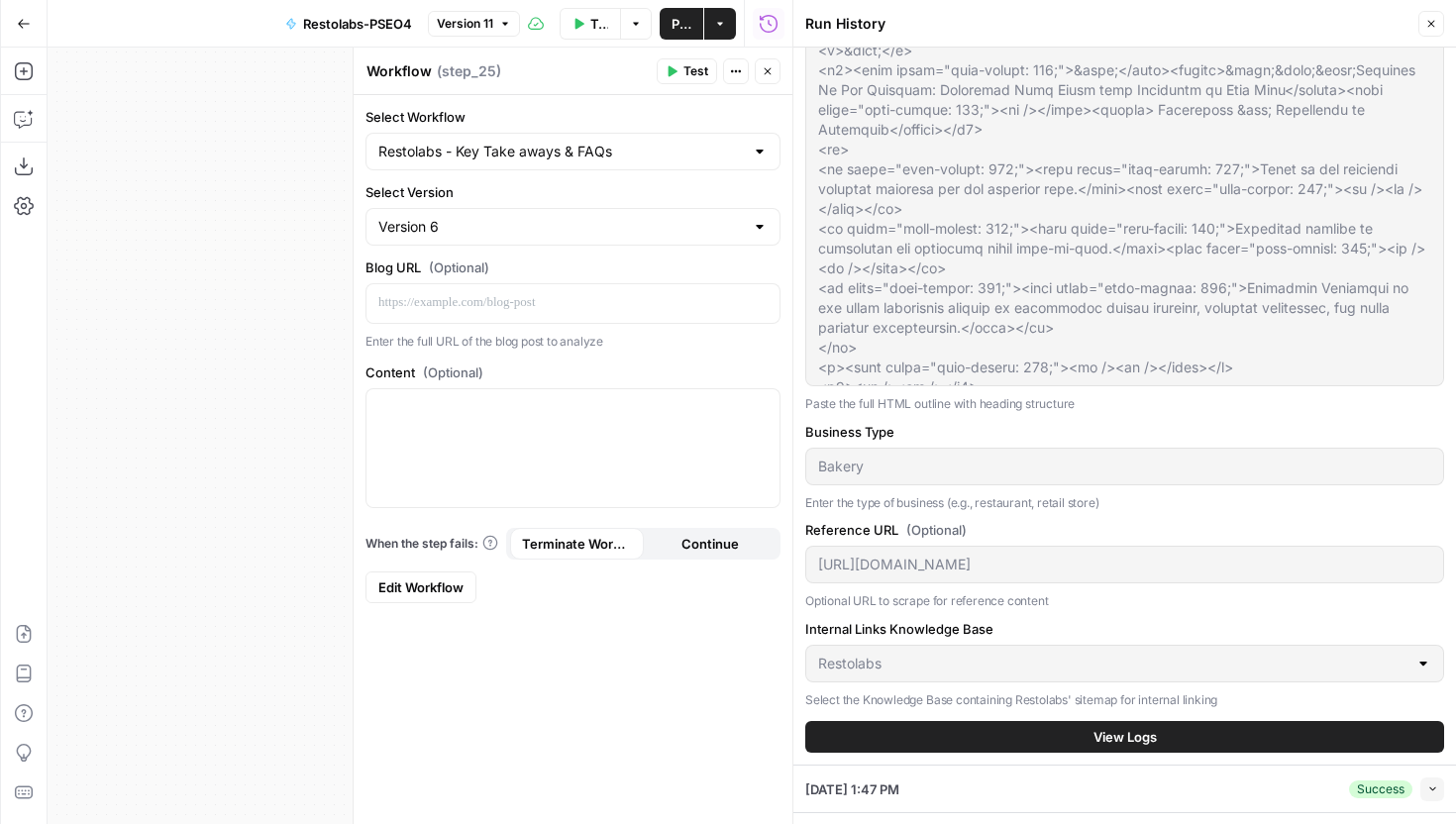 type on "Restolabs - Key Take aways & FAQs" 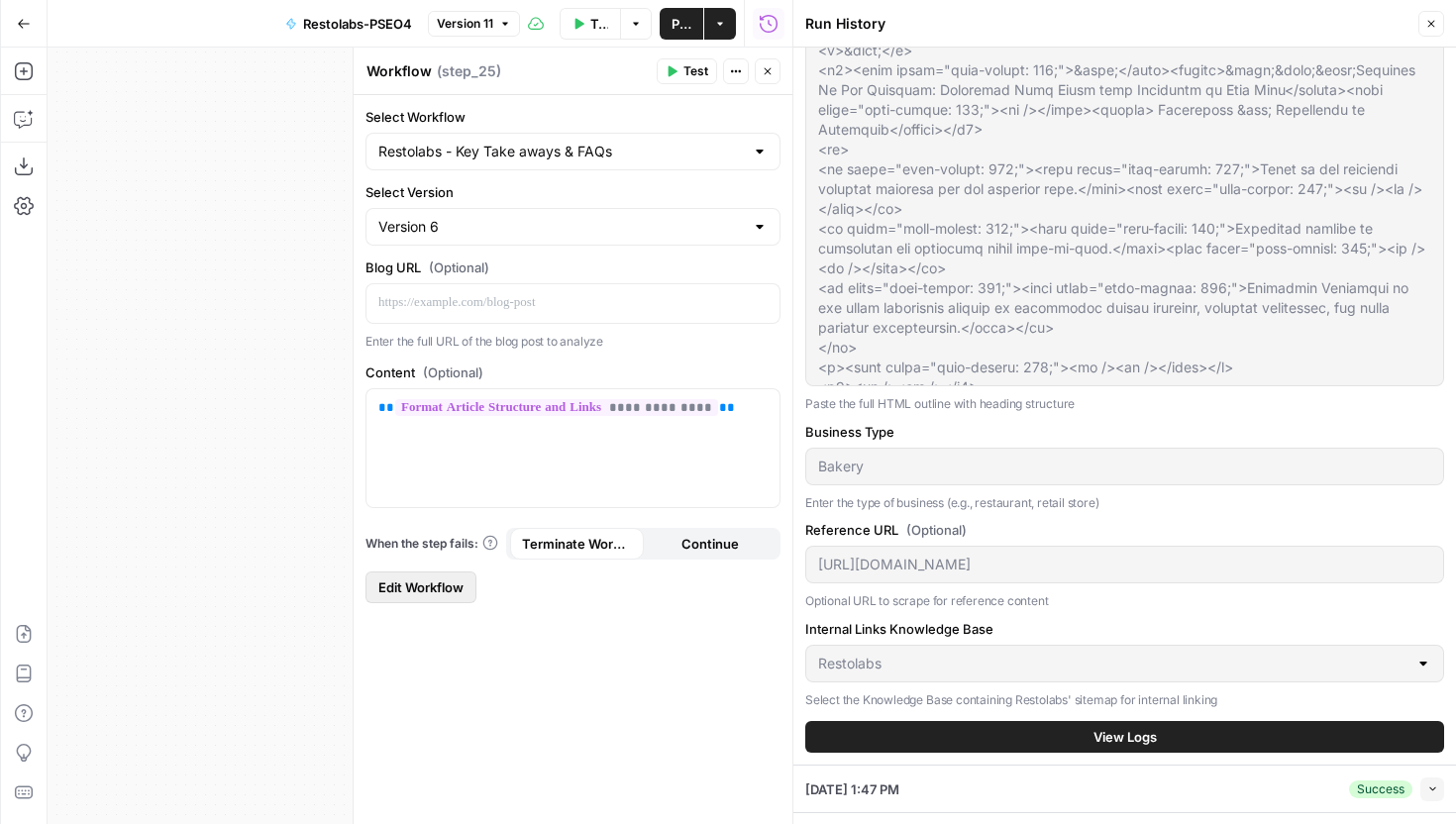 click on "Edit Workflow" at bounding box center (421, 587) 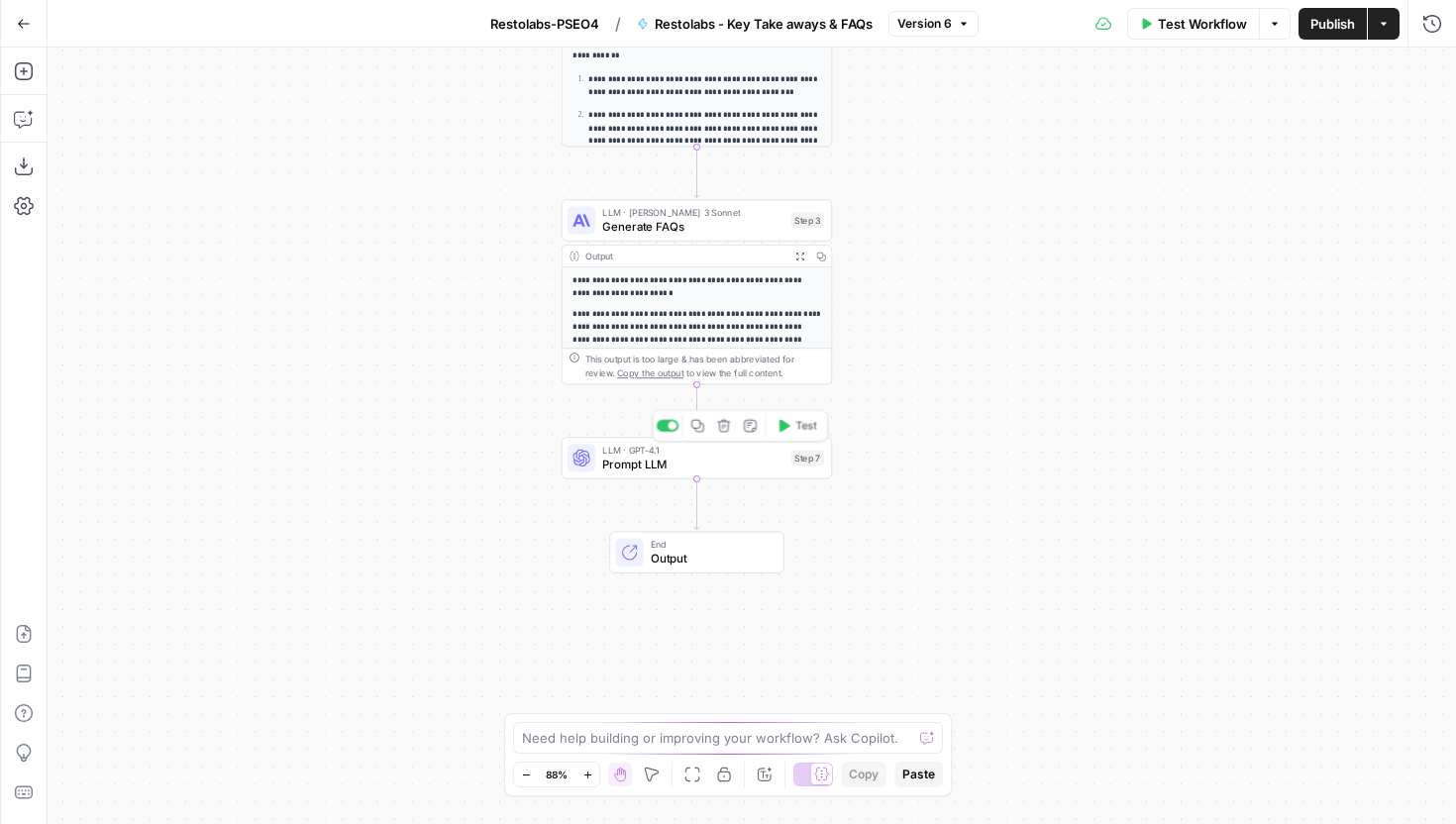 click on "LLM · GPT-4.1 Prompt LLM Step 7 Copy step Delete step Add Note Test" at bounding box center (696, 458) 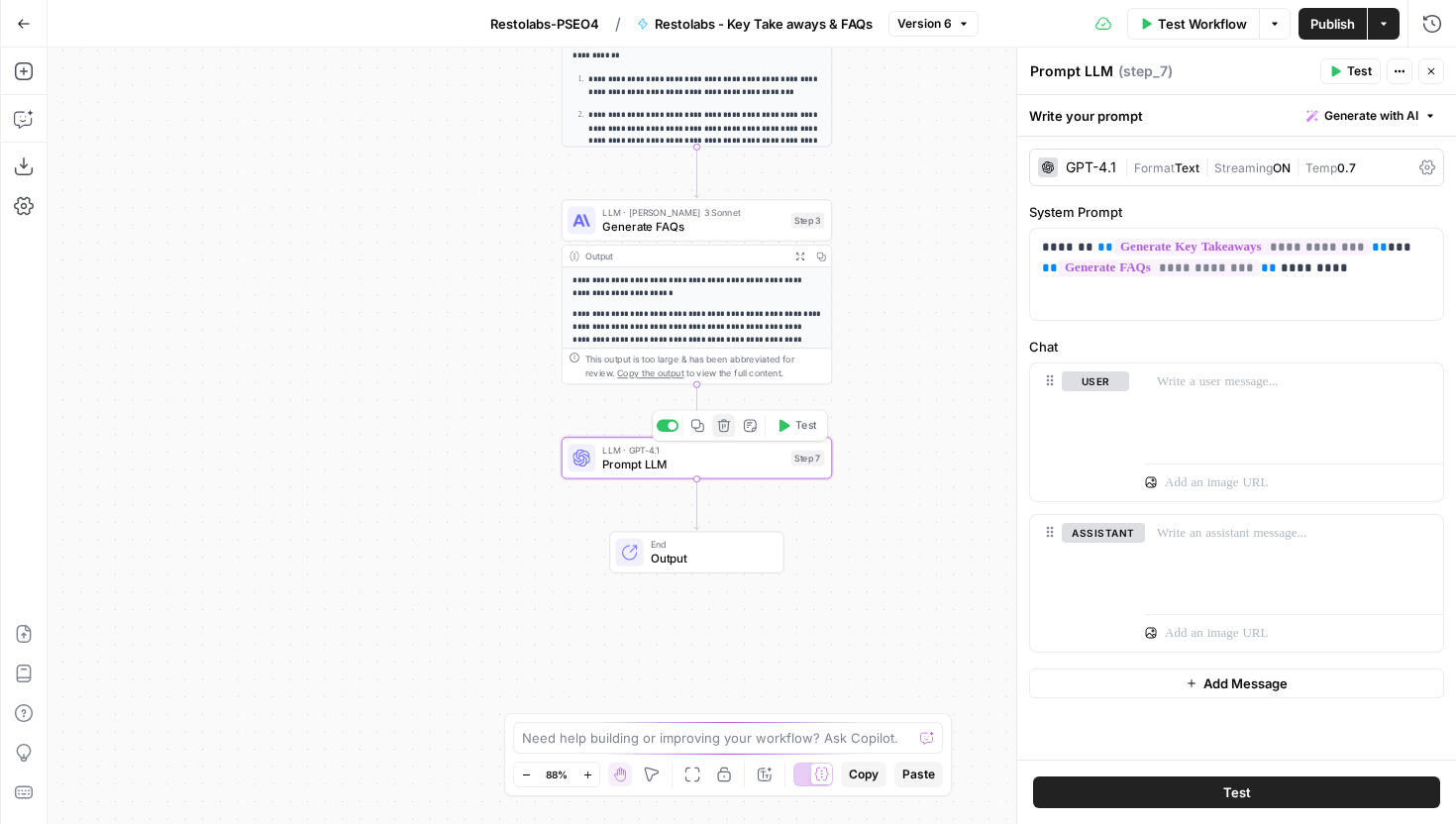 click 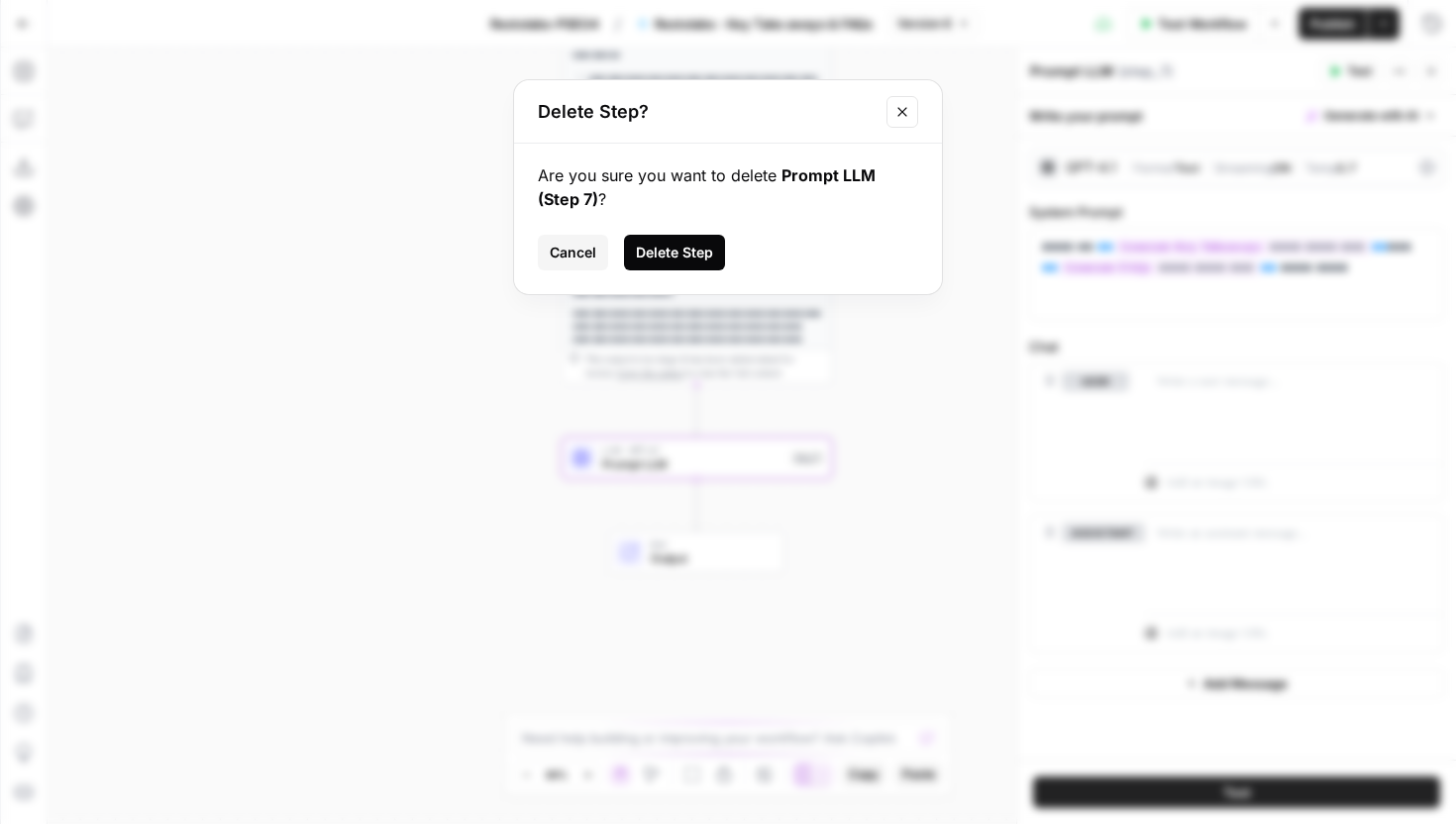 click on "Delete Step" at bounding box center (675, 253) 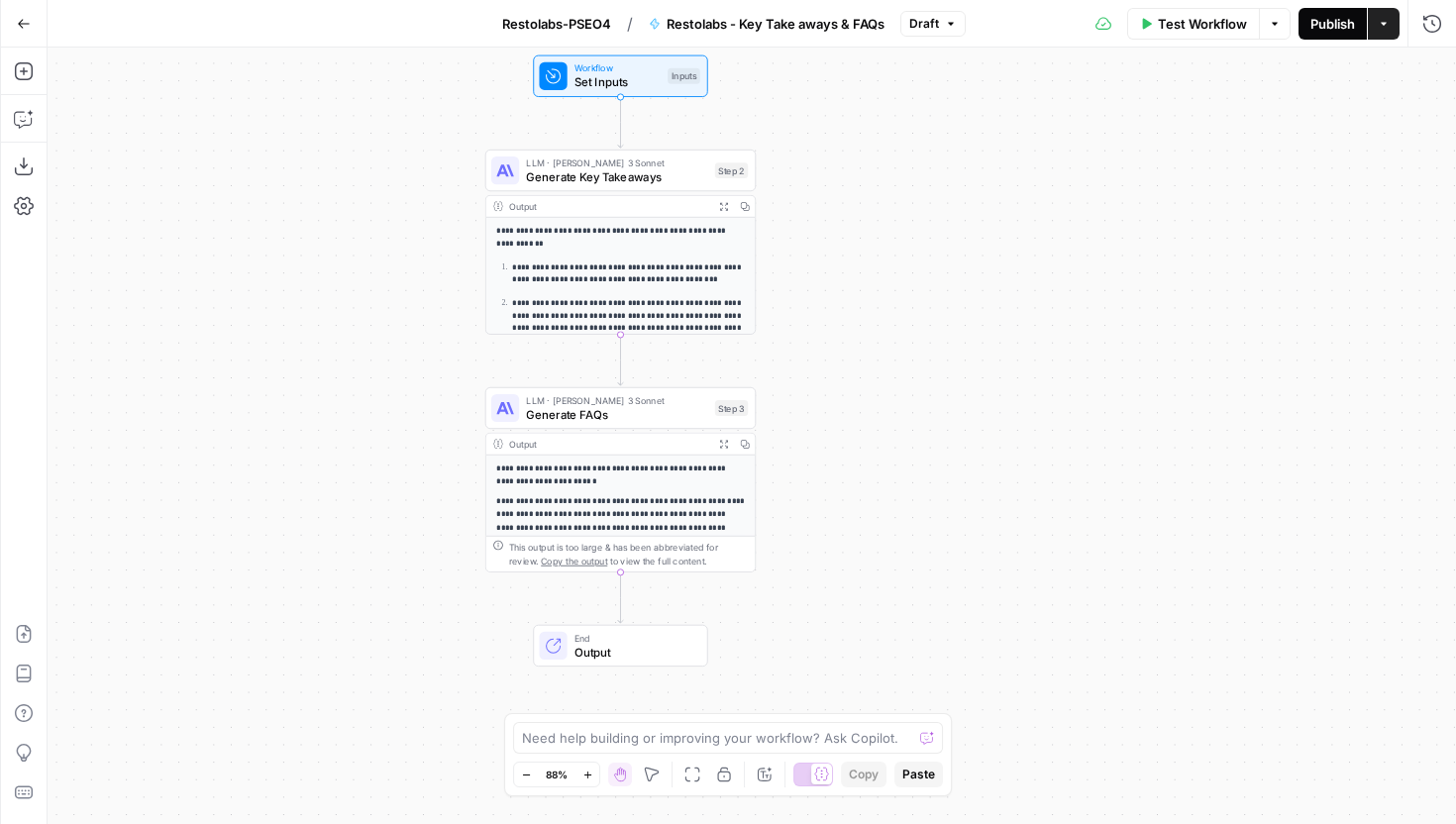click on "Publish" at bounding box center [1332, 24] 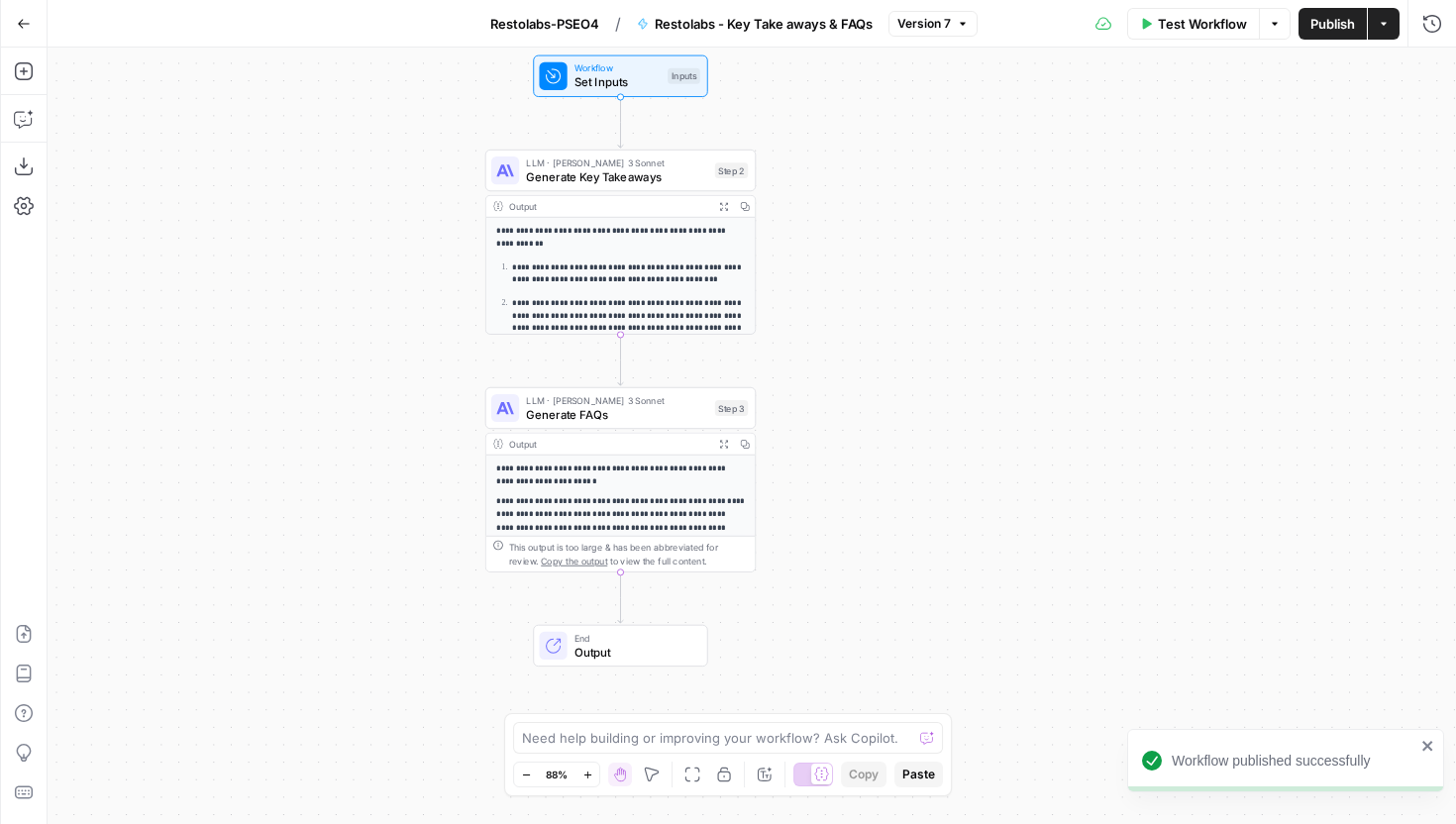 click on "**********" at bounding box center [752, 436] 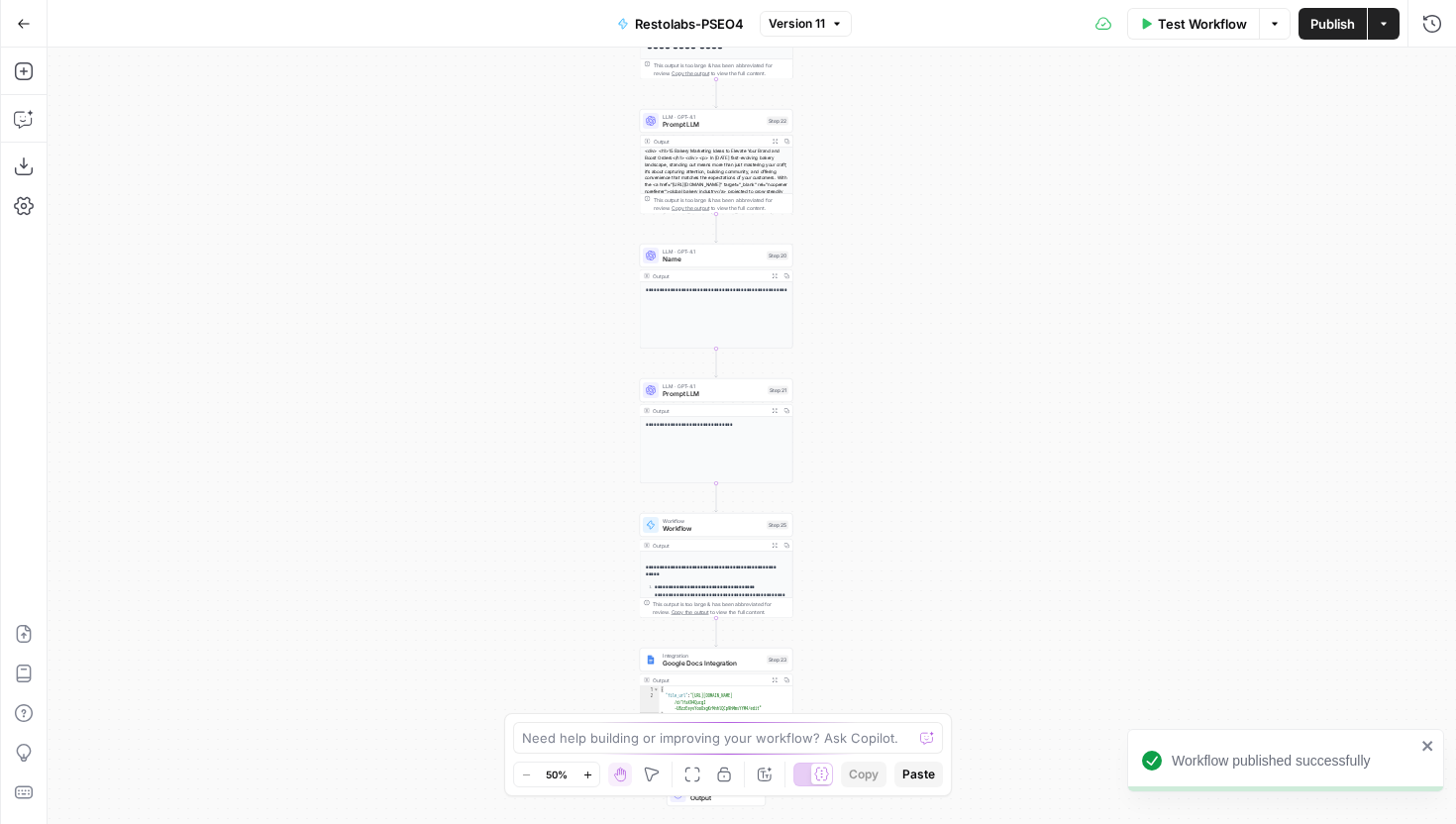 scroll, scrollTop: 93, scrollLeft: 0, axis: vertical 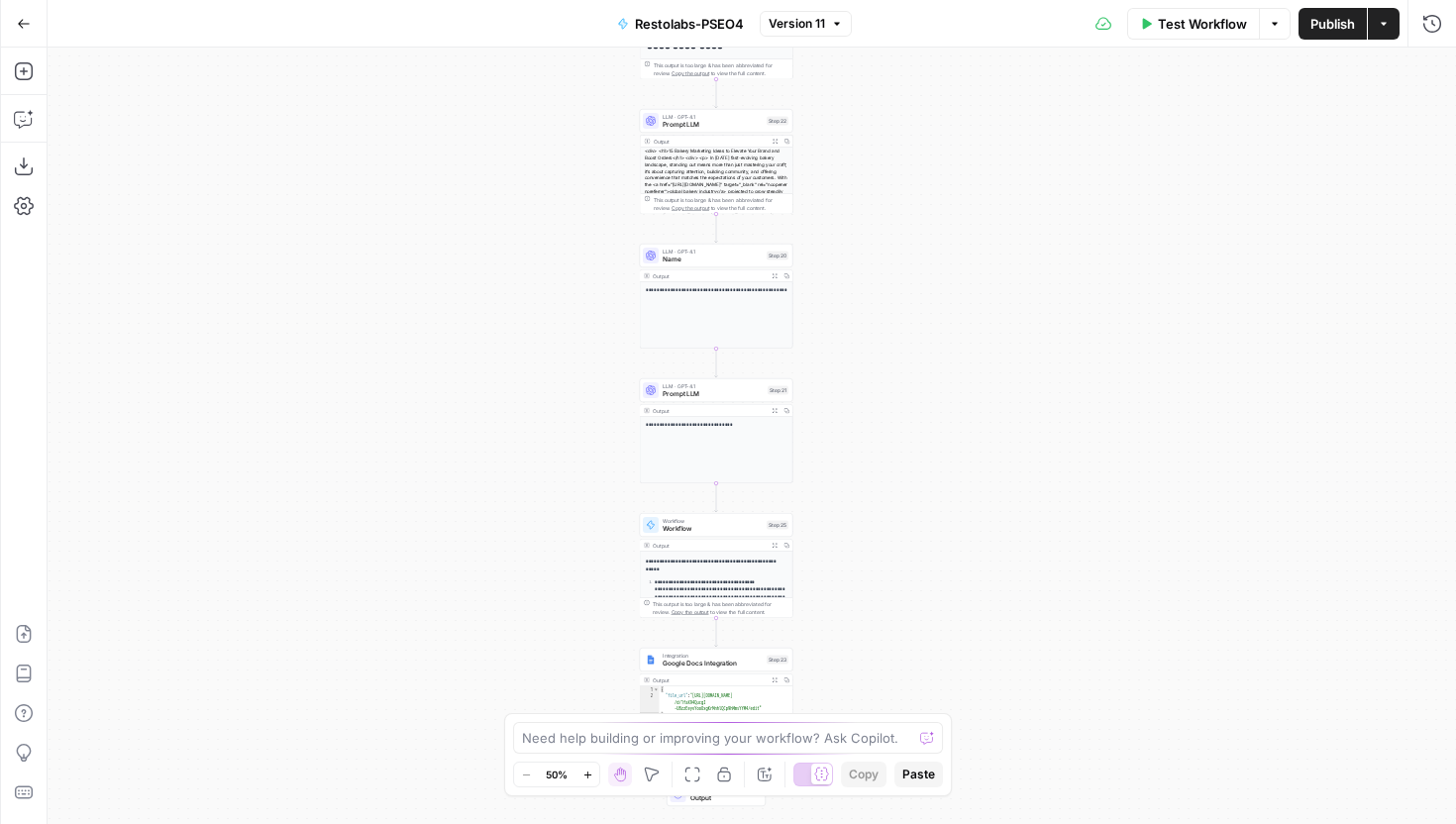 click on "Workflow" at bounding box center (712, 529) 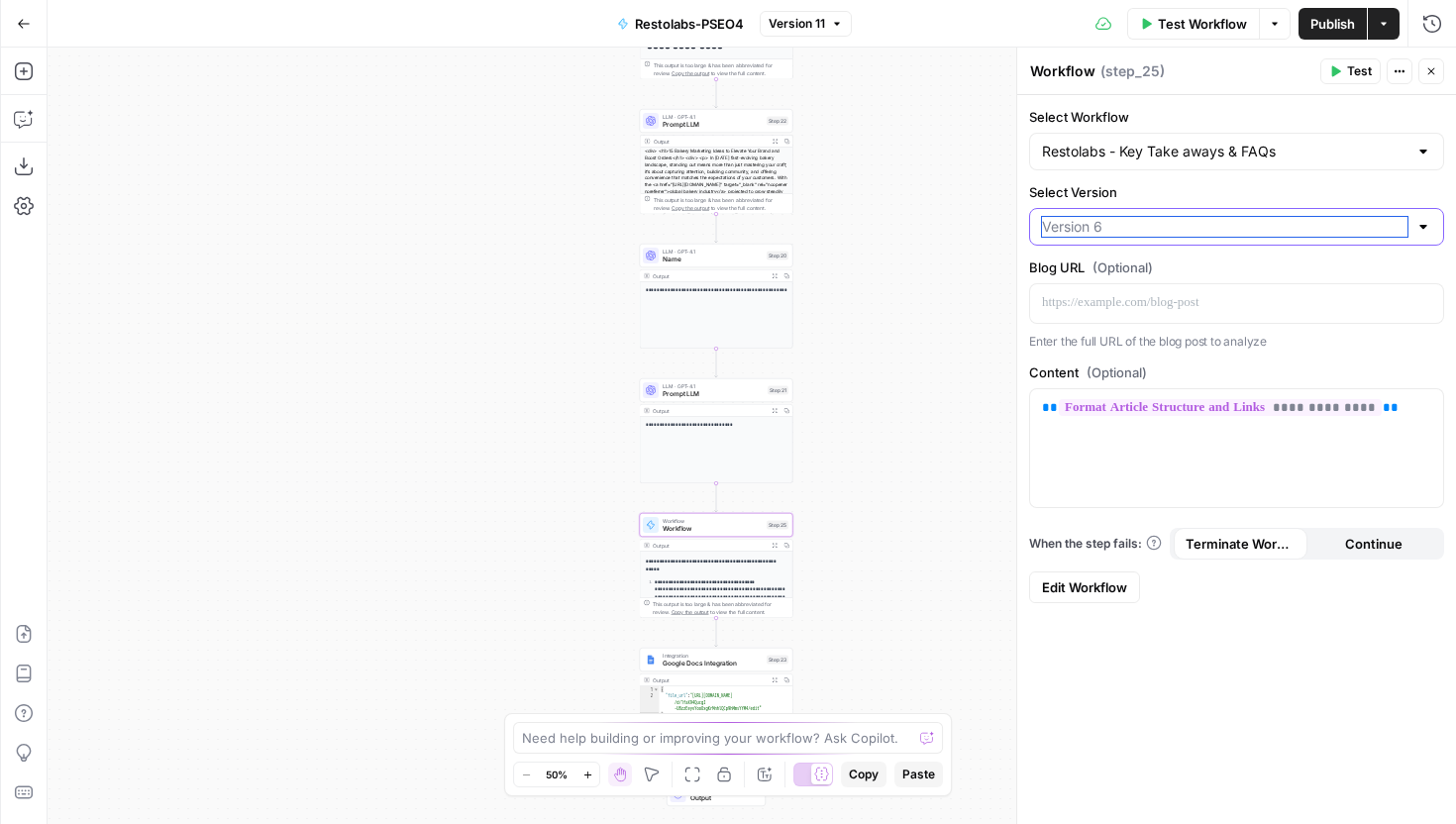 click on "Select Version" at bounding box center (1224, 227) 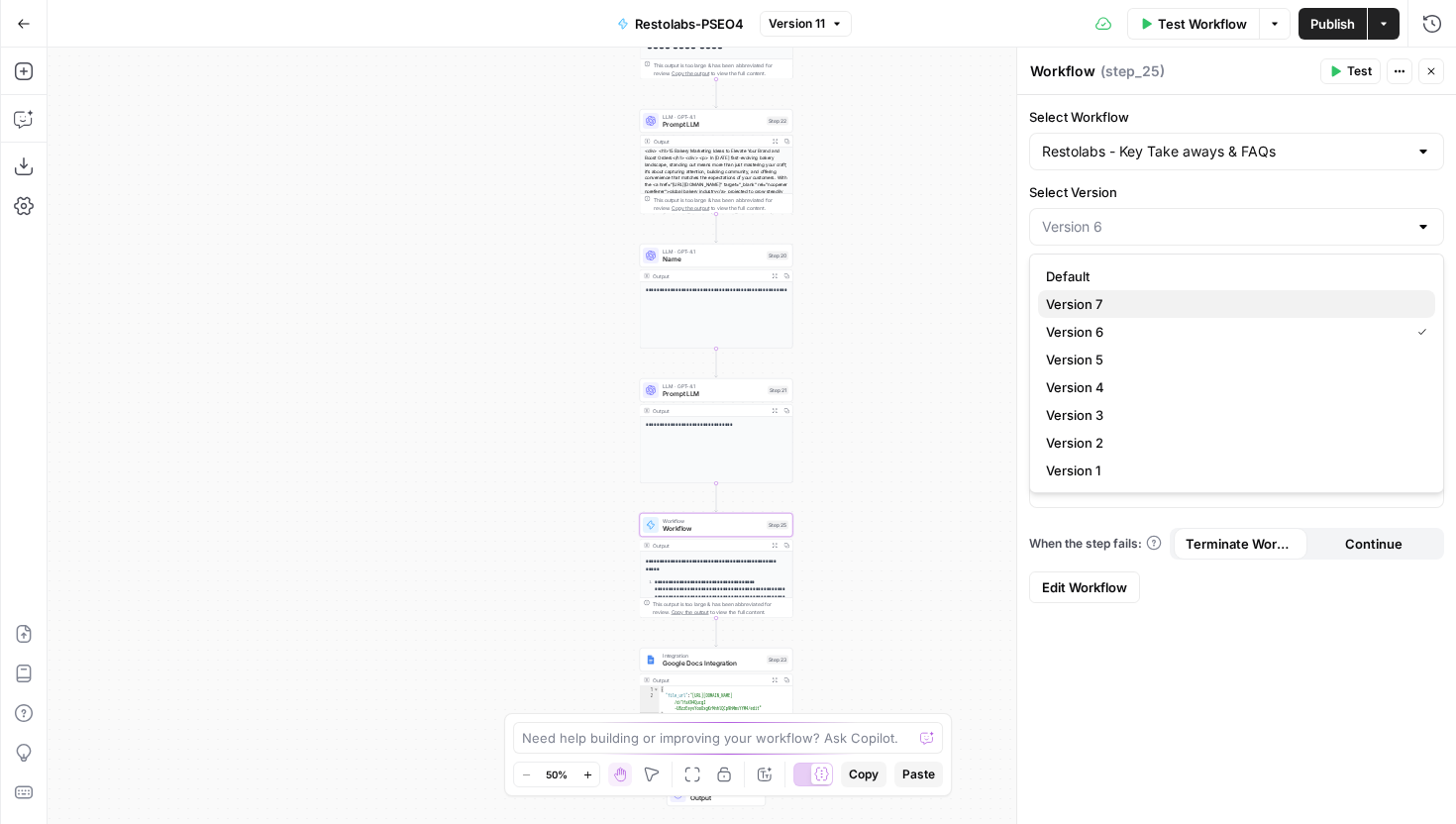 click on "Version 7" at bounding box center (1074, 304) 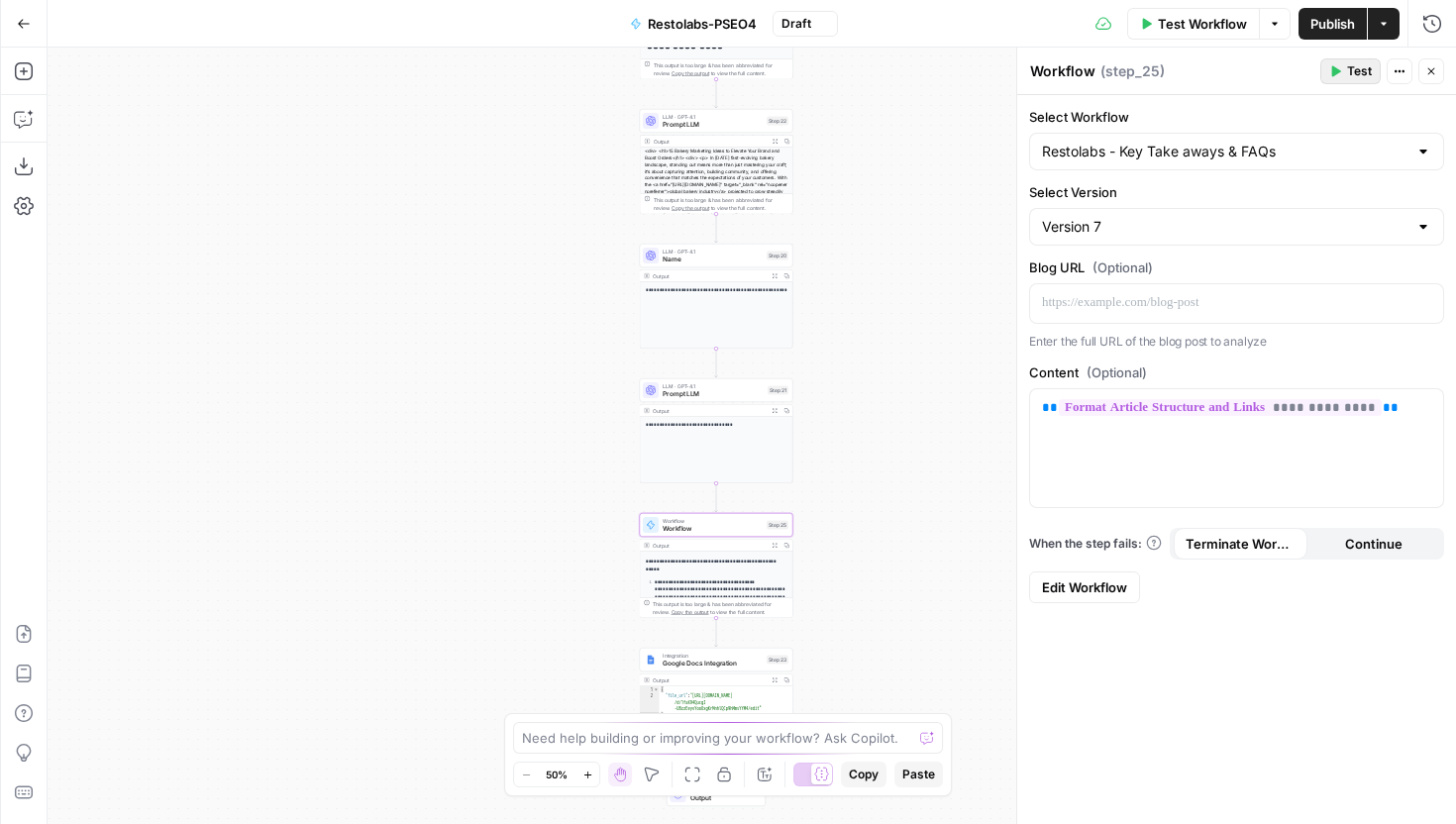 click on "Test" at bounding box center (1350, 71) 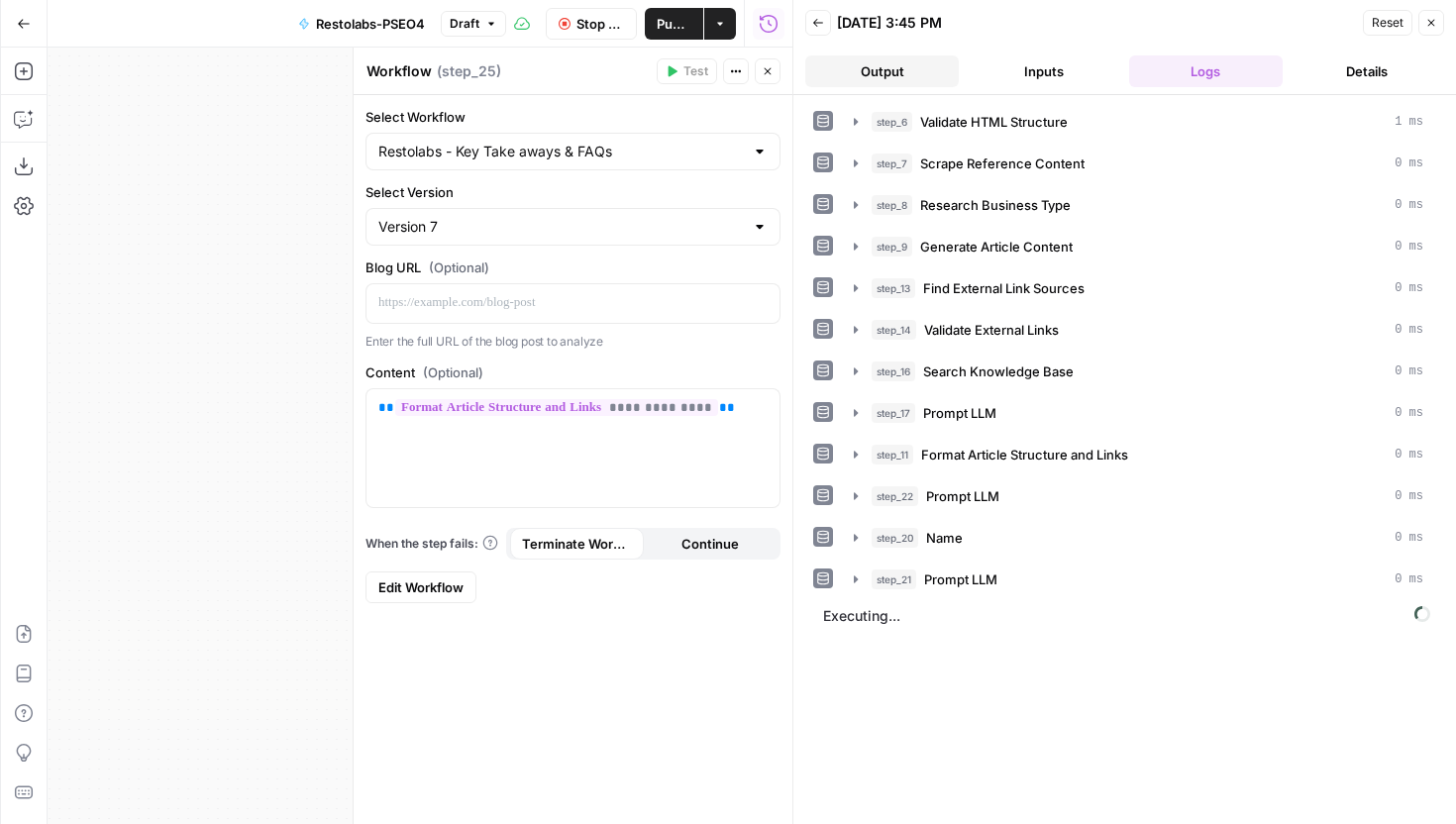 click on "Output" at bounding box center (882, 71) 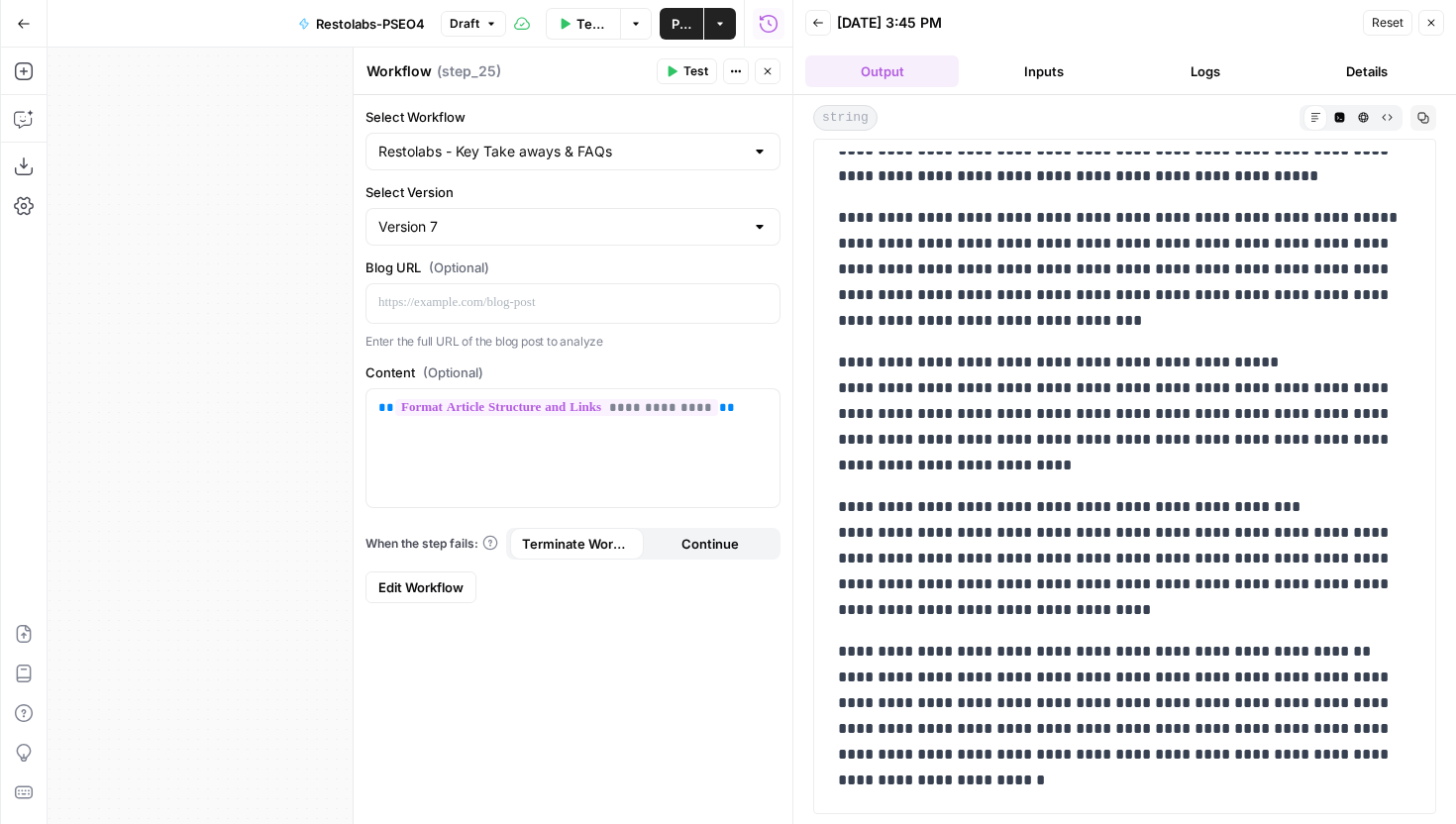 scroll, scrollTop: 0, scrollLeft: 0, axis: both 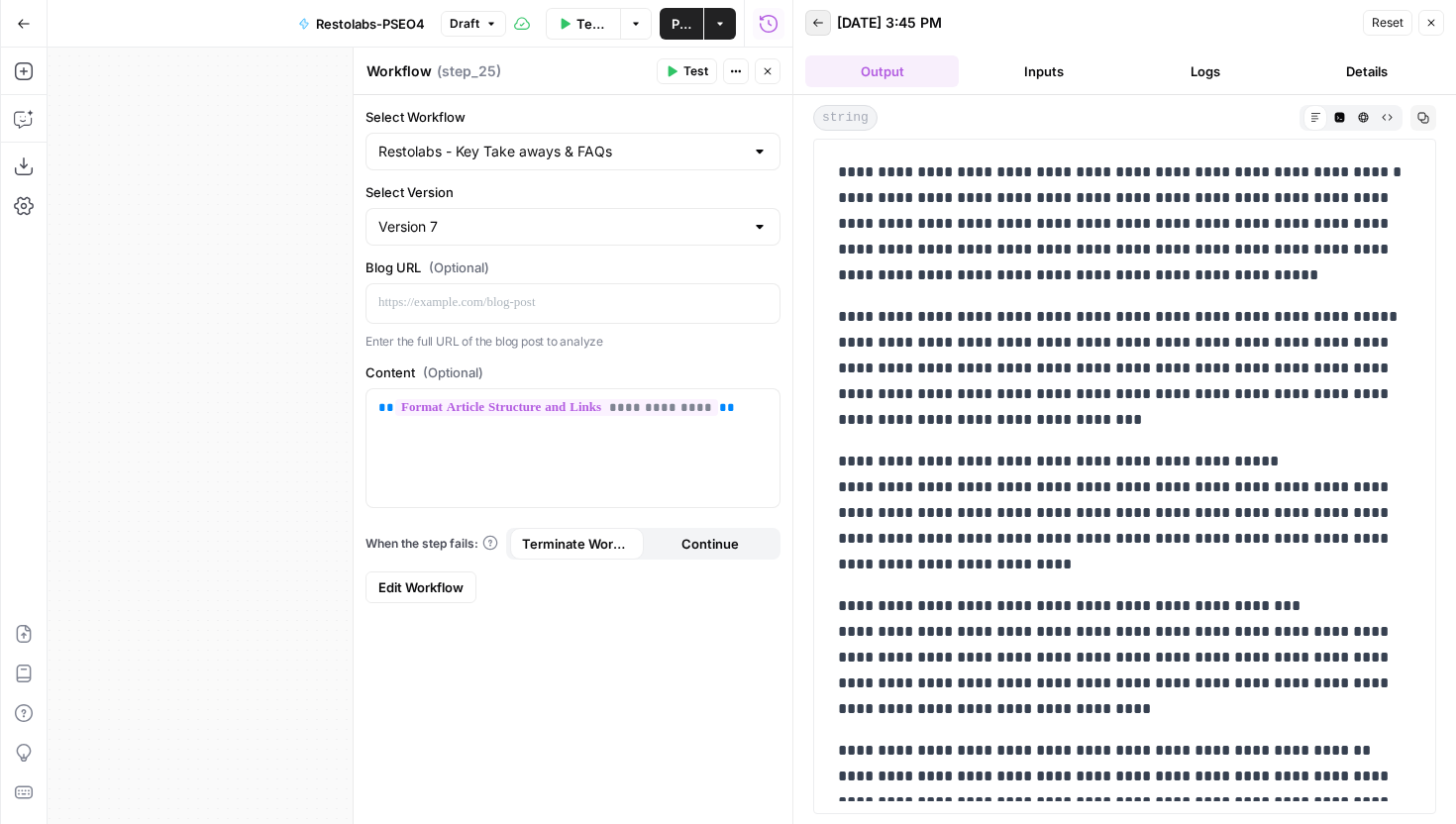 click on "Back" at bounding box center [818, 23] 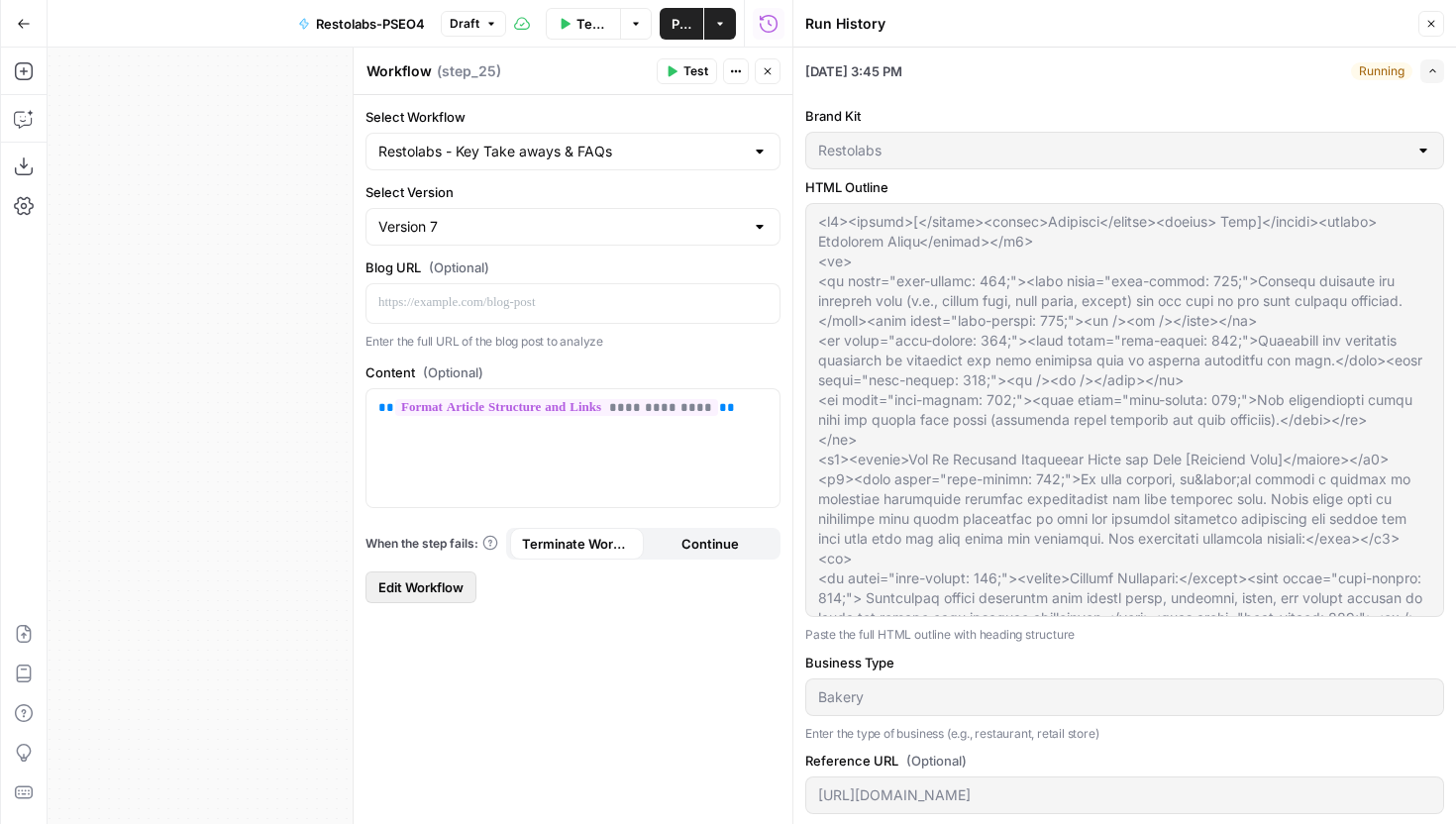 click on "Edit Workflow" at bounding box center [421, 587] 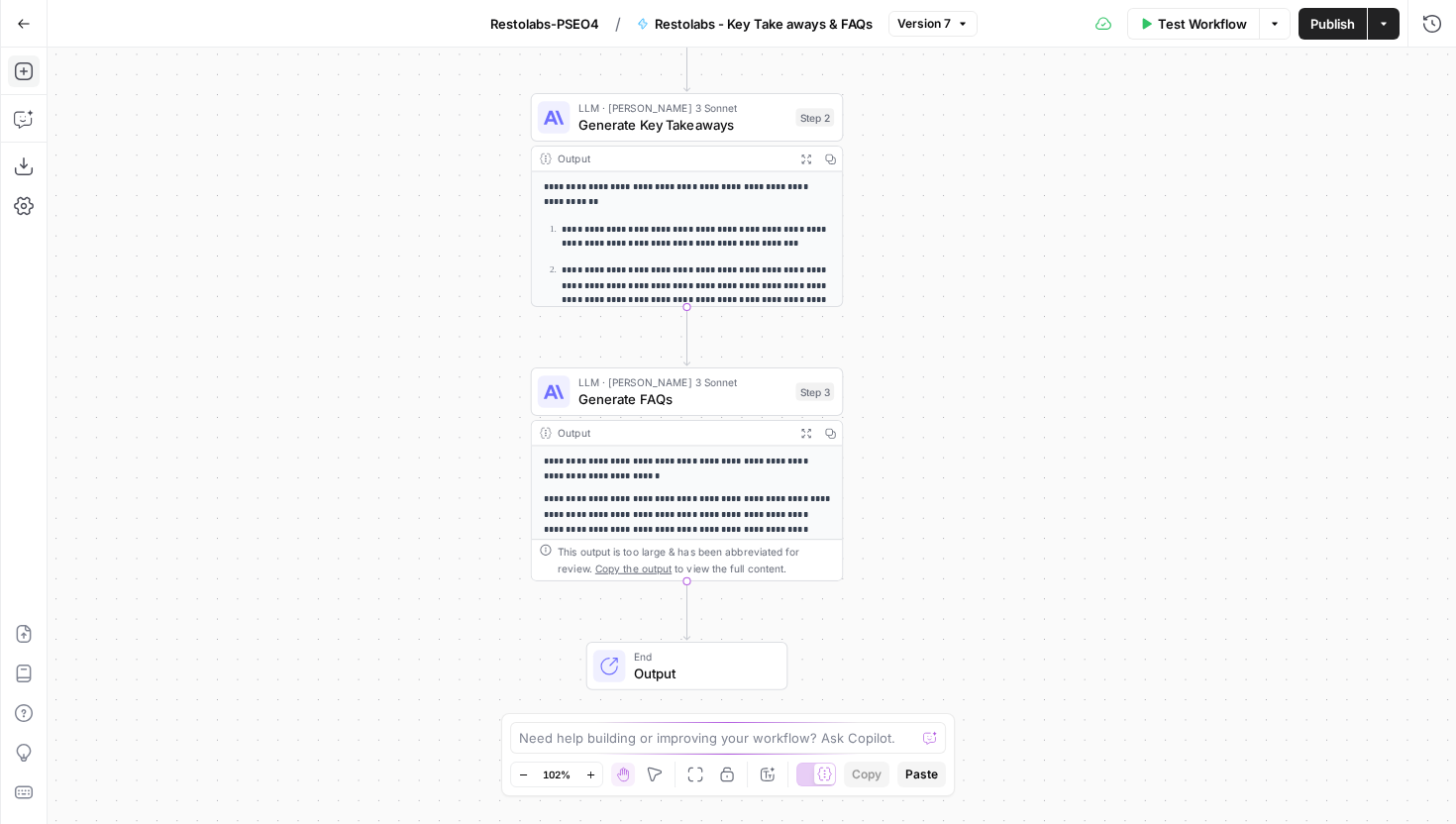drag, startPoint x: 18, startPoint y: 69, endPoint x: 665, endPoint y: 591, distance: 831.32003 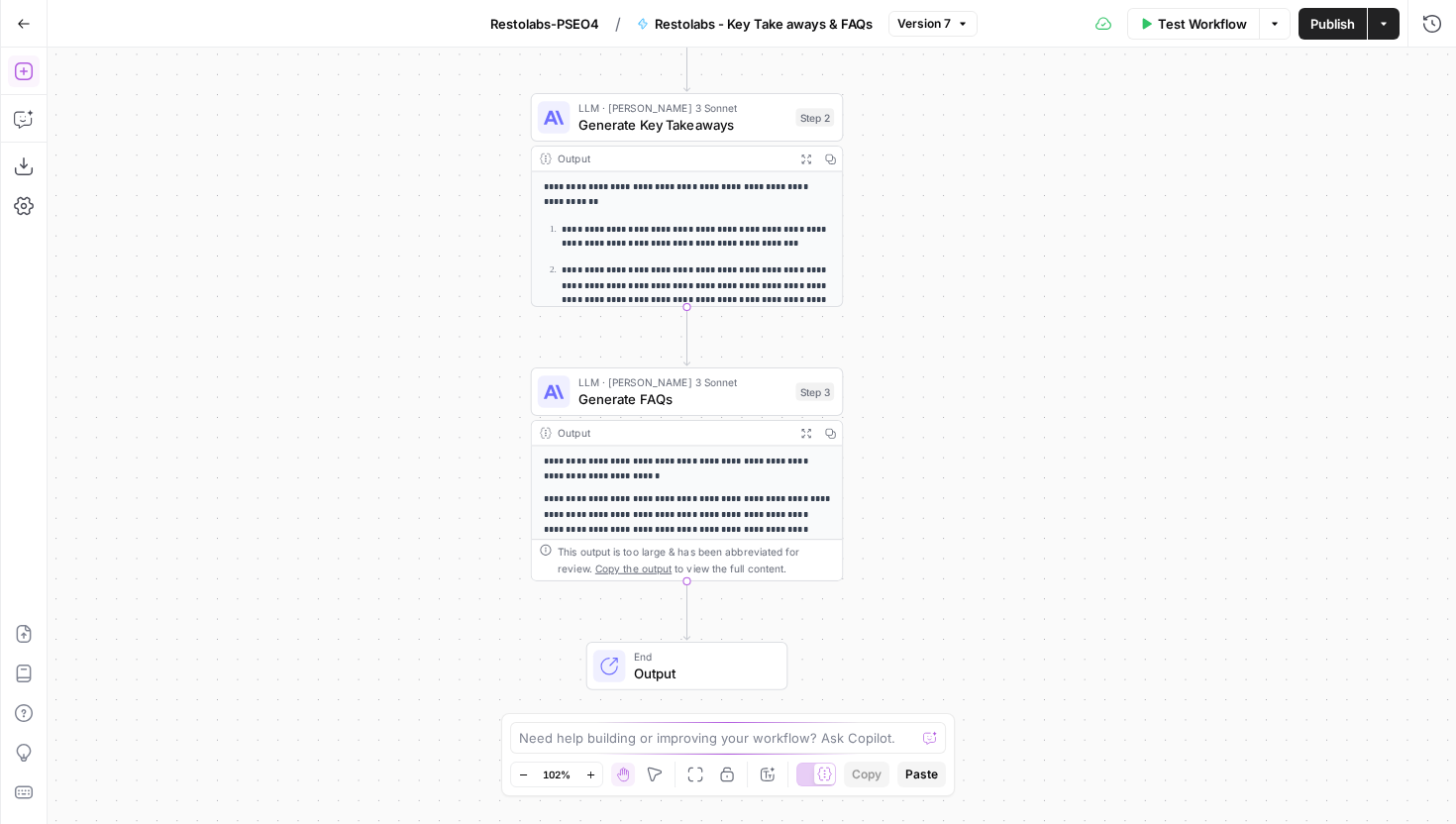 click on "Add Steps" at bounding box center [24, 71] 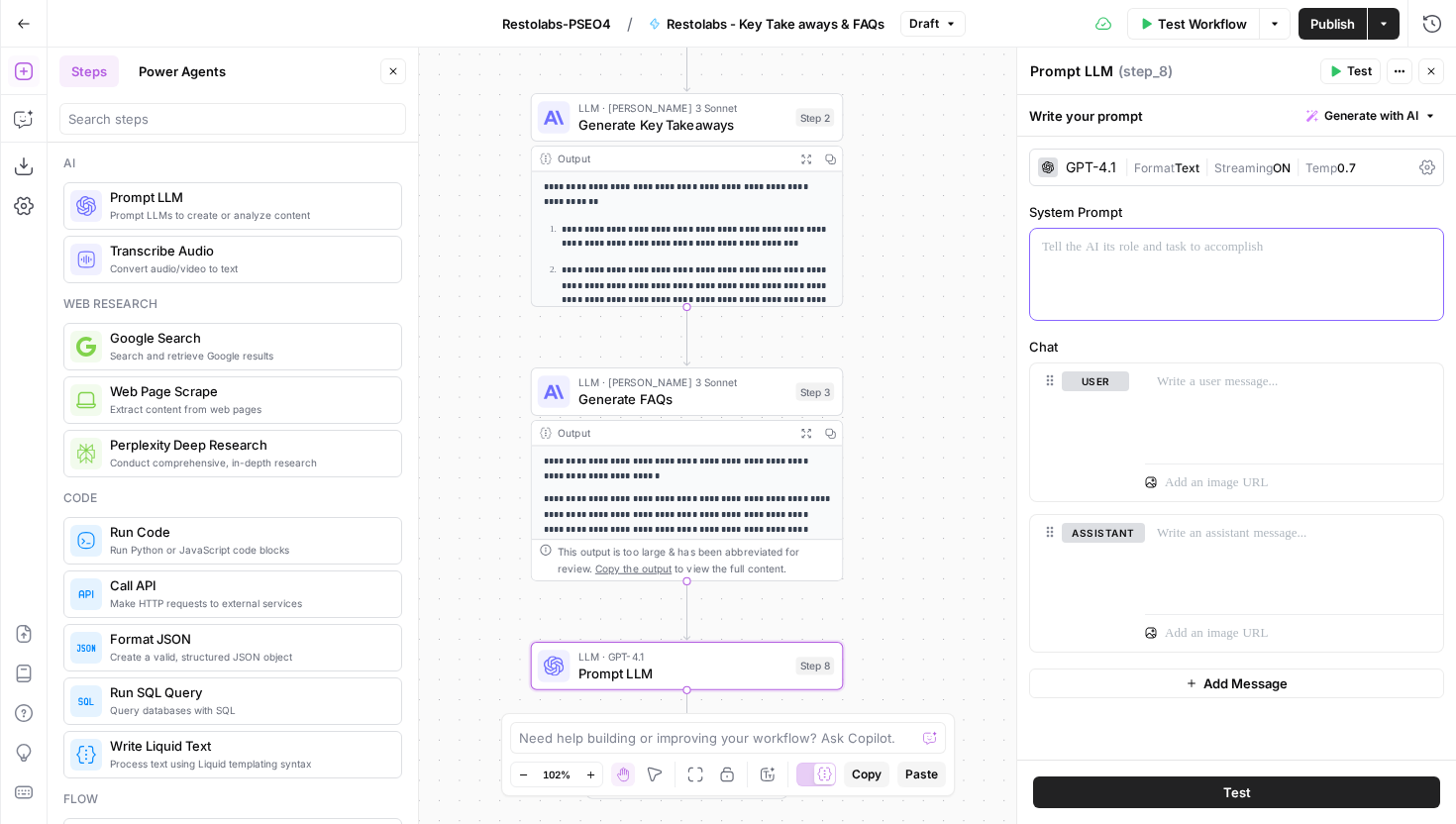 click at bounding box center (1236, 274) 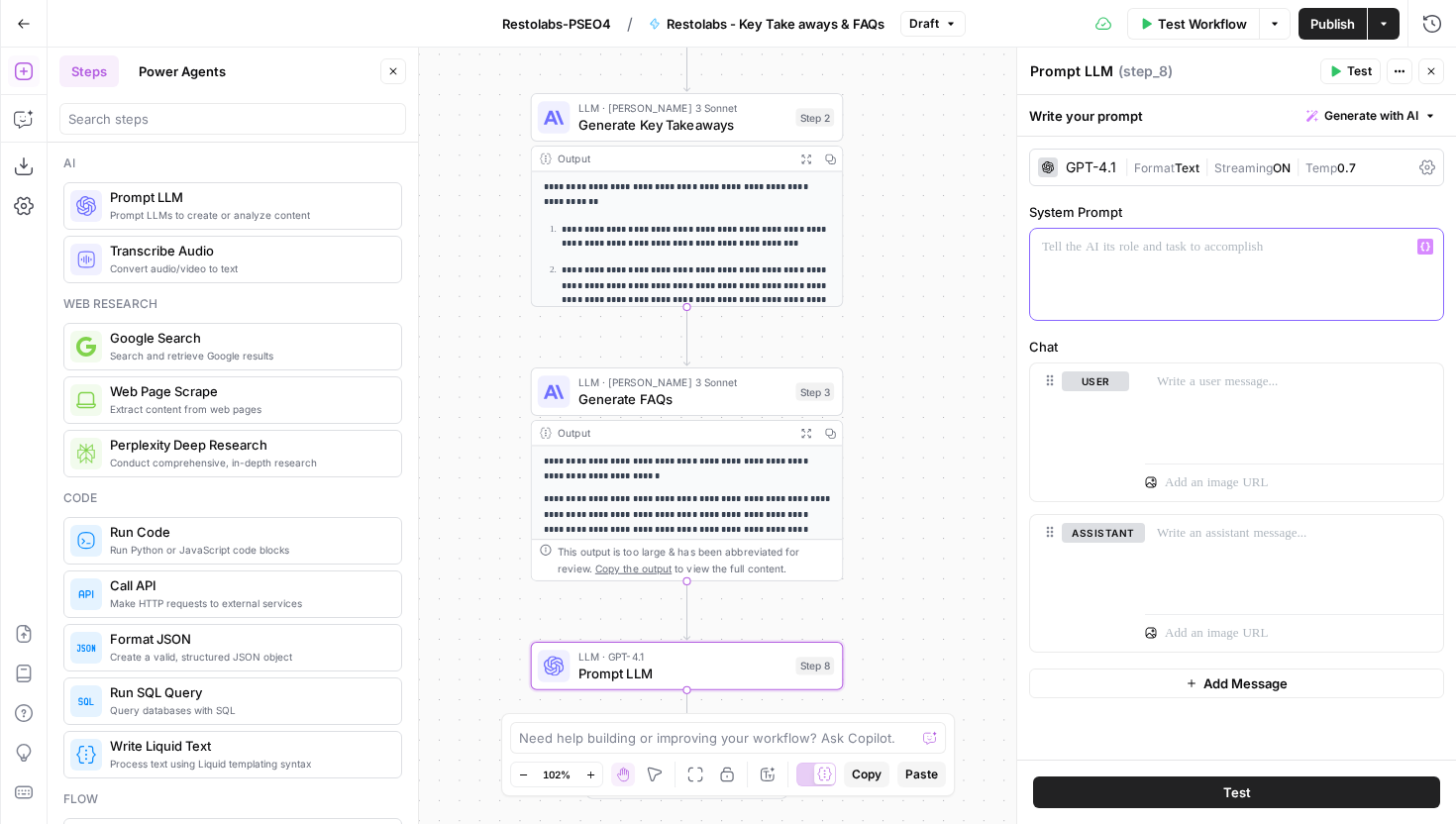 type 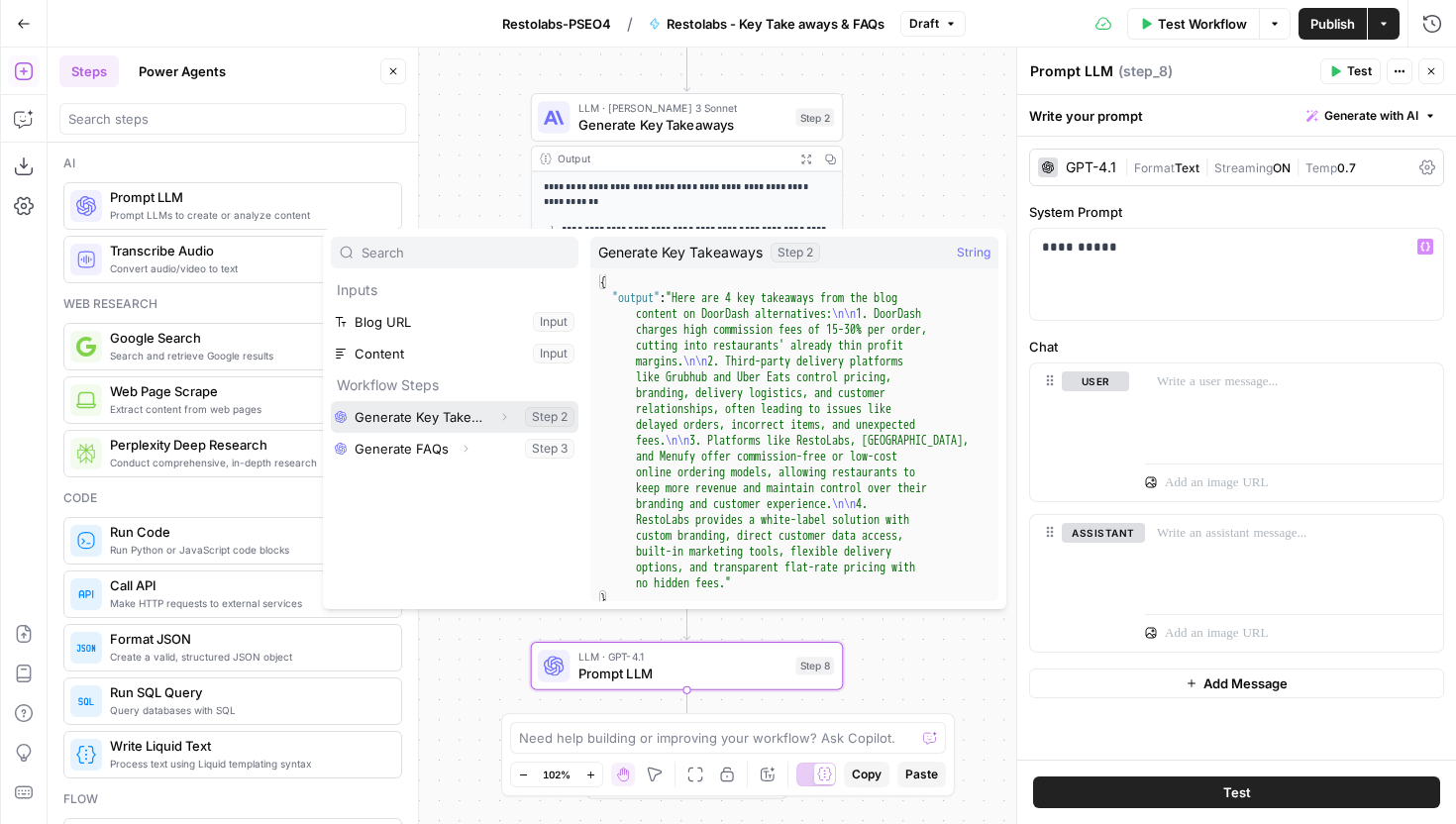 click at bounding box center (455, 417) 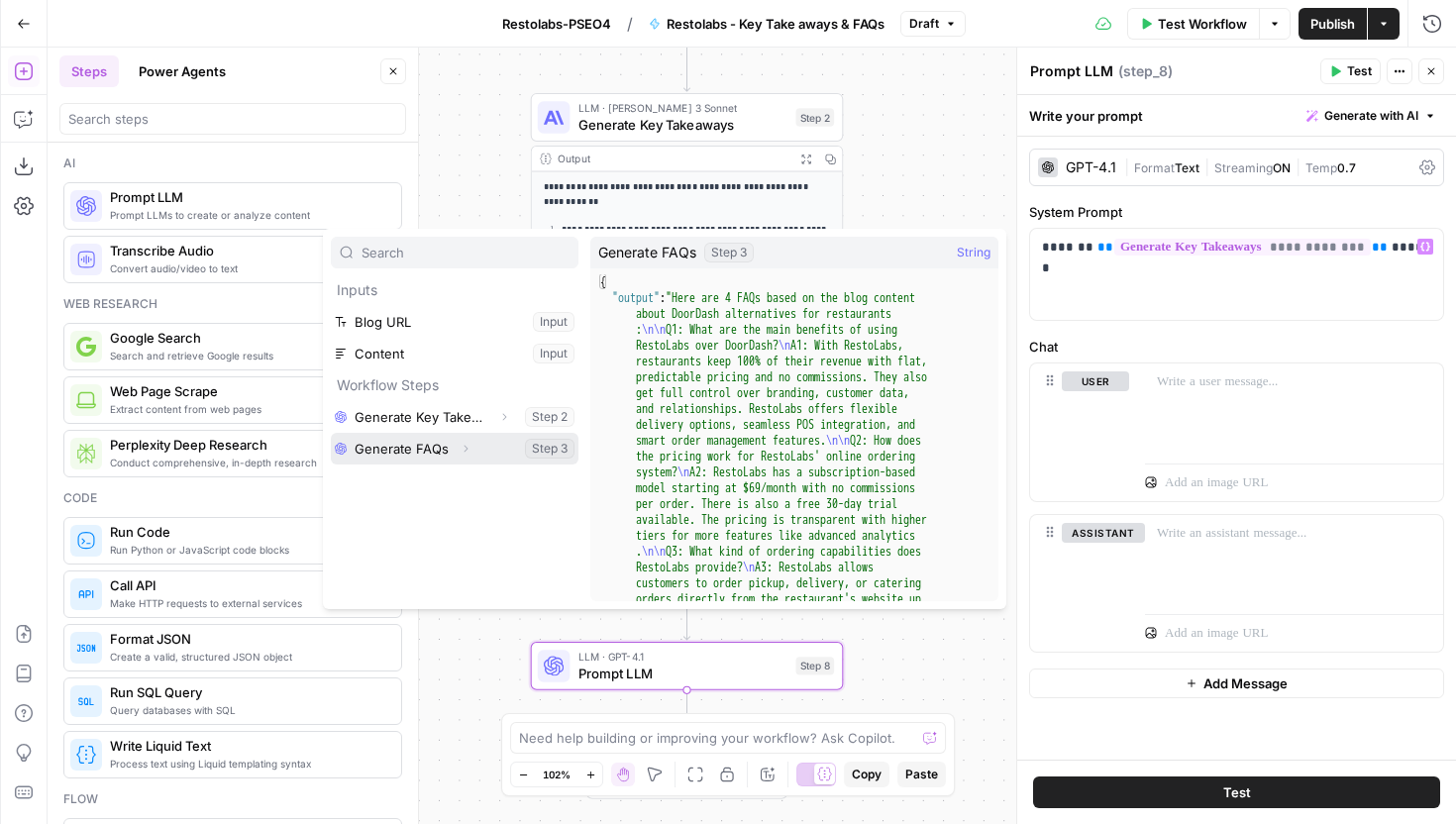 click at bounding box center (455, 449) 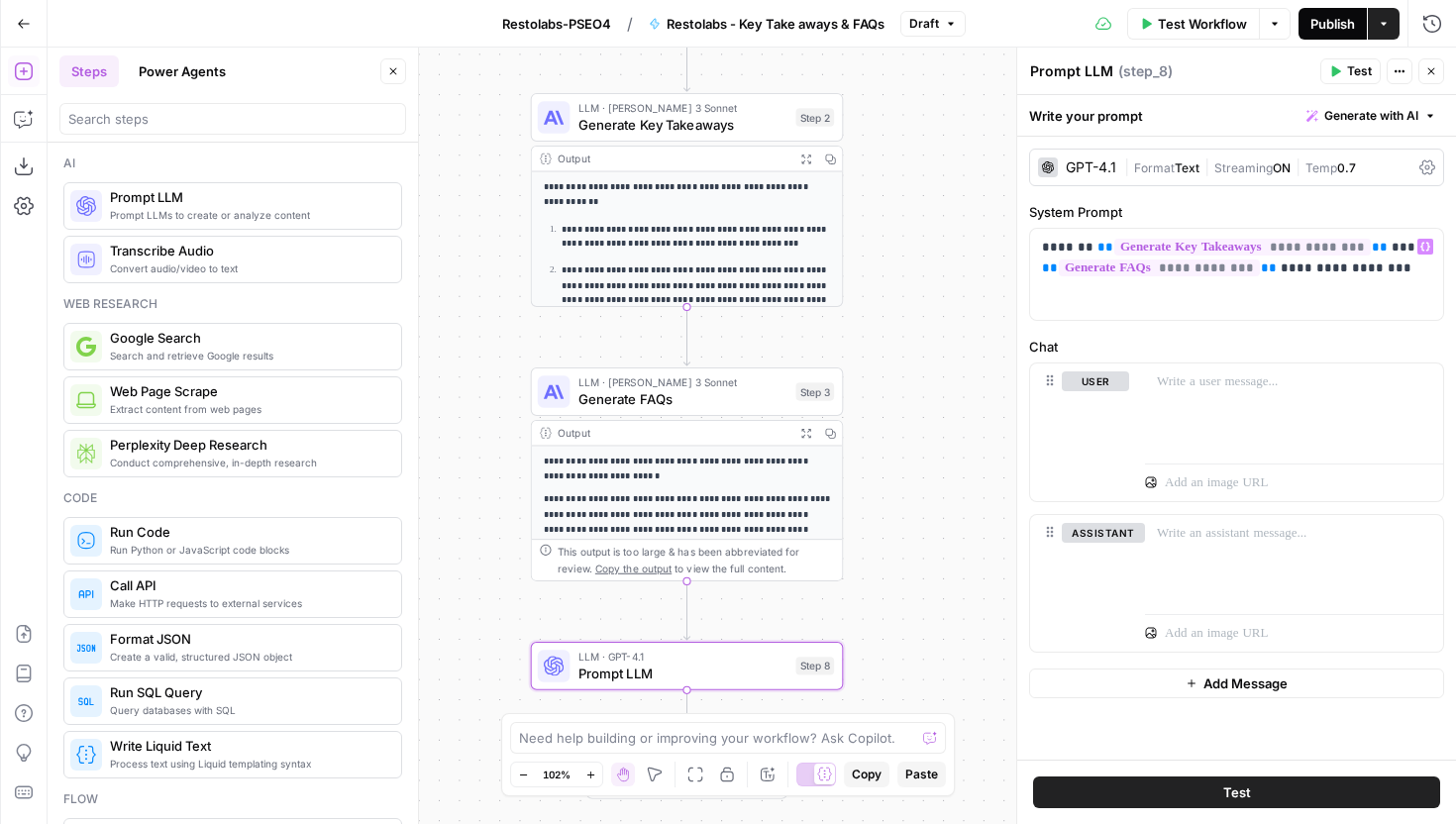 click on "Publish" at bounding box center (1332, 24) 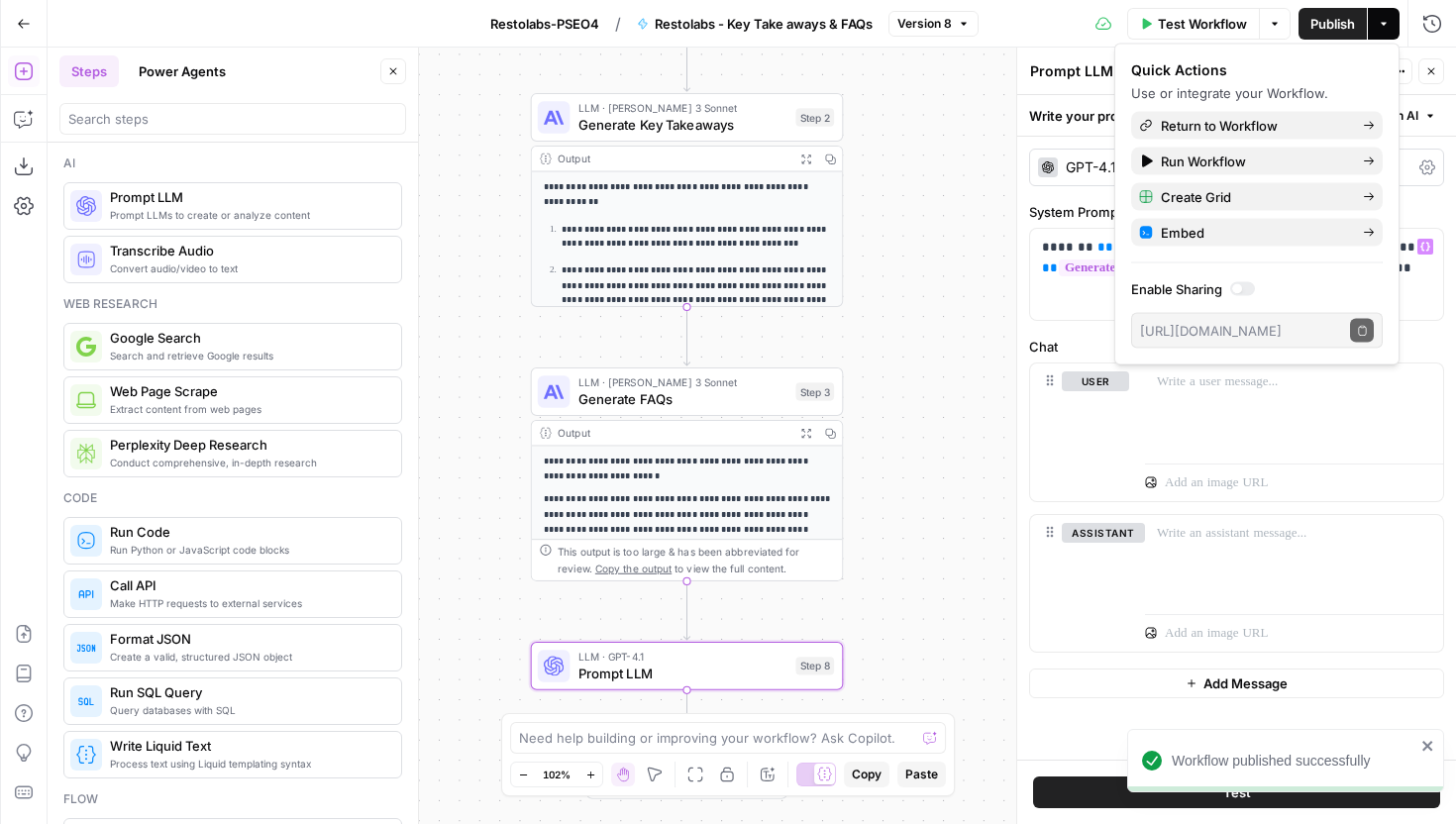click on "**********" at bounding box center [752, 436] 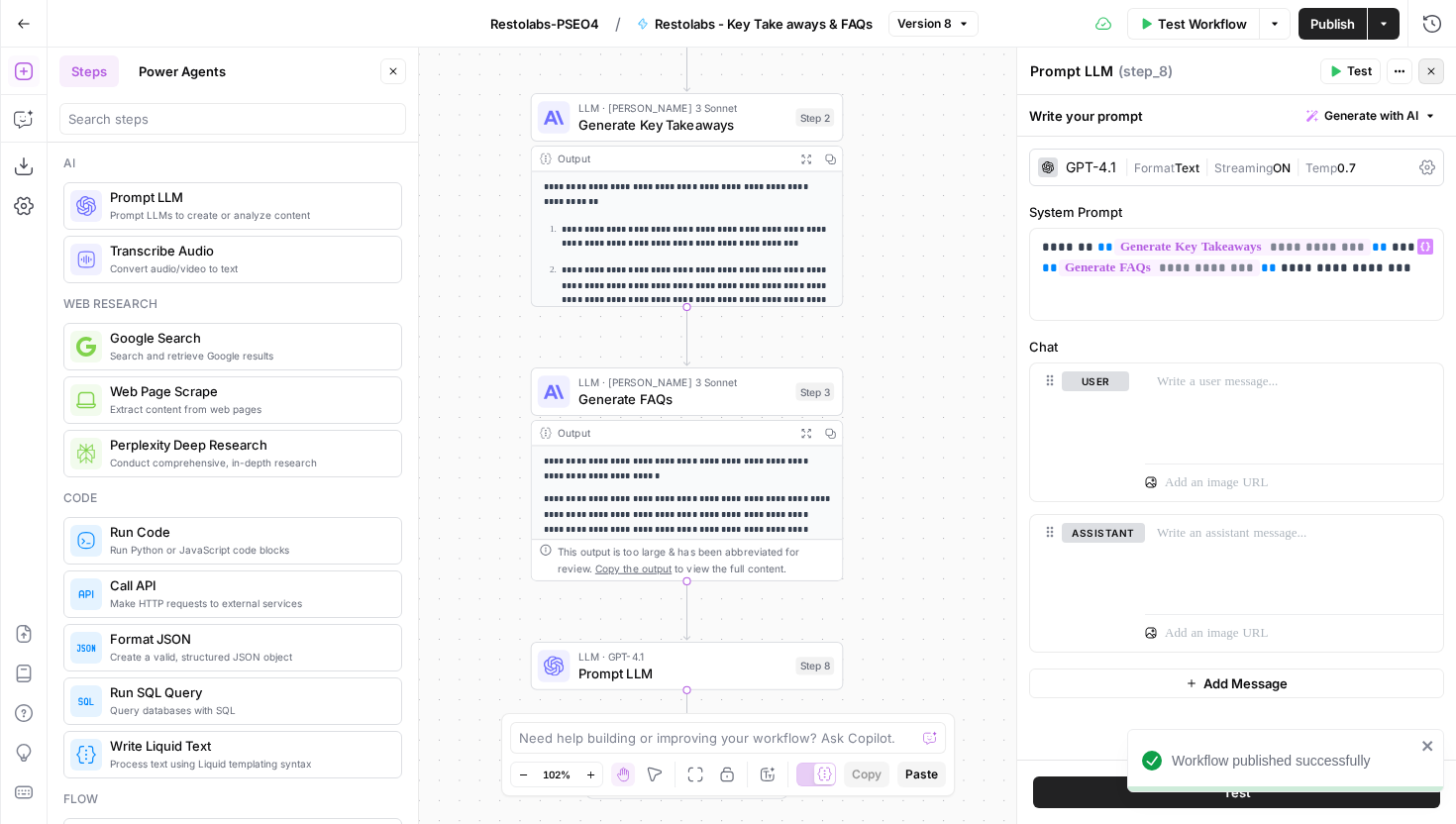 click 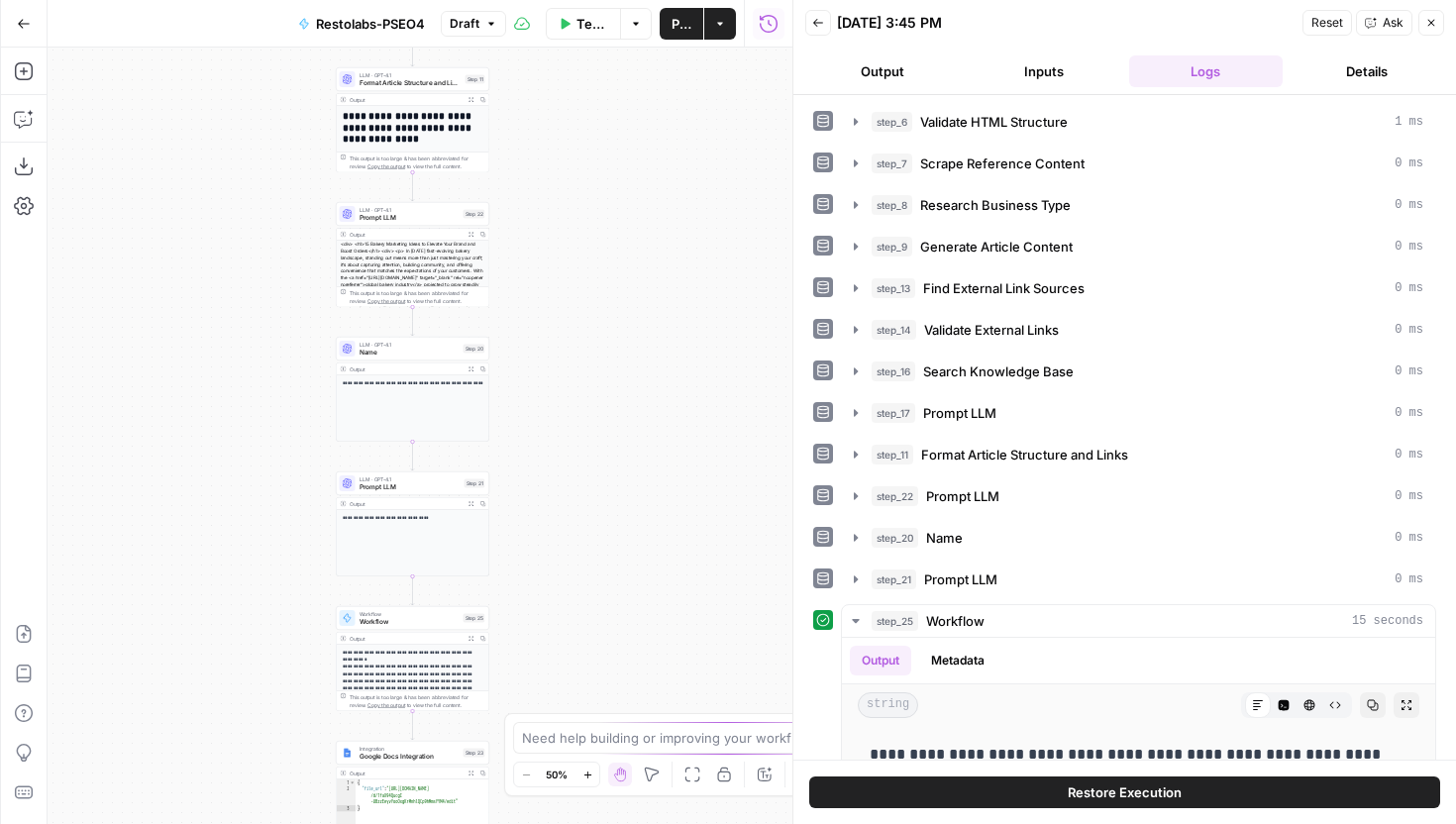 click on "Workflow" at bounding box center (409, 622) 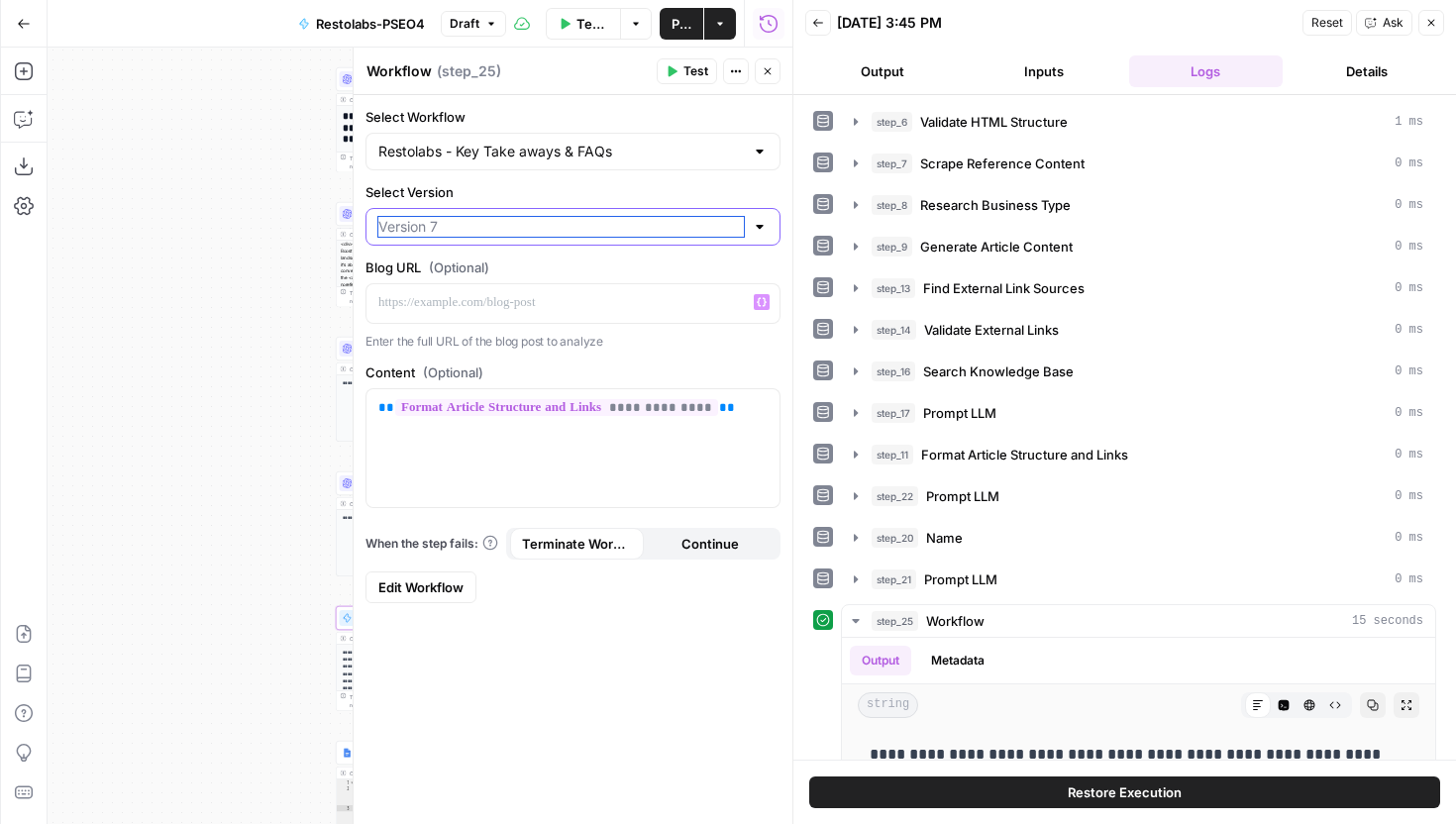 click on "Select Version" at bounding box center [561, 227] 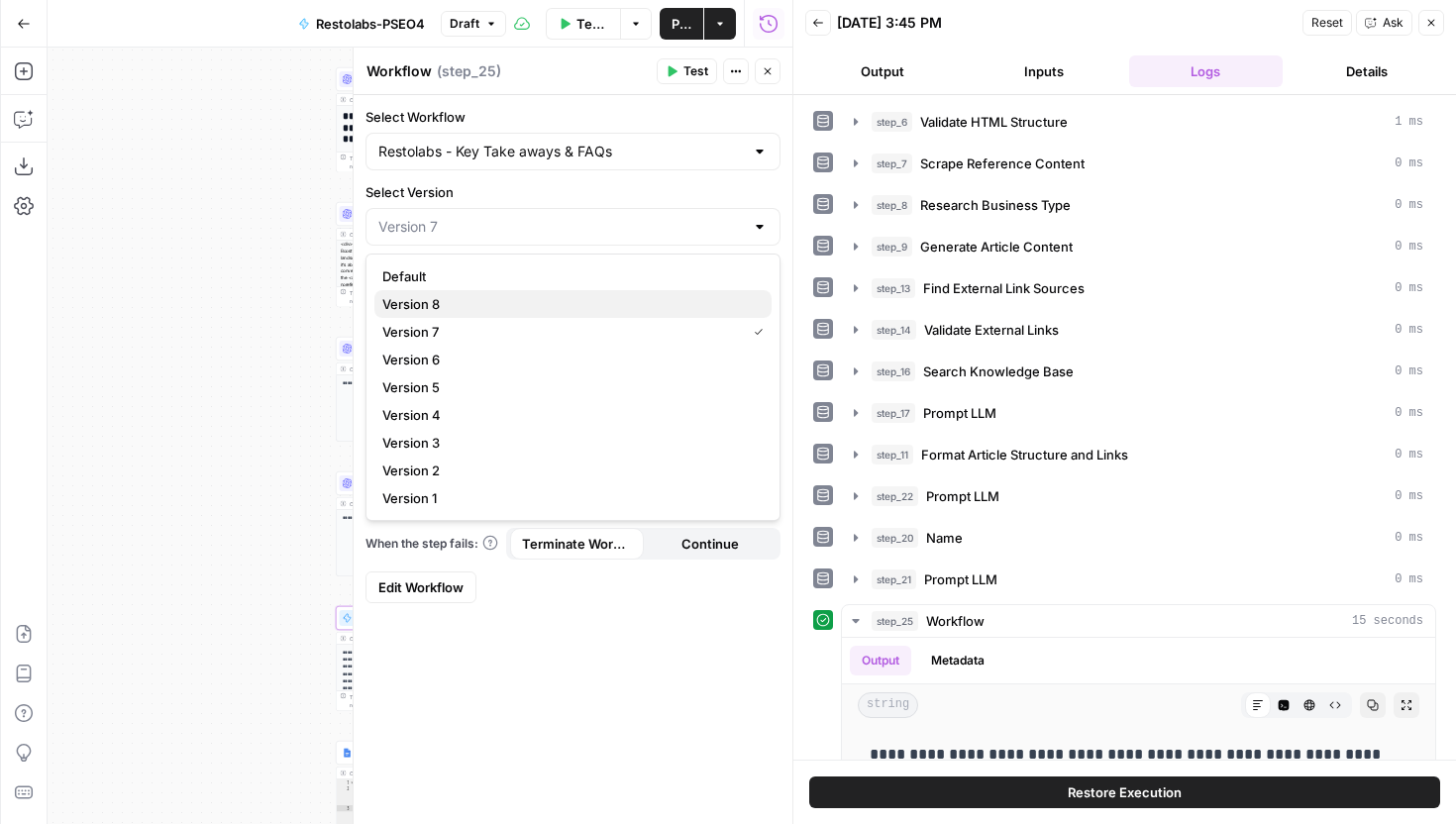 click on "Version 8" at bounding box center (572, 304) 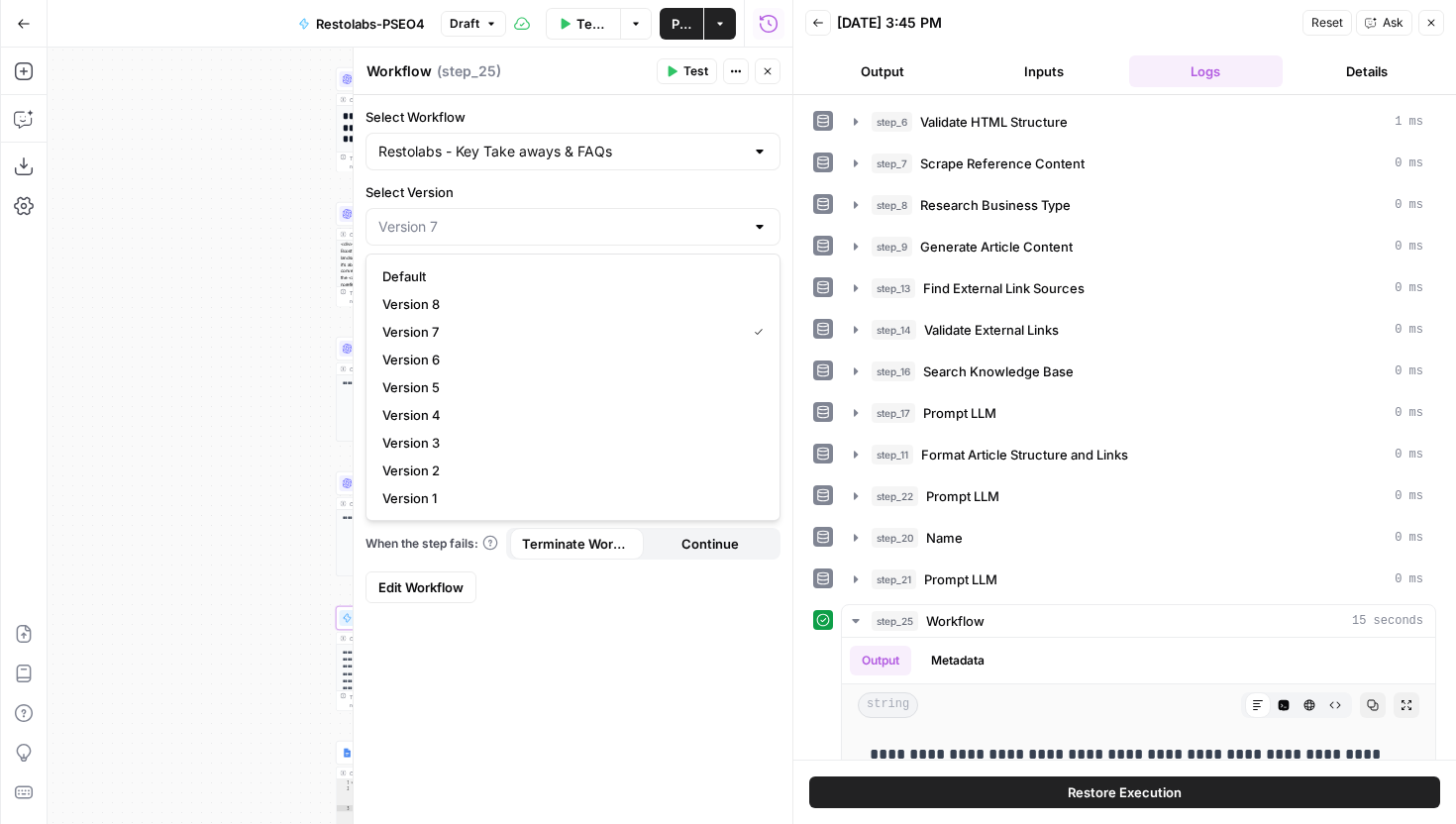 type on "Version 8" 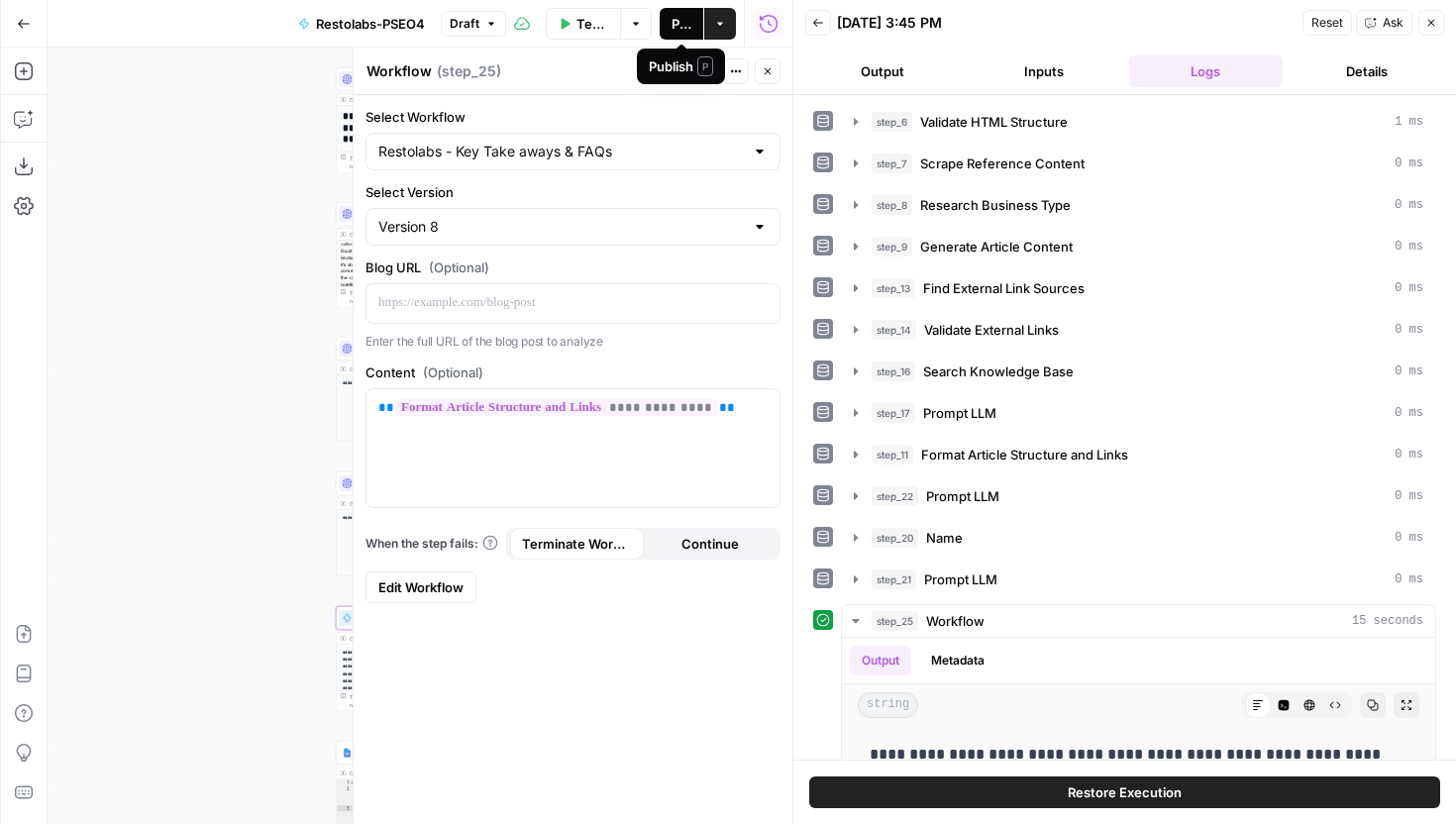 click on "Publish" at bounding box center [681, 24] 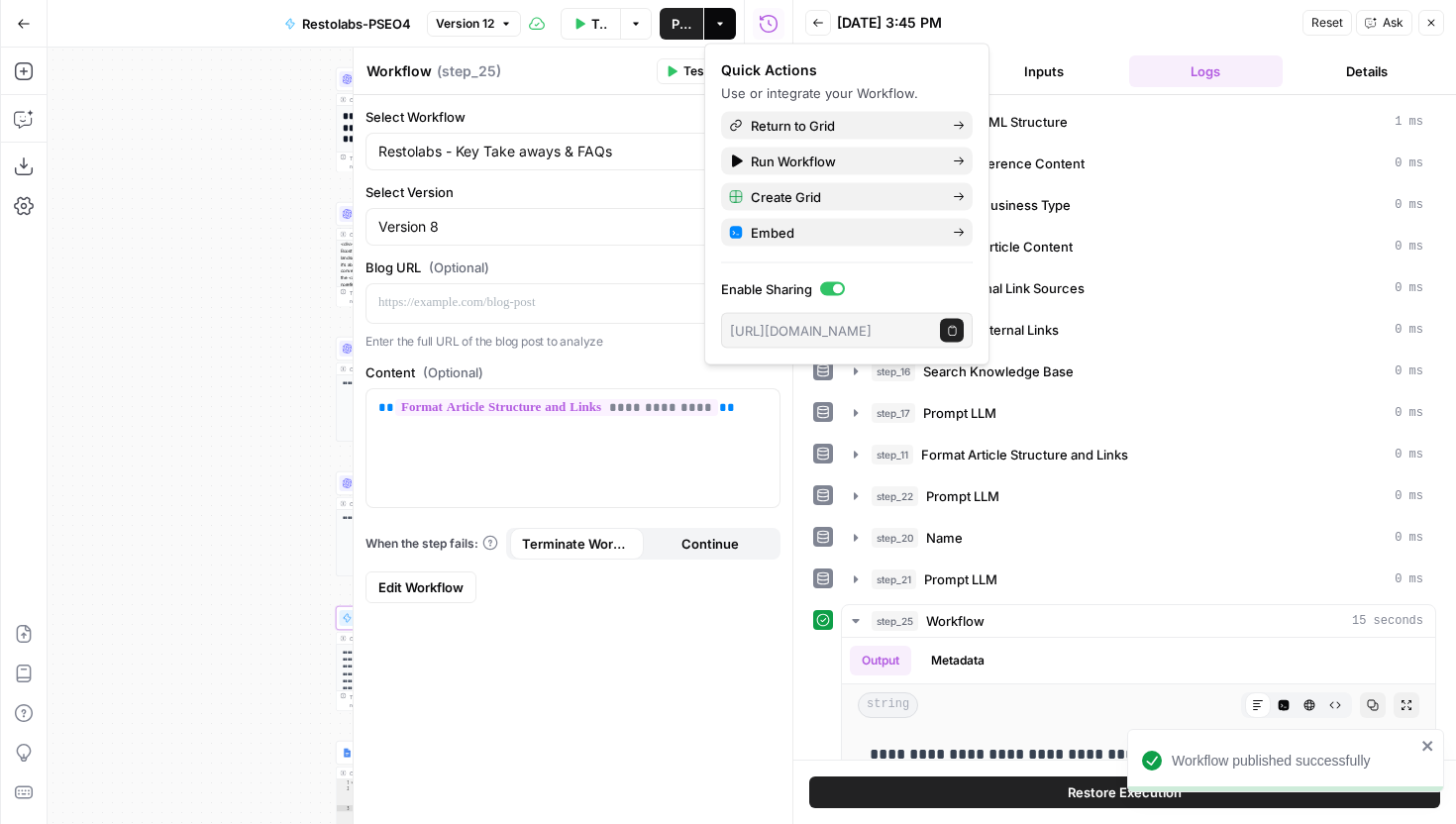 click on "Workflow Workflow  ( step_25 )" at bounding box center [508, 71] 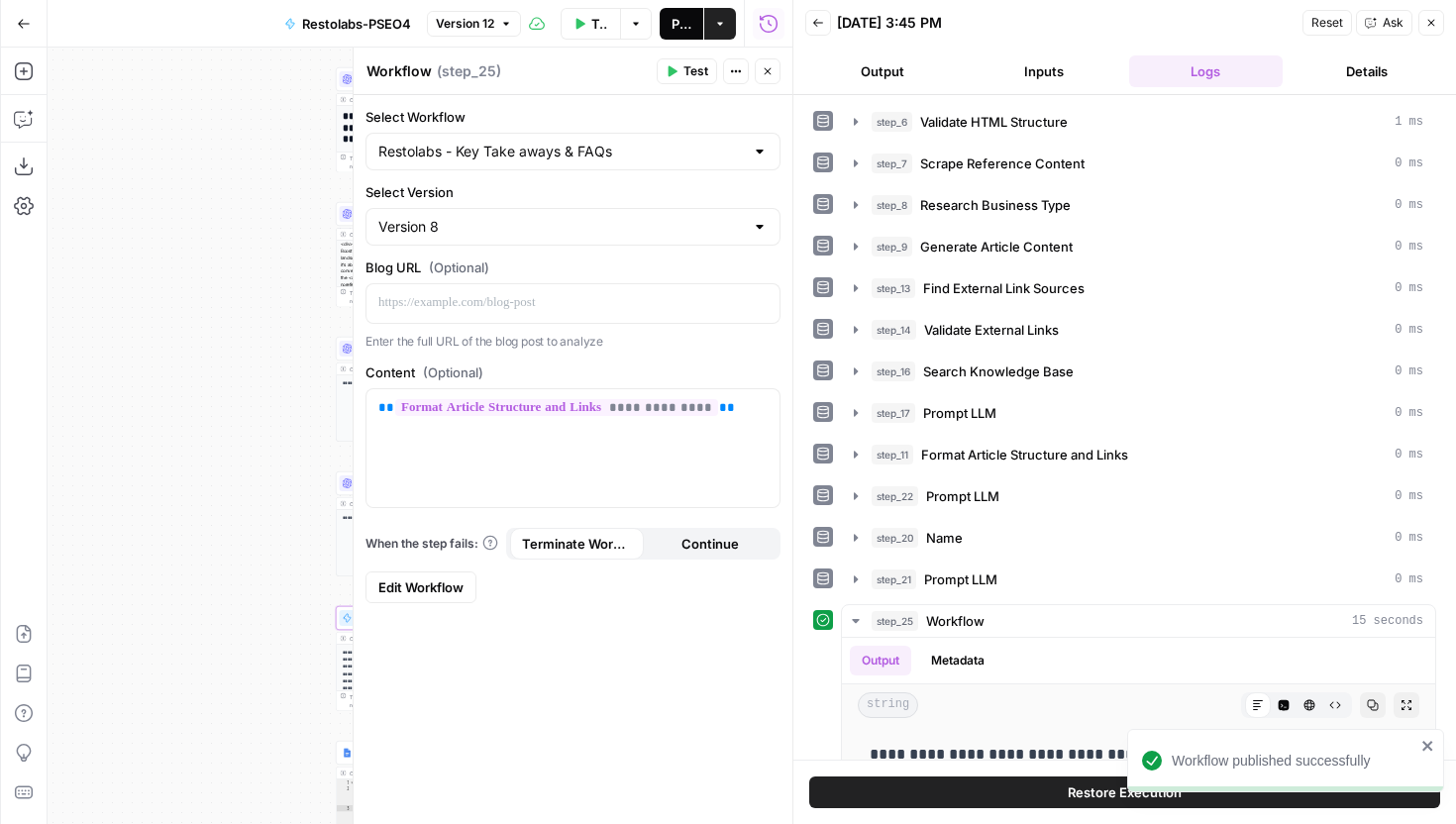 click on "Publish" at bounding box center [681, 24] 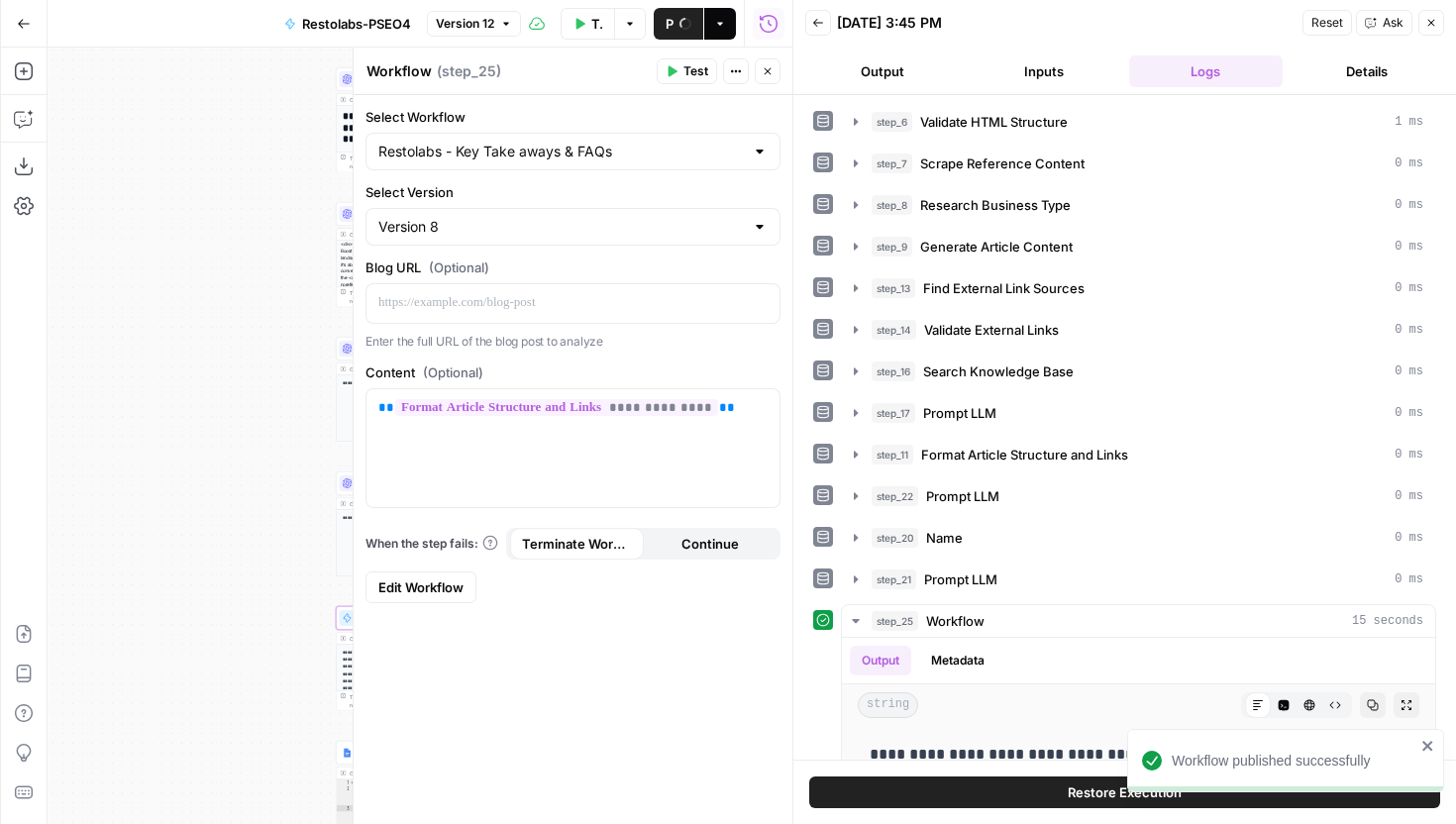 click 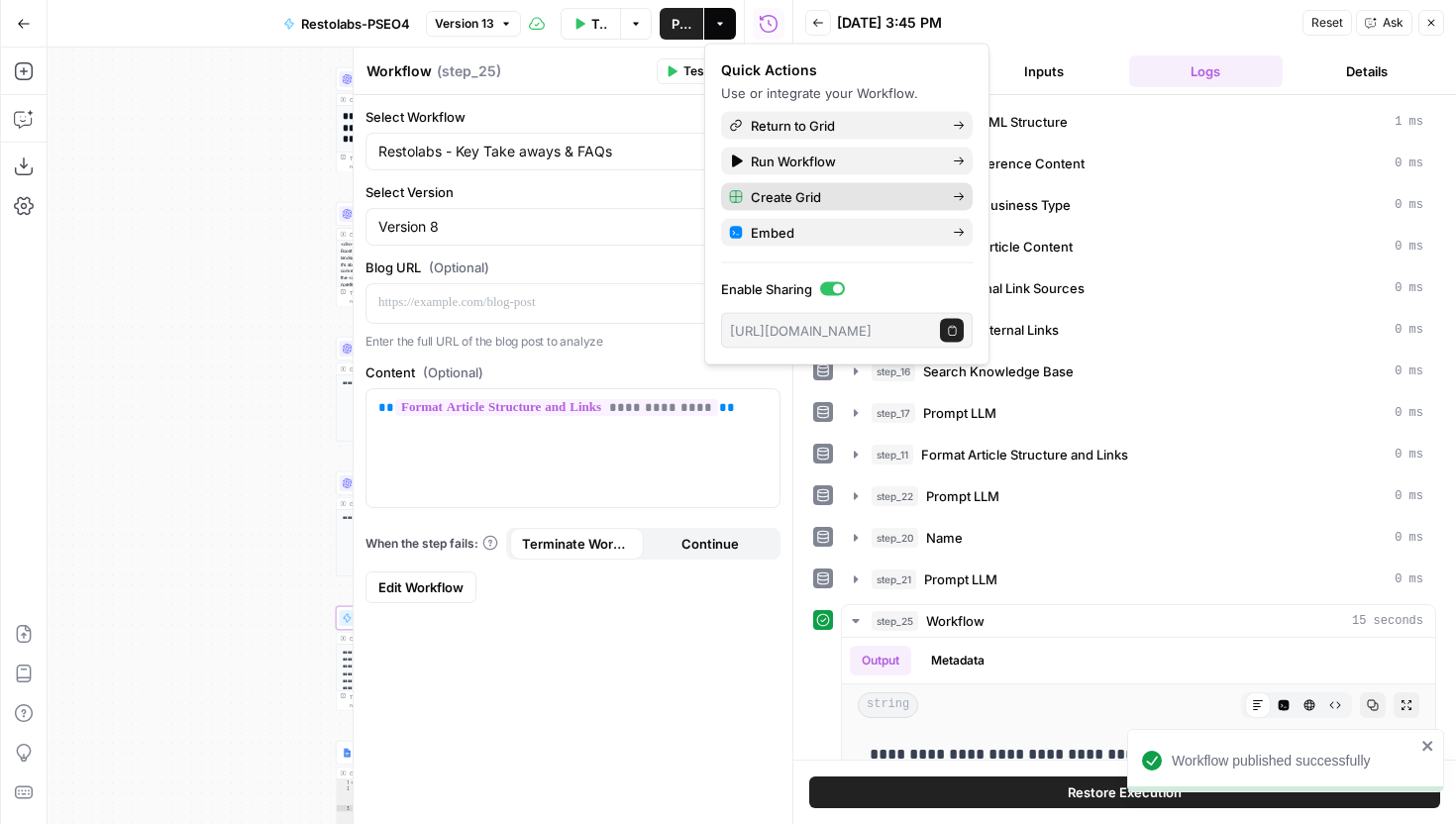 click on "Create Grid" at bounding box center [785, 197] 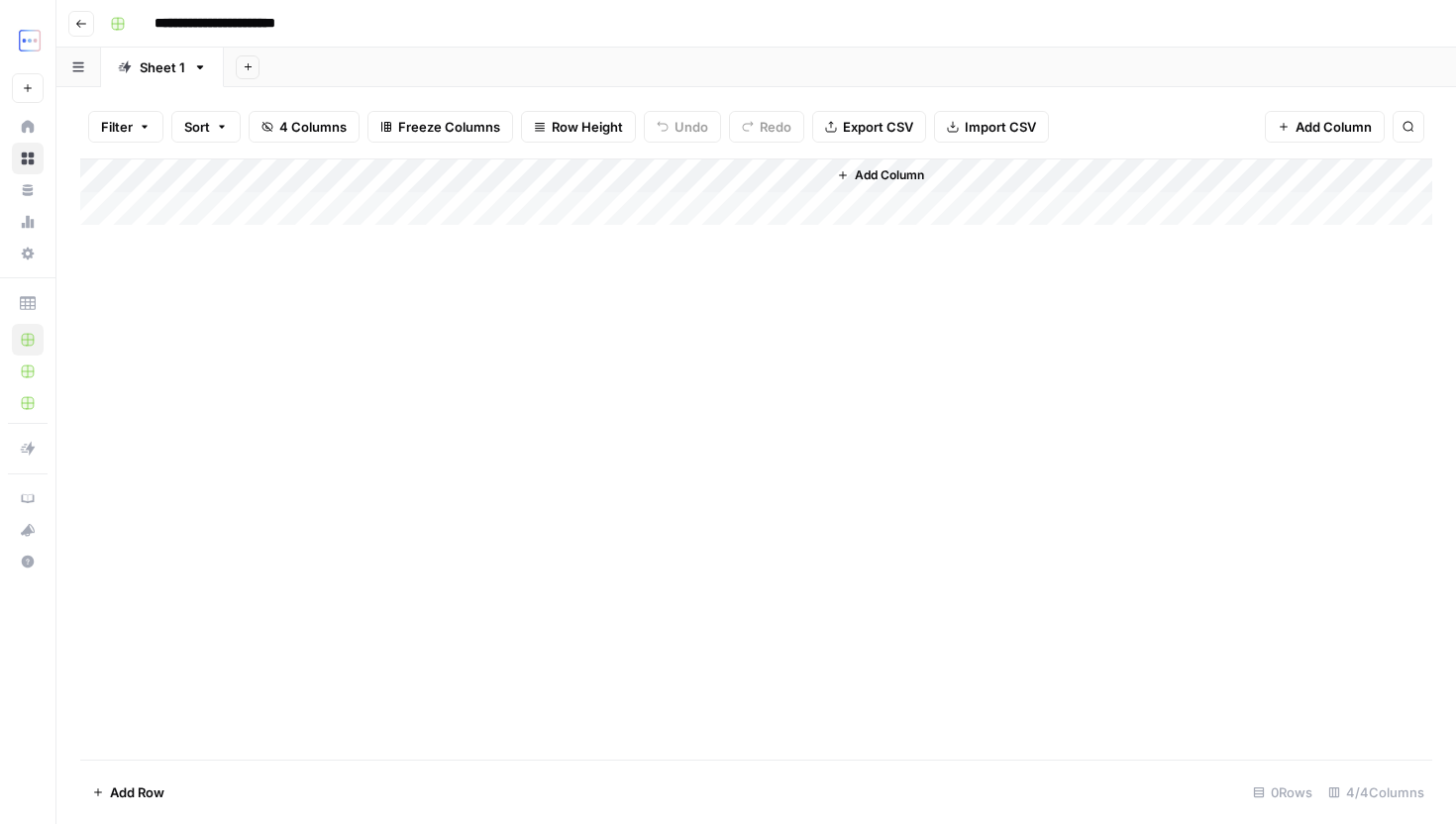 click on "Add Column" at bounding box center [756, 192] 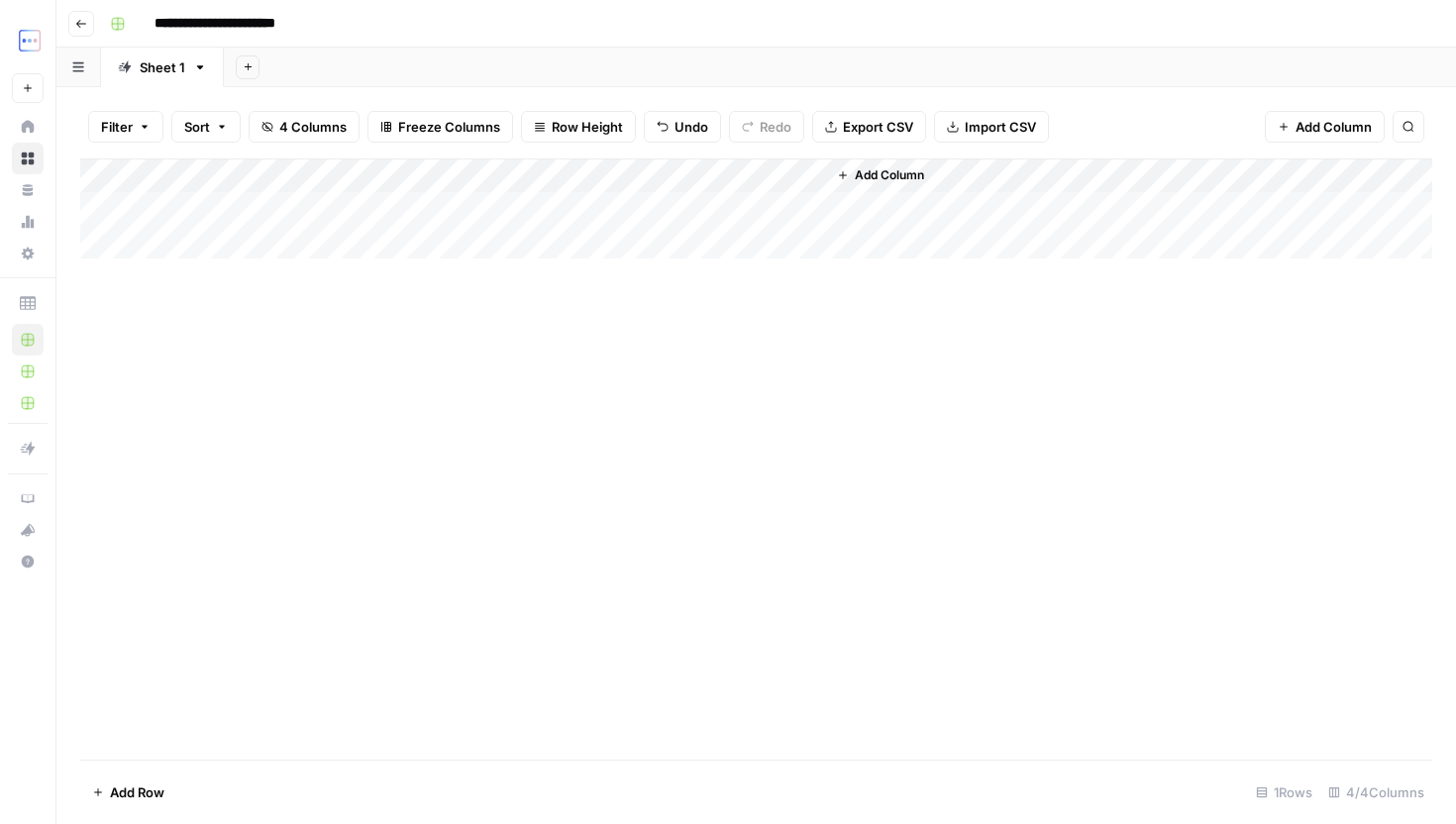 click on "Add Column" at bounding box center [756, 209] 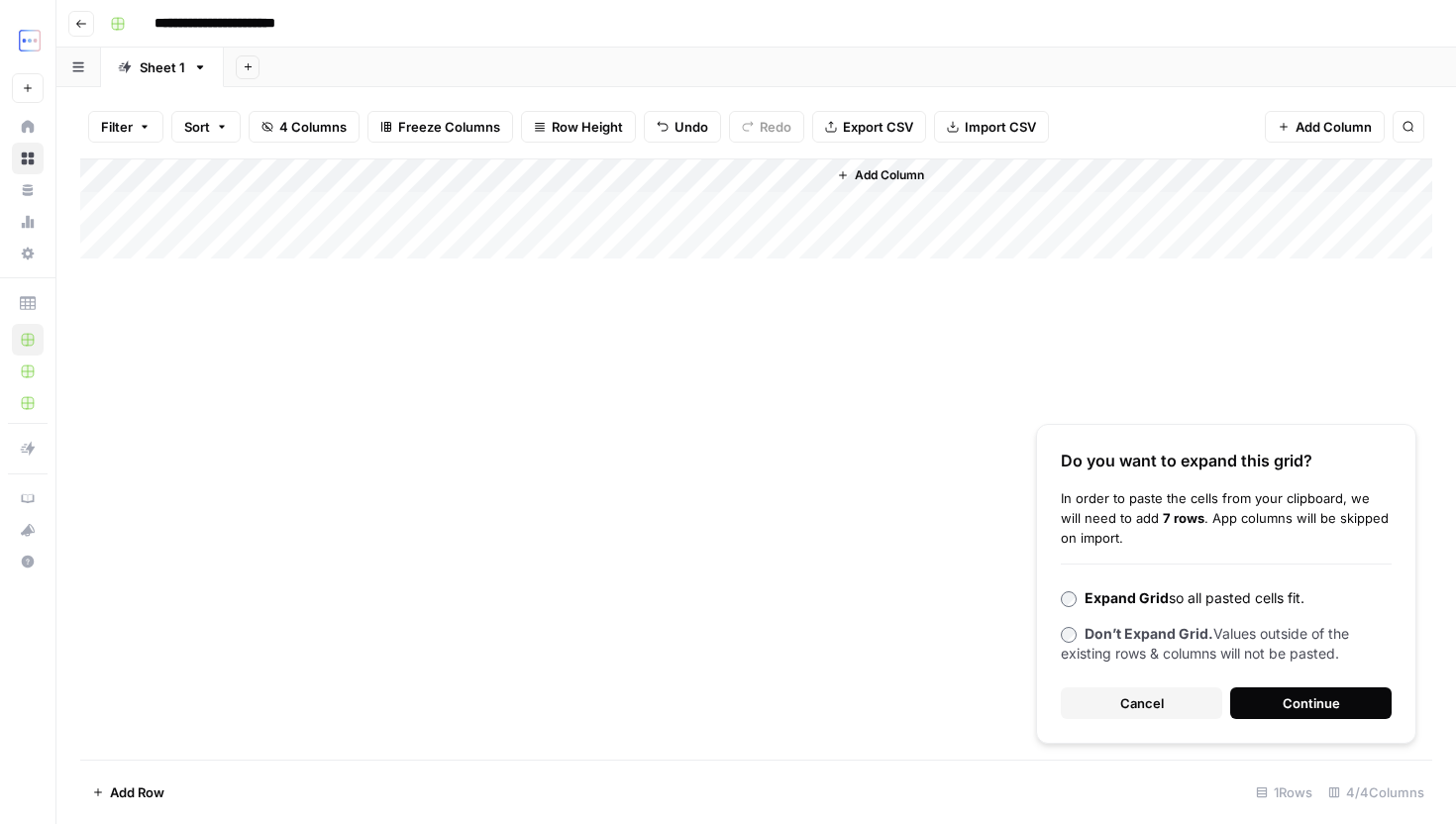 click on "Continue" at bounding box center (1310, 703) 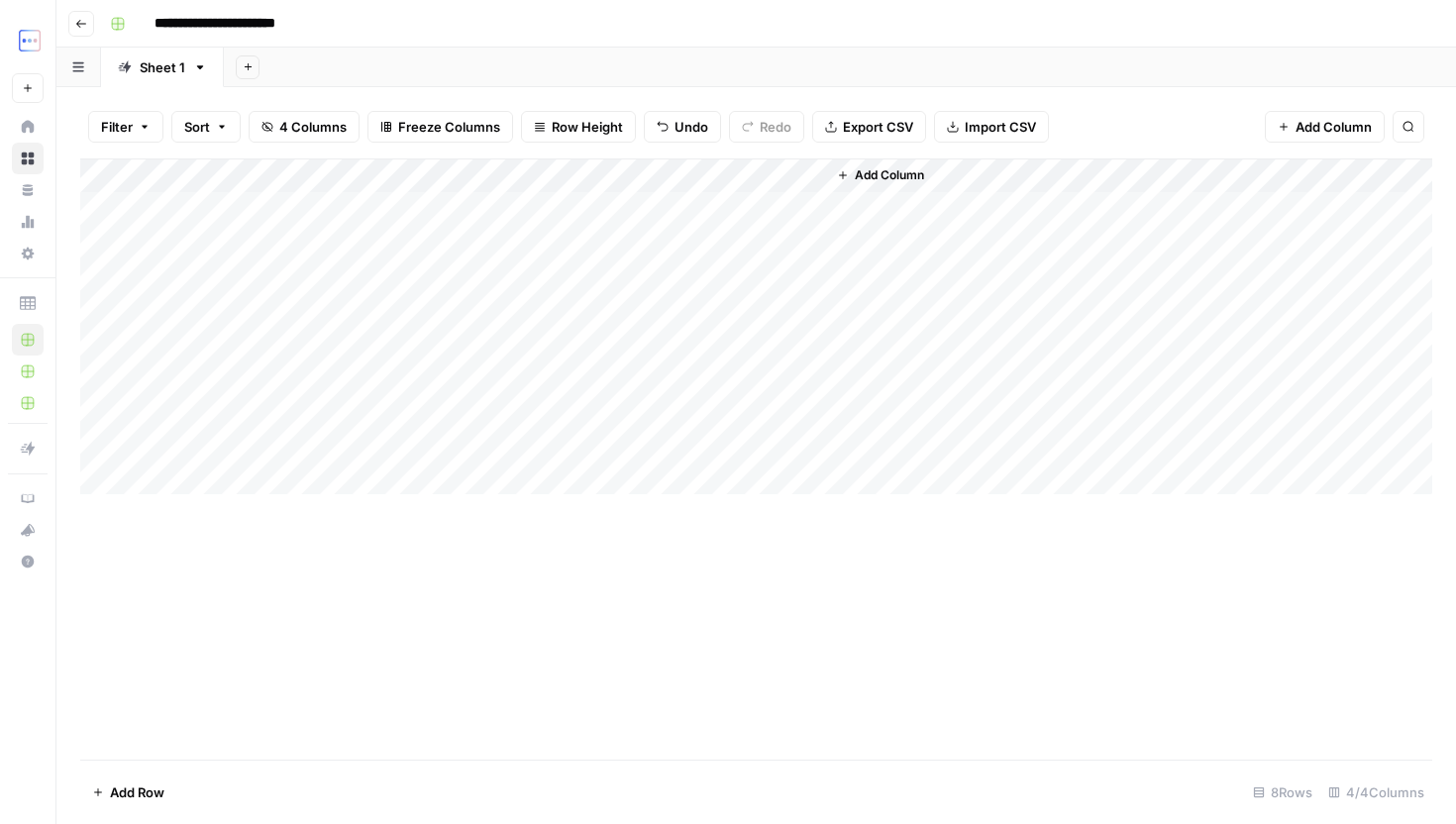 click on "Add Column" at bounding box center (756, 327) 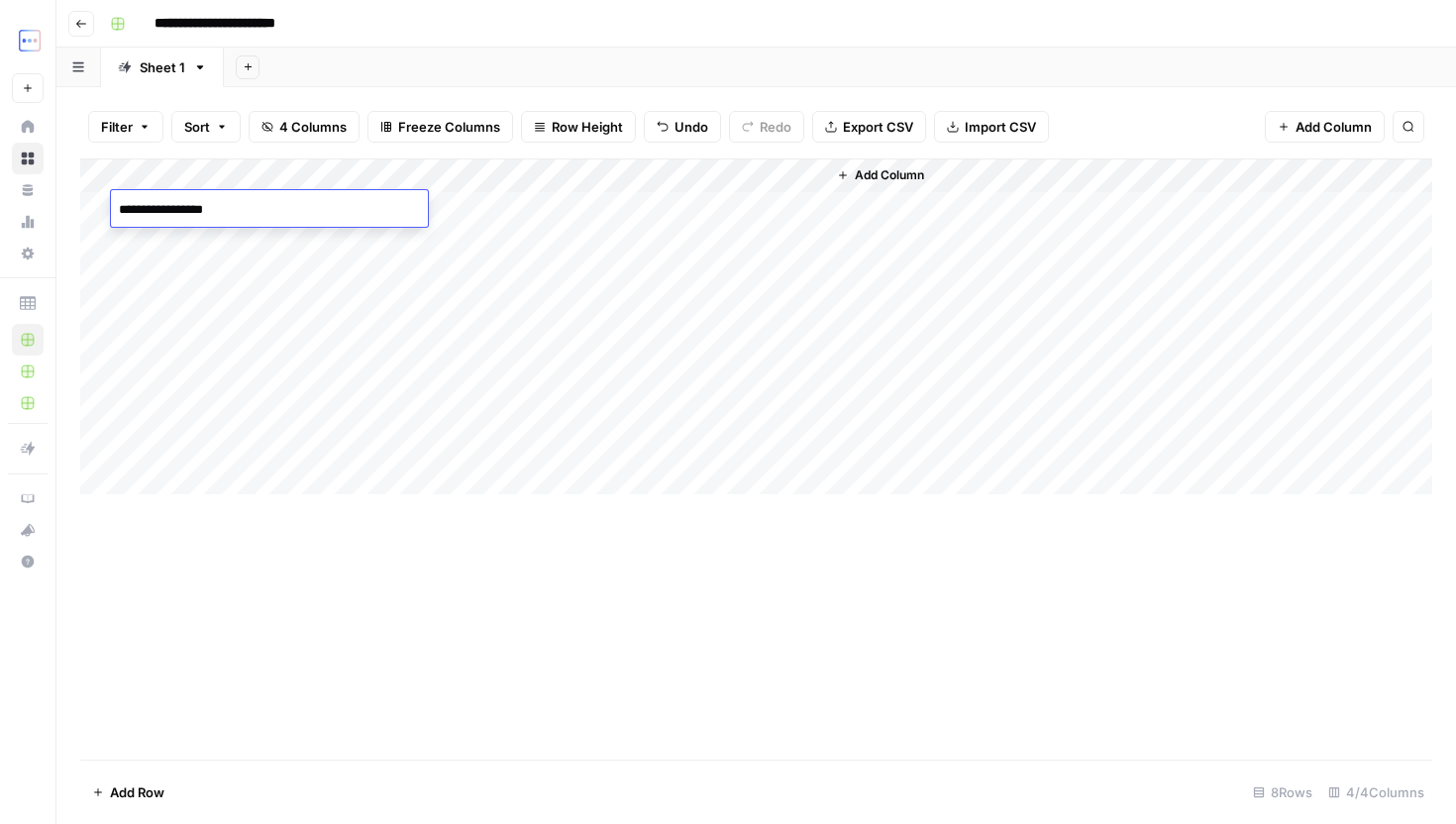 click on "**********" at bounding box center (269, 210) 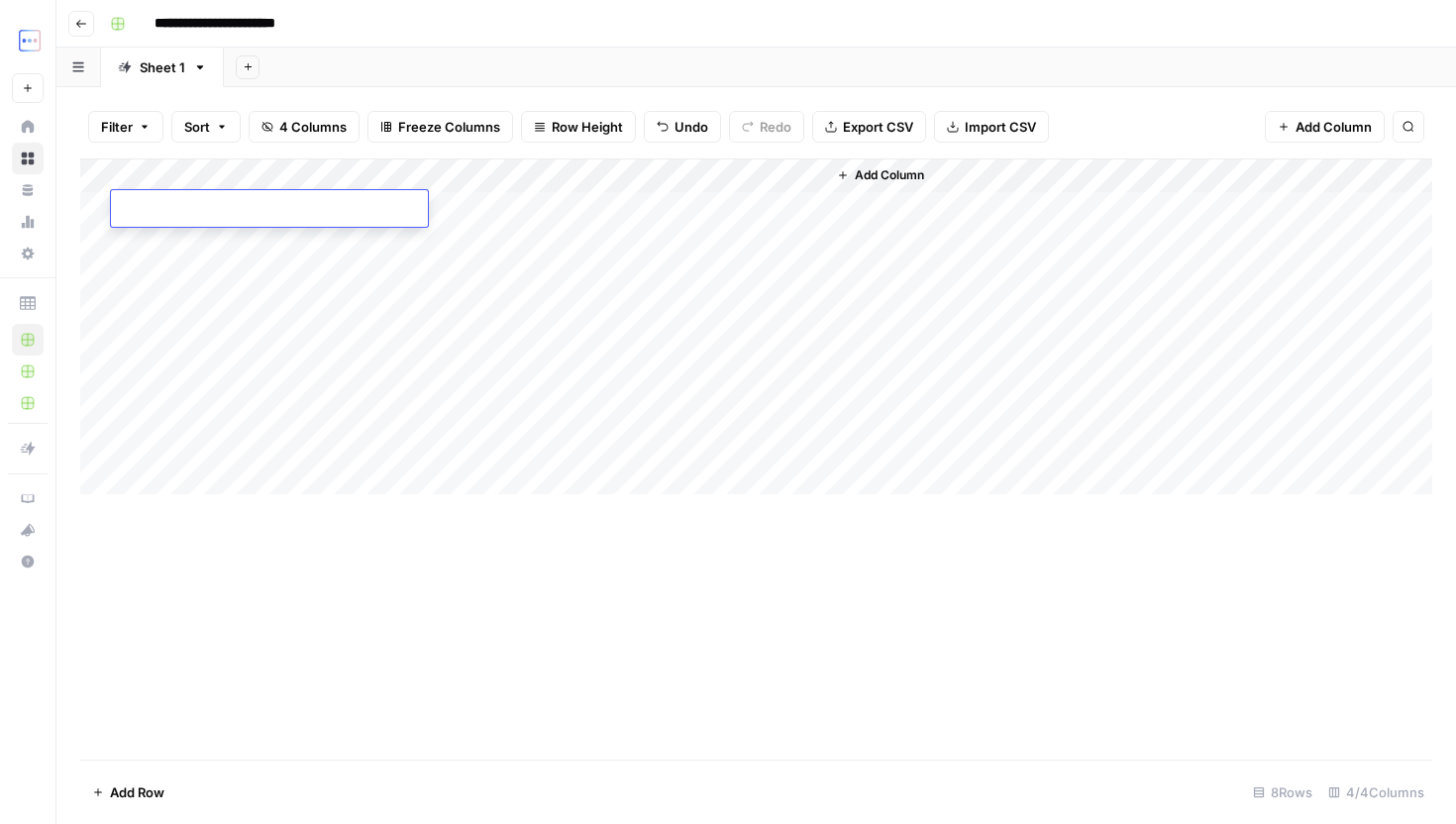 click on "Add Column" at bounding box center (756, 327) 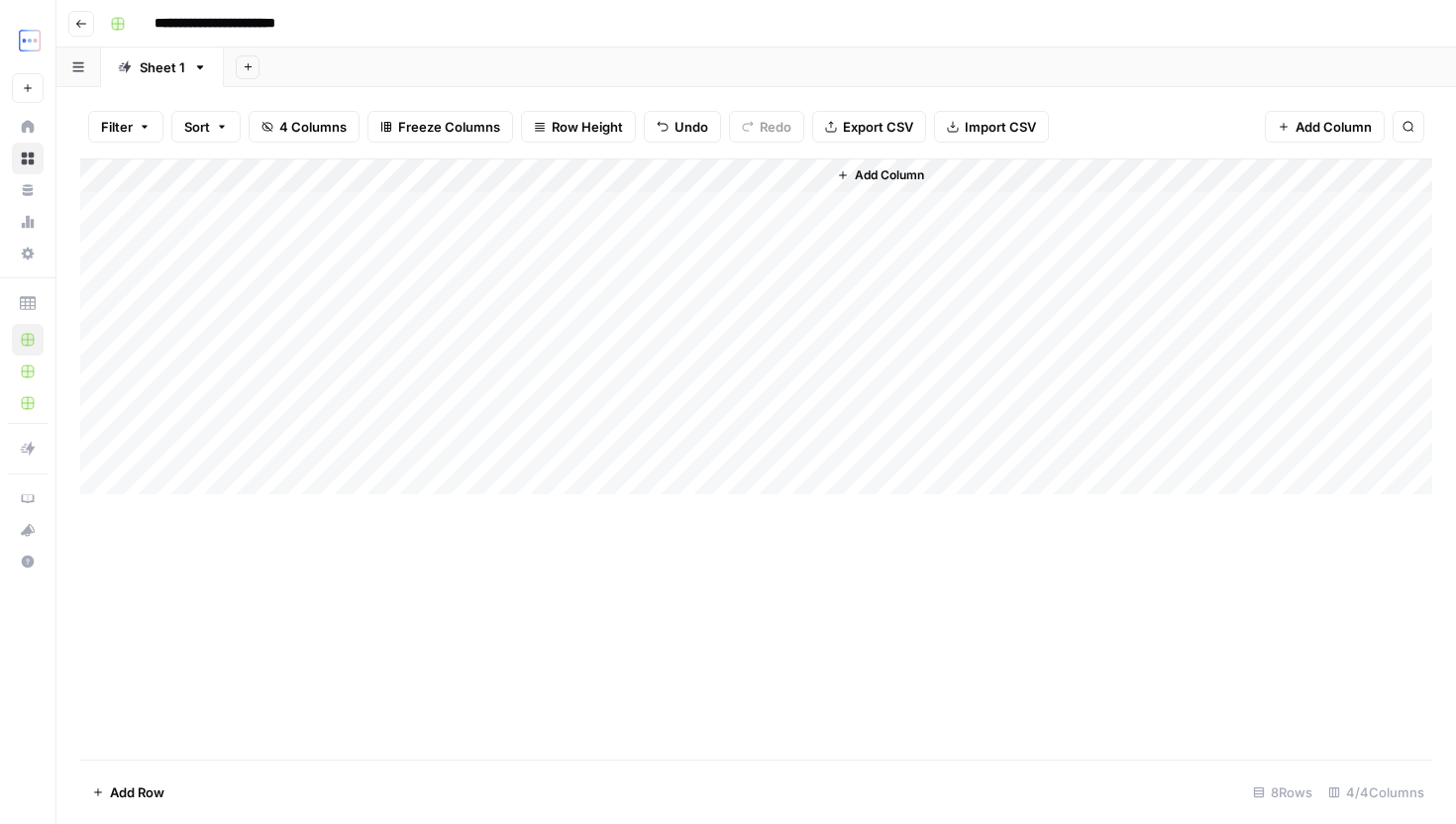 click on "Add Column" at bounding box center (756, 327) 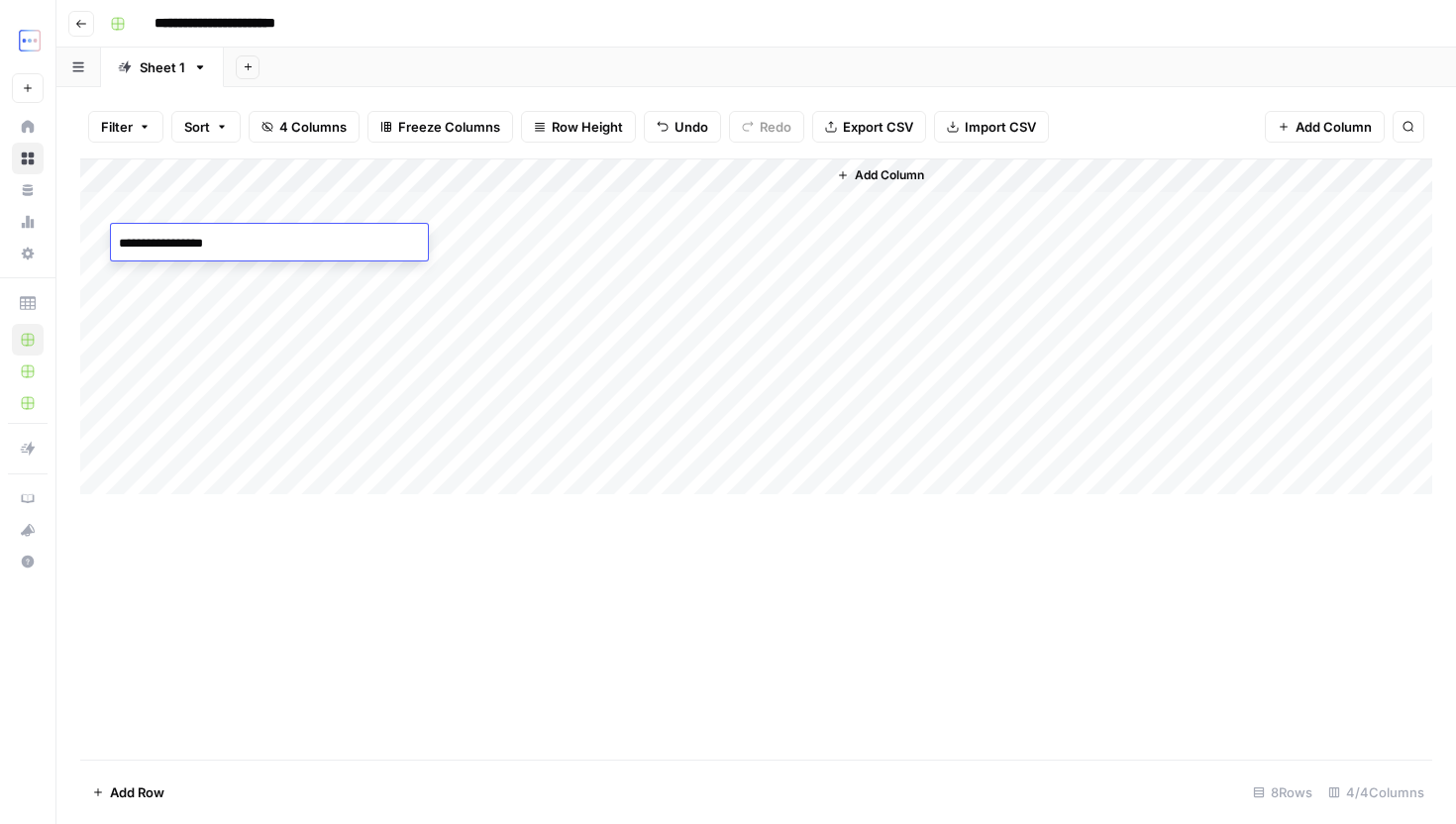 type on "**********" 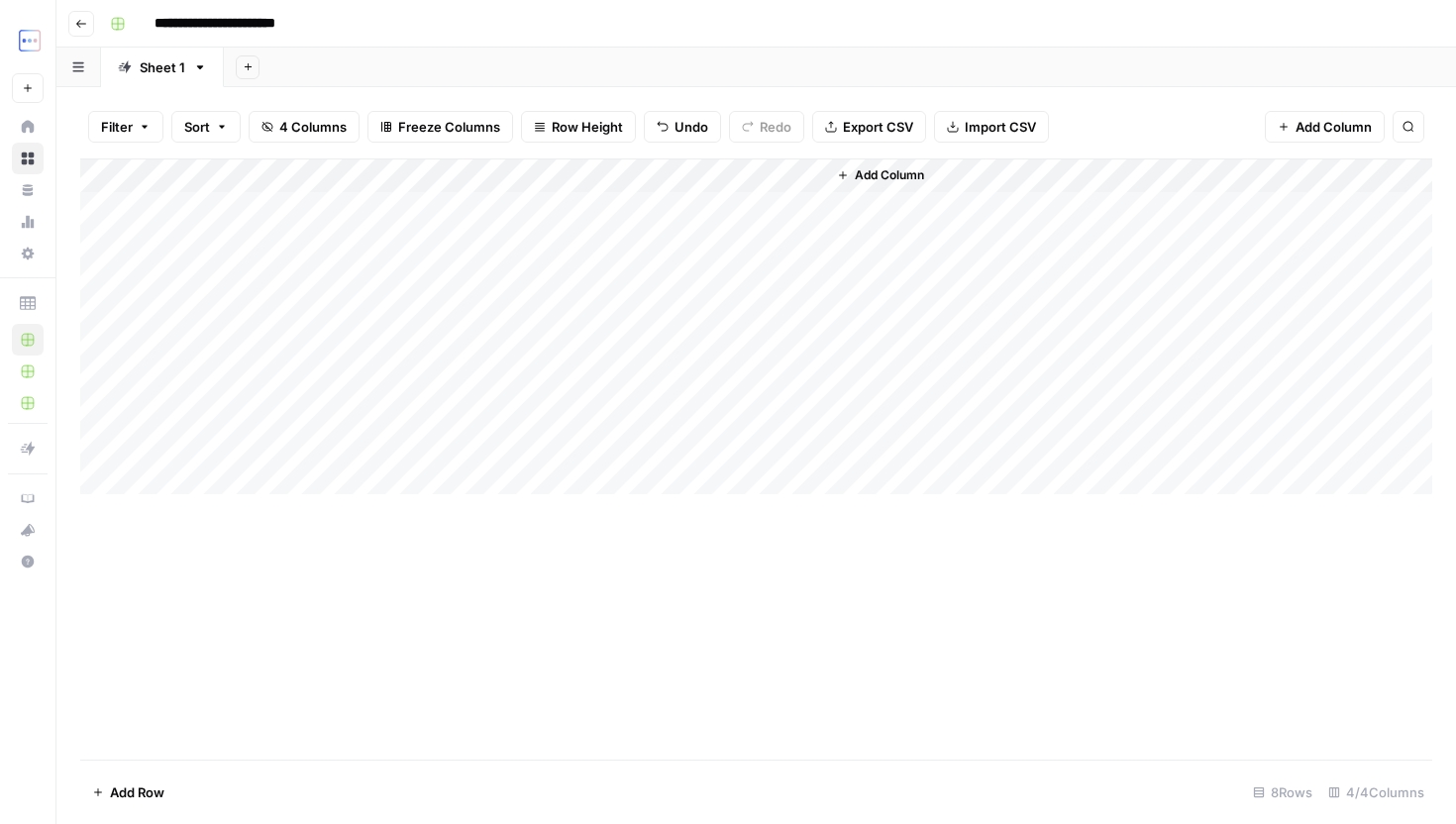 click on "Add Column" at bounding box center (756, 327) 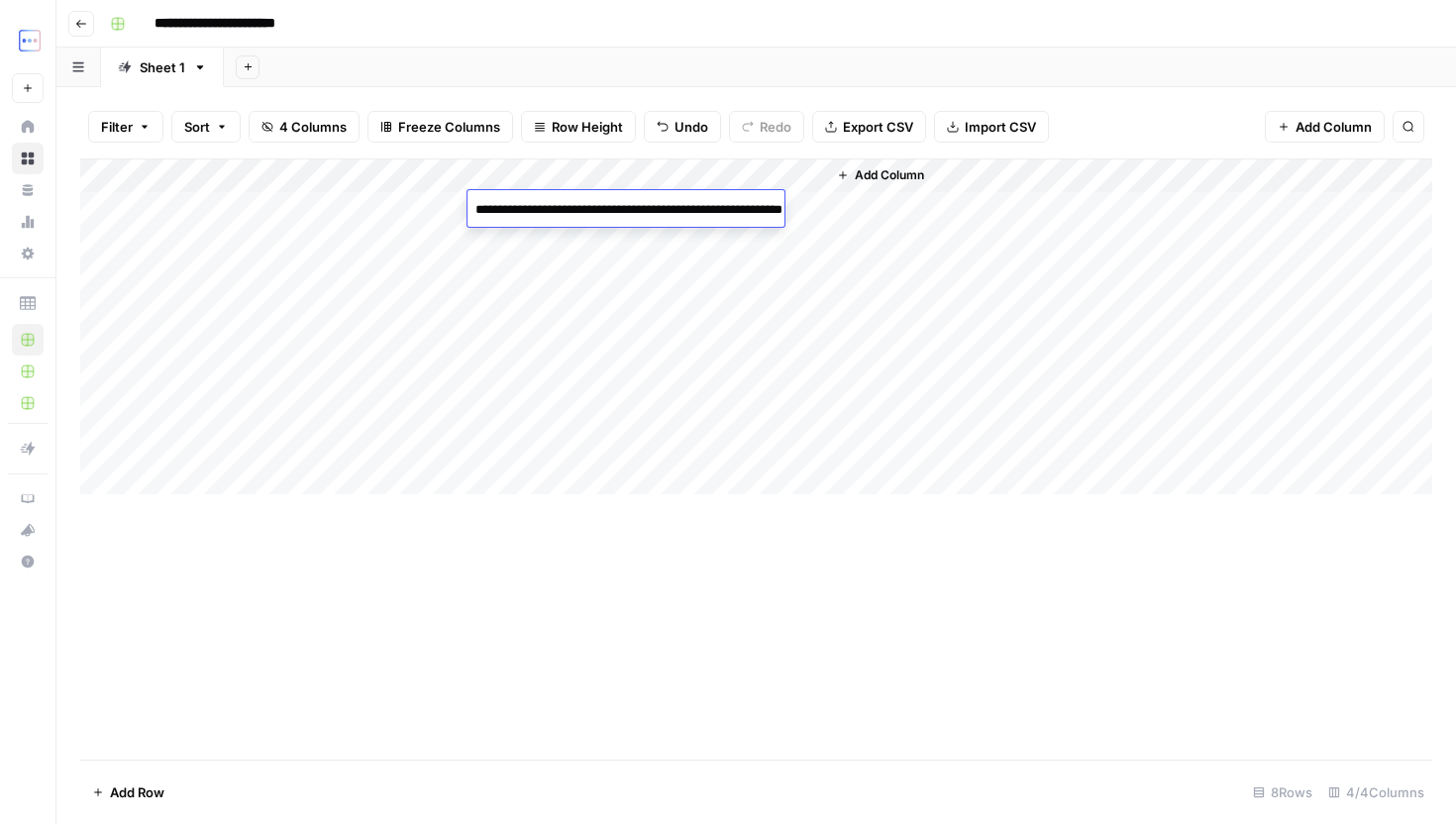 click on "Add Column" at bounding box center [756, 327] 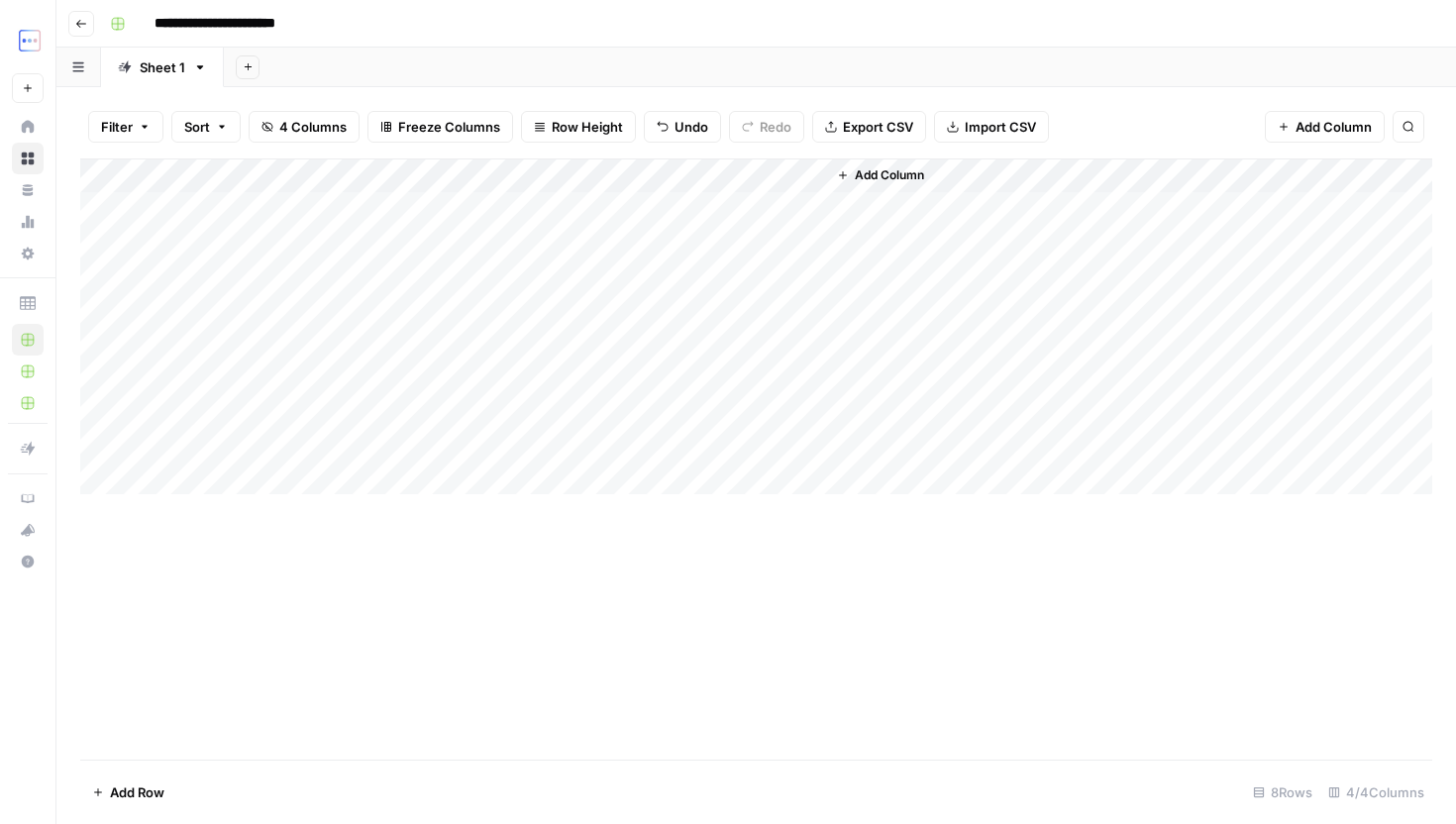 drag, startPoint x: 229, startPoint y: 241, endPoint x: 221, endPoint y: 418, distance: 177.1807 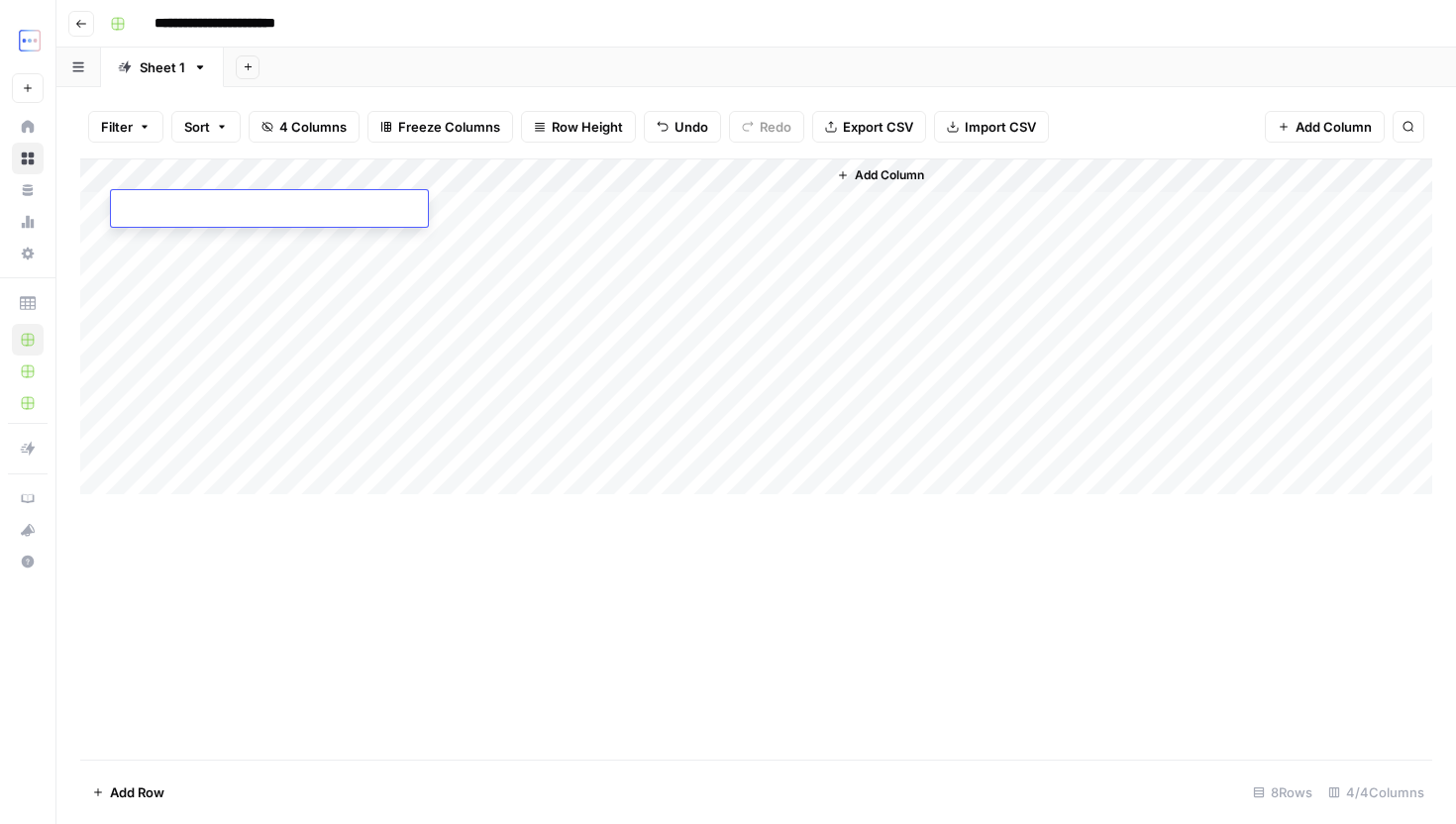 click at bounding box center [269, 210] 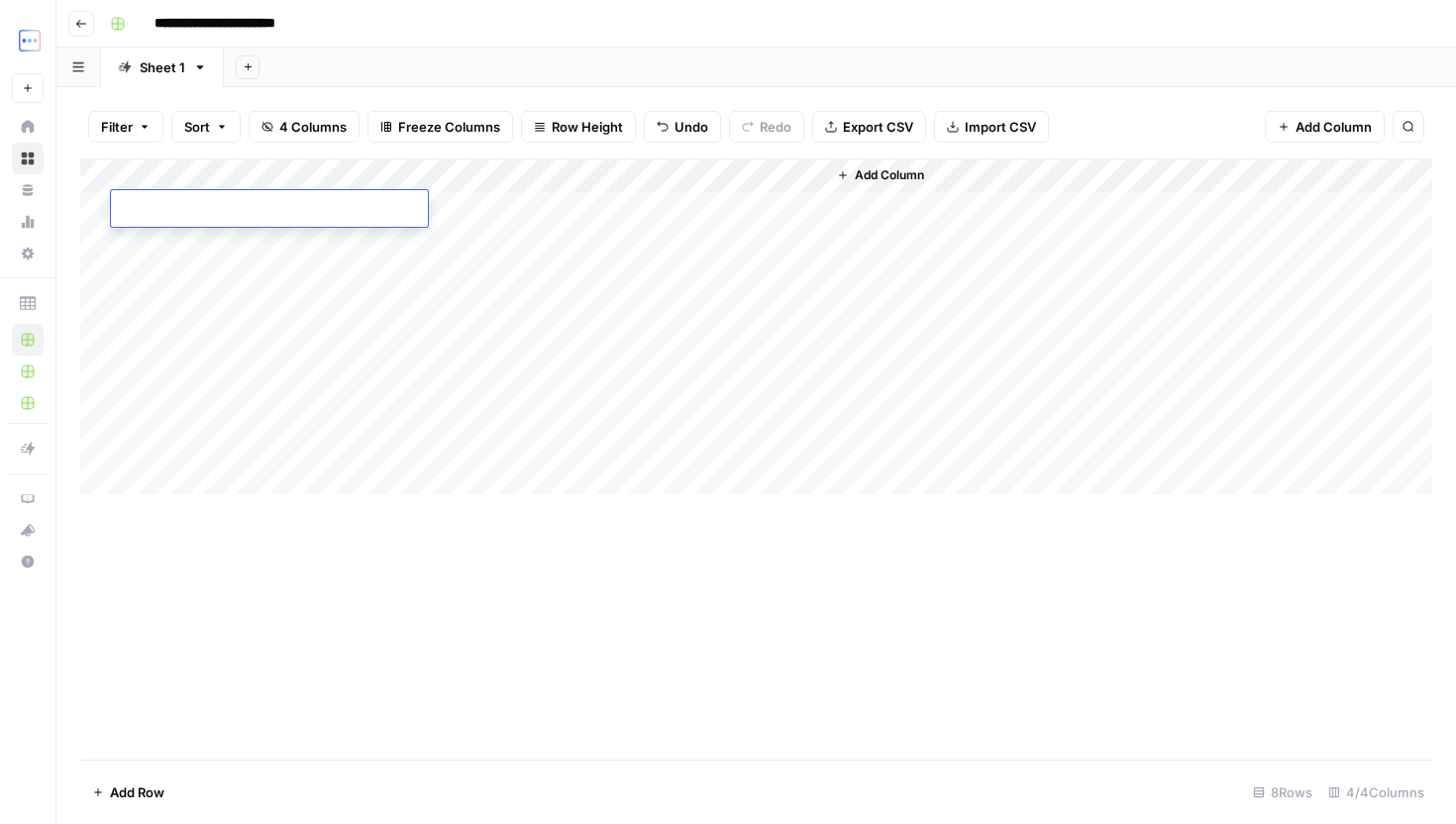 type on "**********" 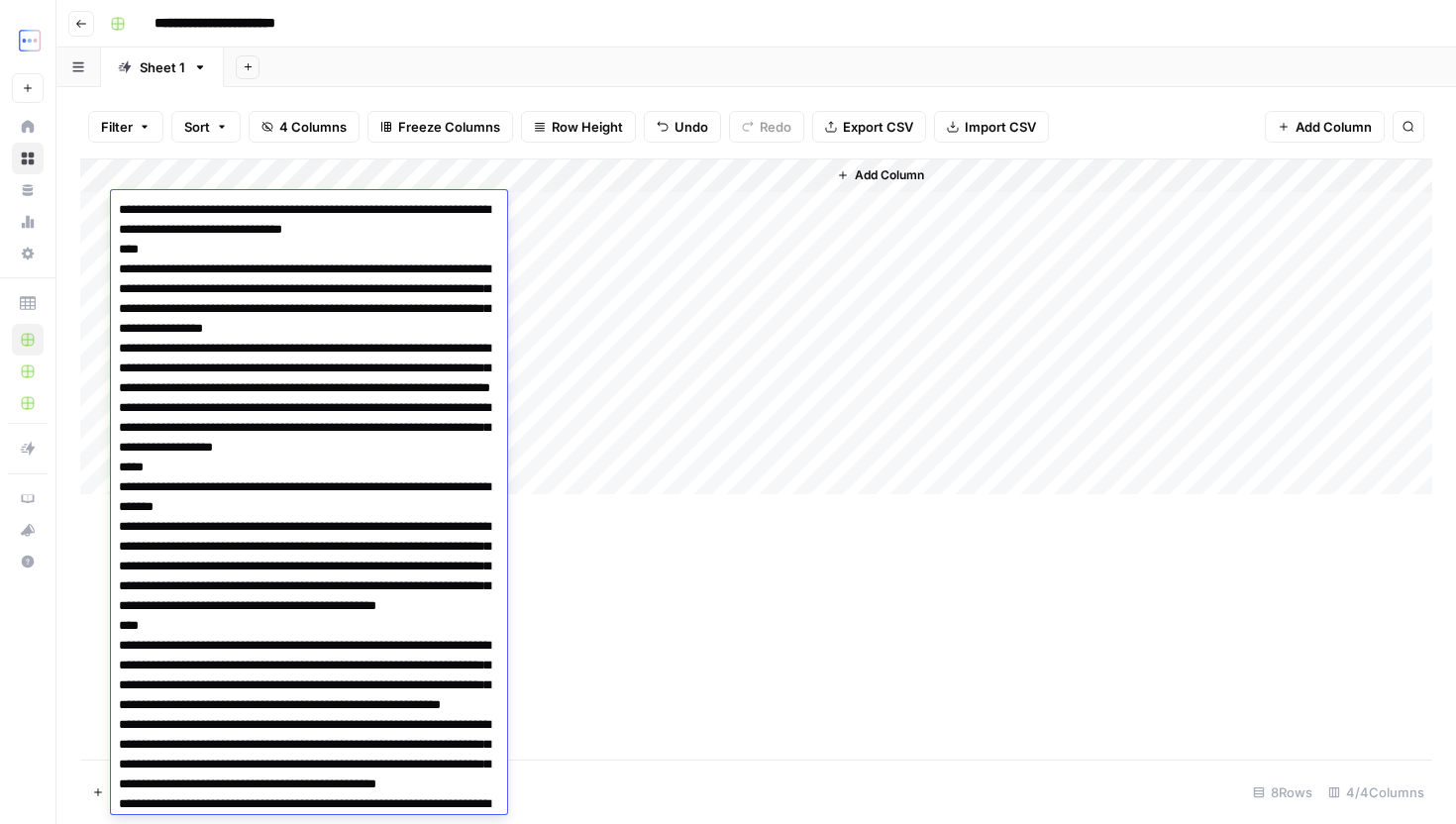 scroll, scrollTop: 2097, scrollLeft: 0, axis: vertical 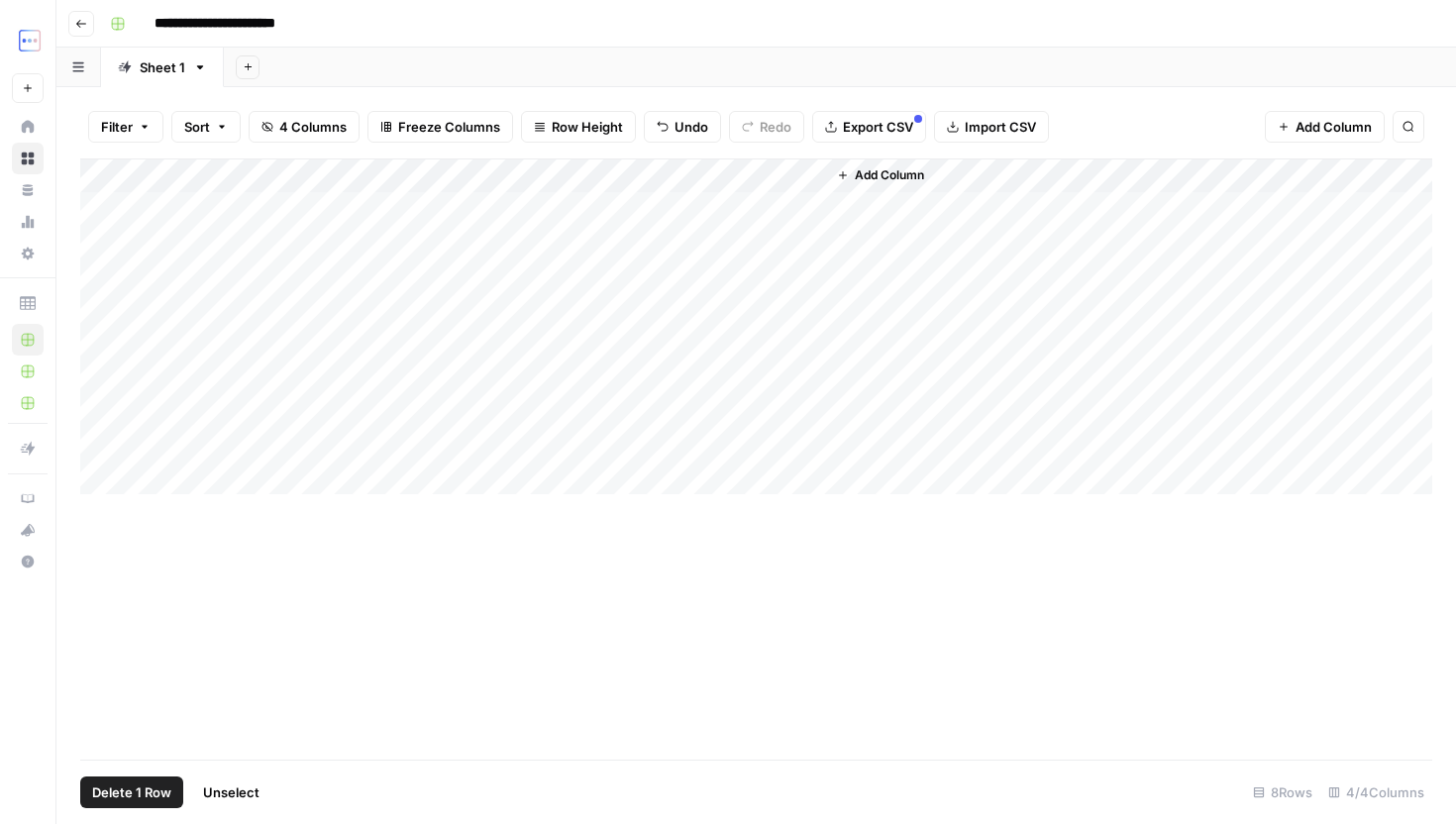 click on "Add Column" at bounding box center [756, 327] 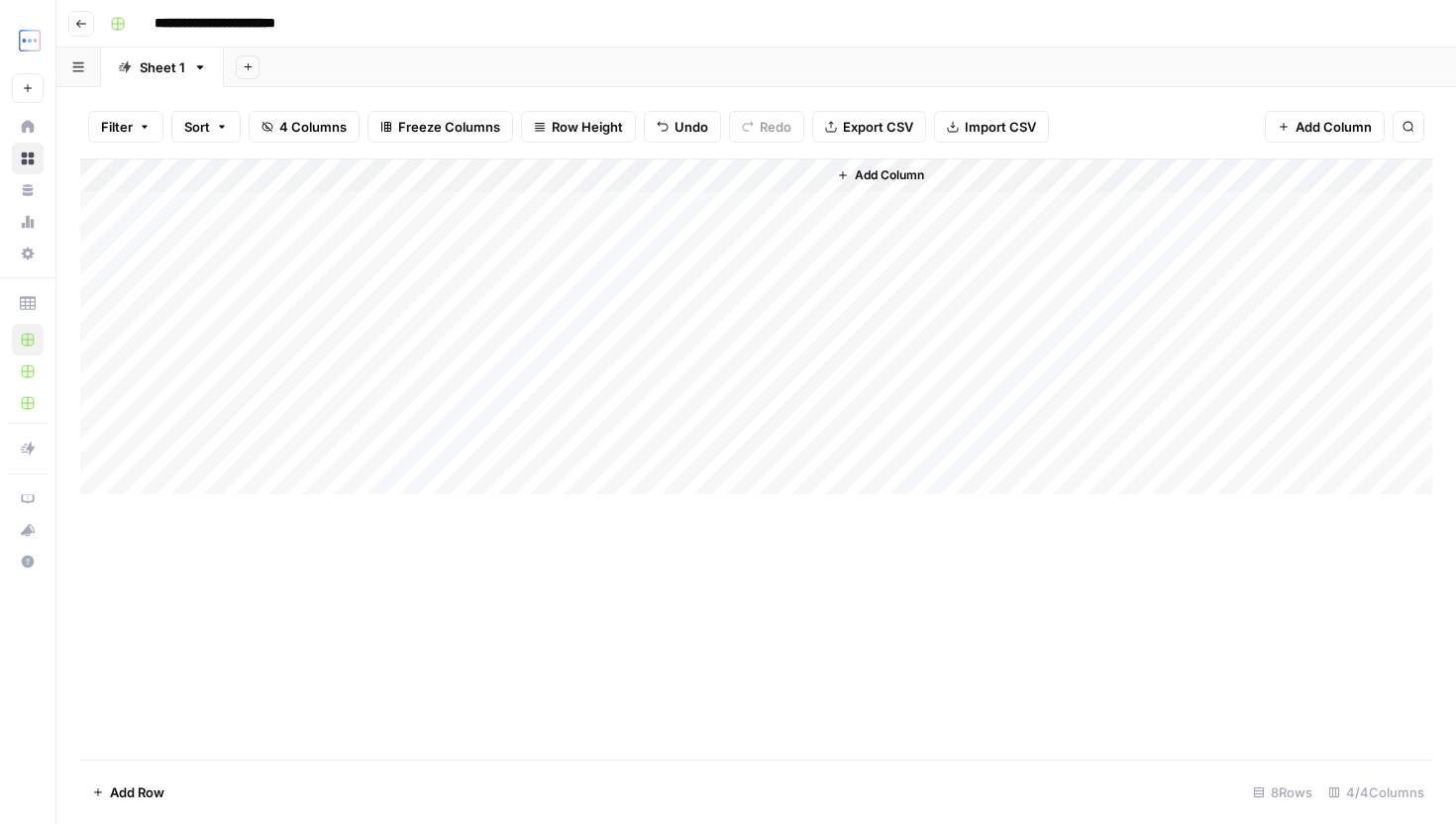 click on "Add Column" at bounding box center (756, 327) 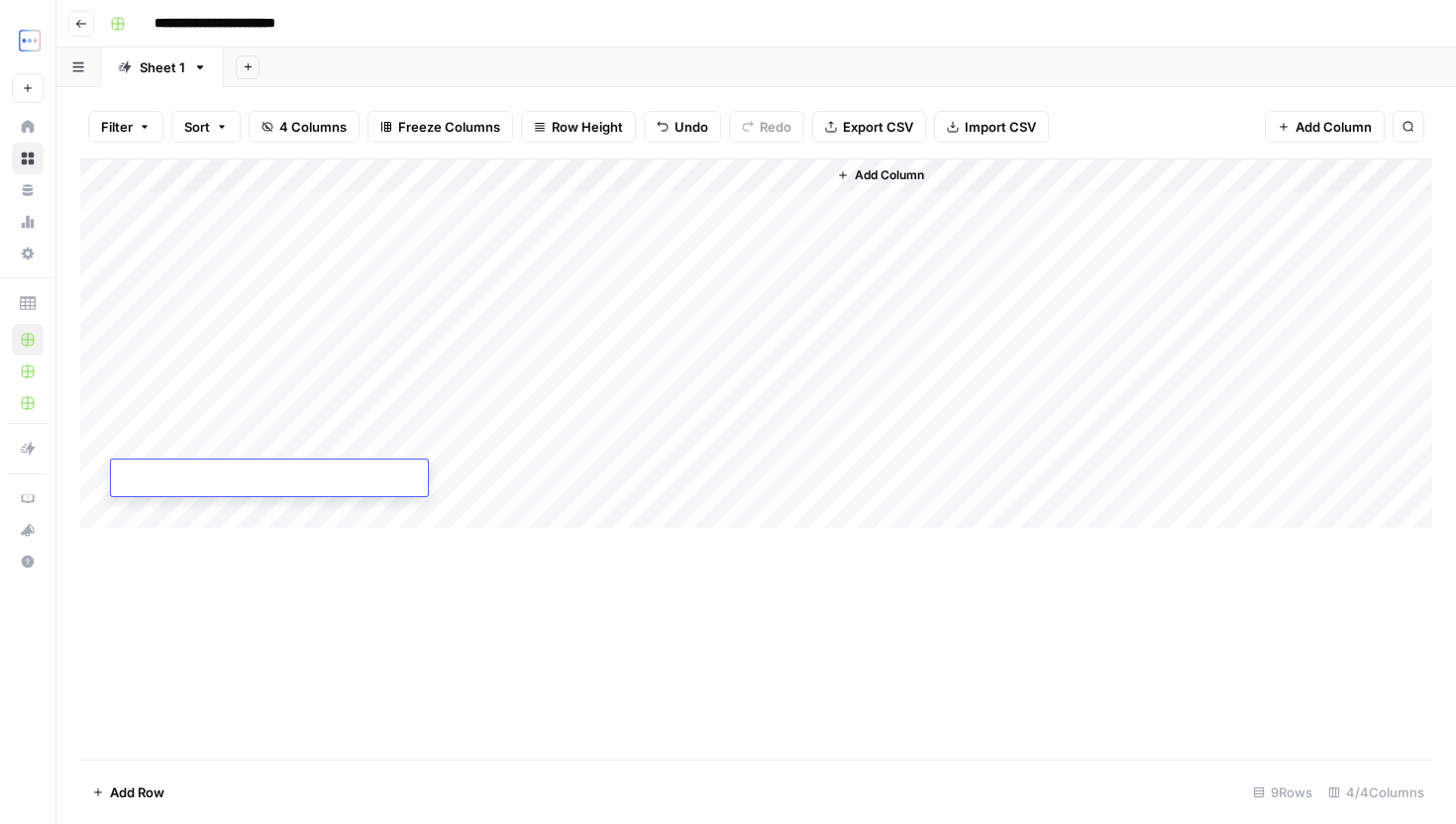 click on "Add Column" at bounding box center [756, 344] 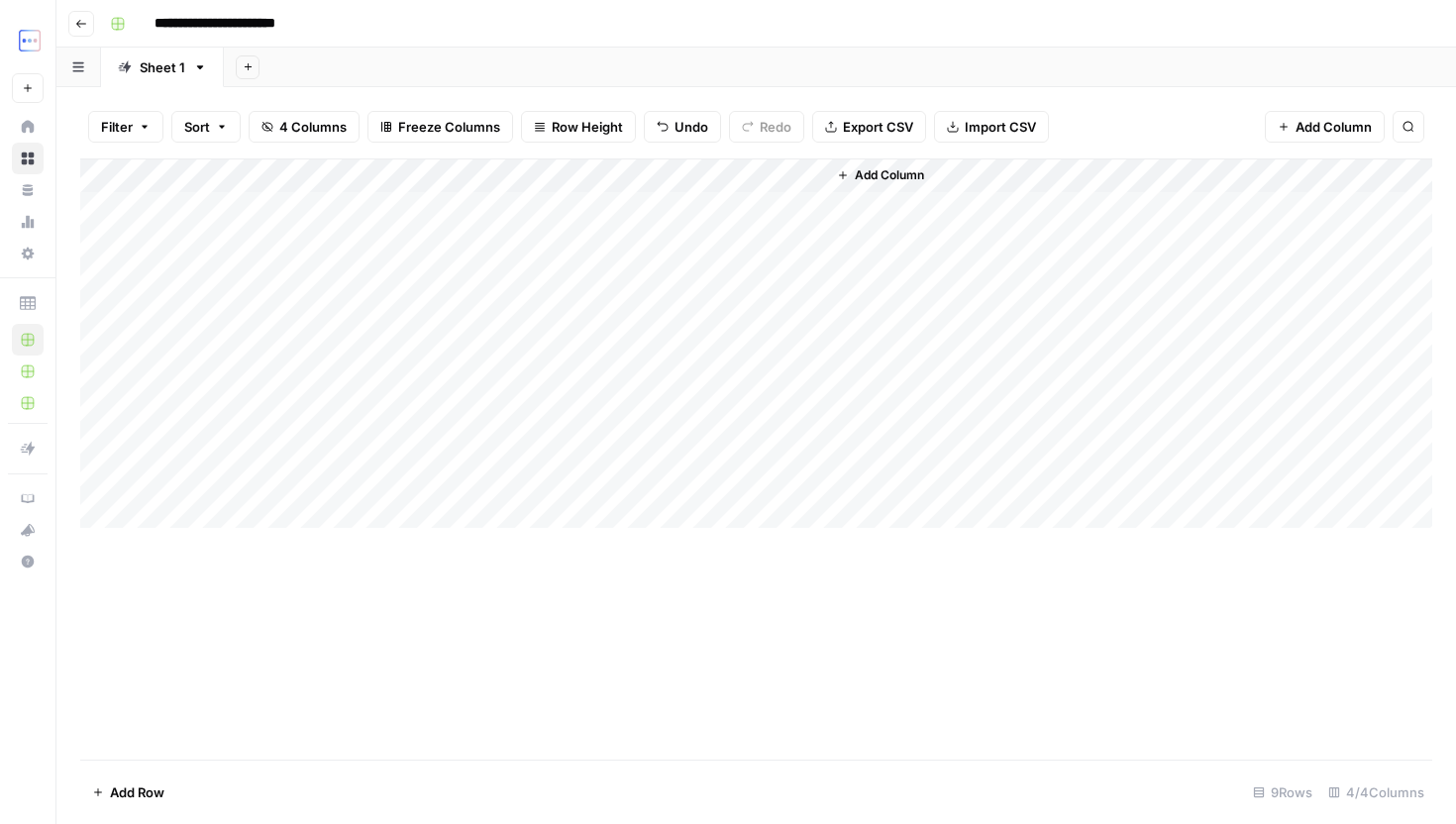 click on "Add Column" at bounding box center [756, 344] 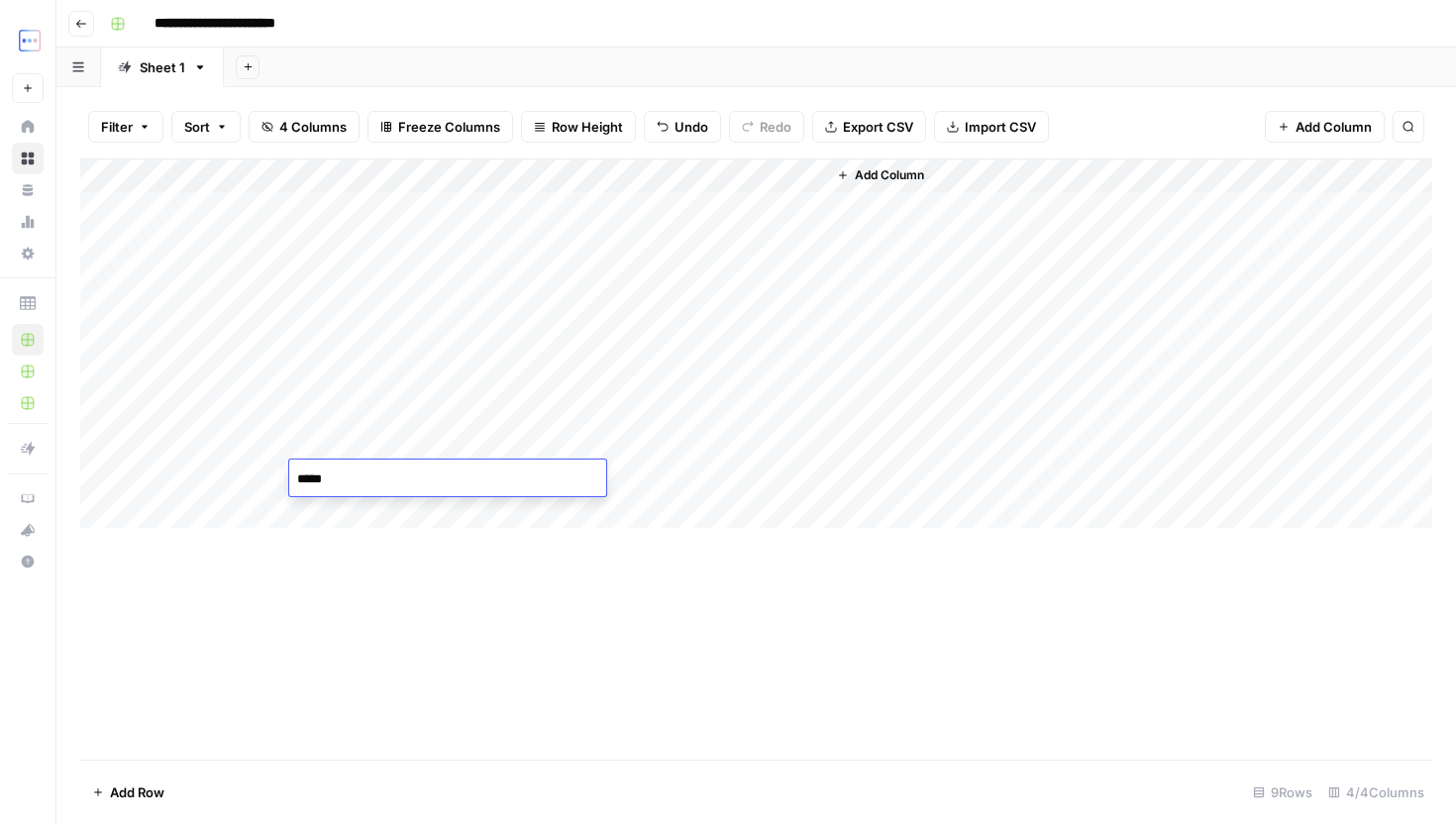 type on "******" 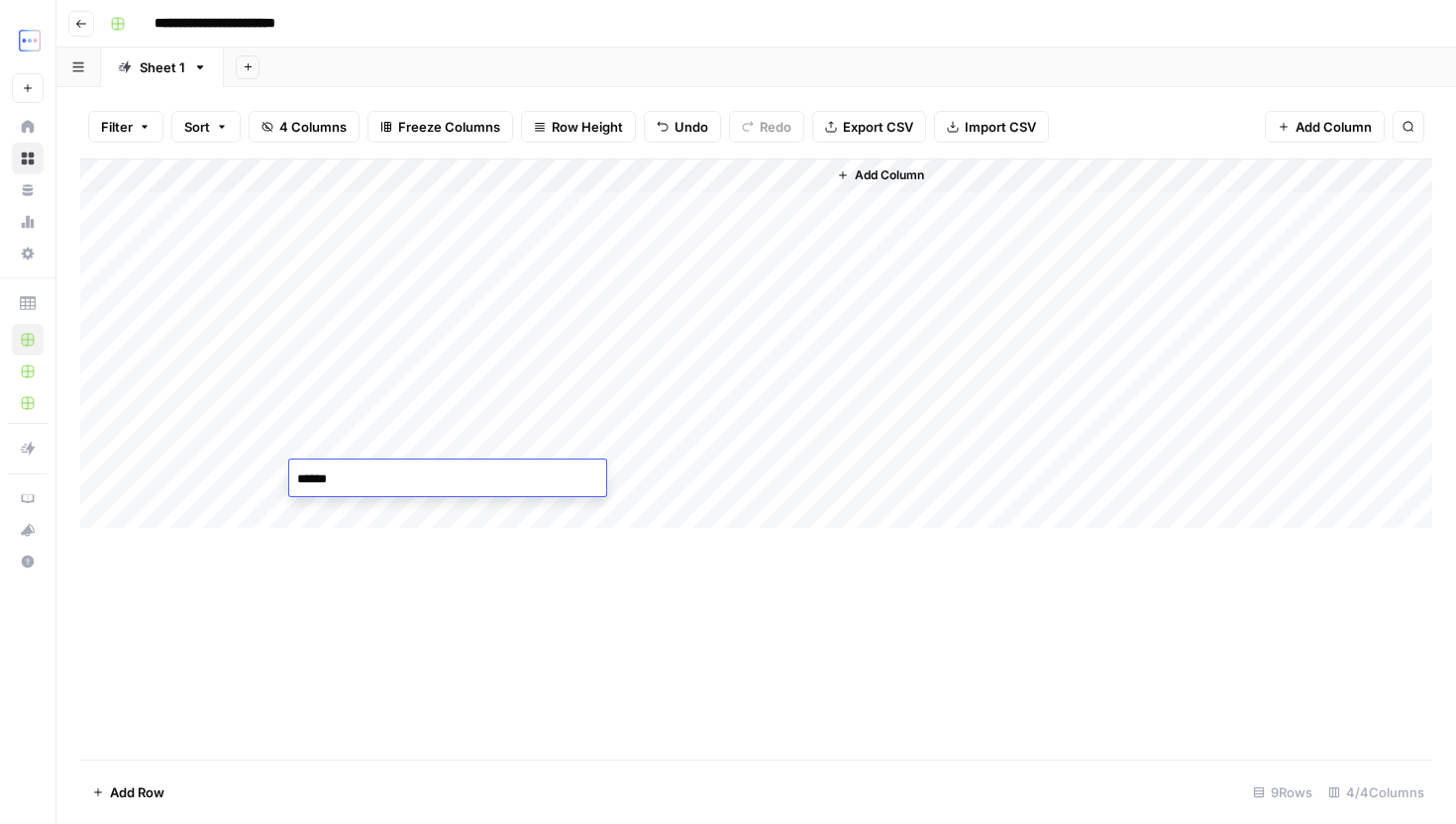 click on "Add Column" at bounding box center [756, 459] 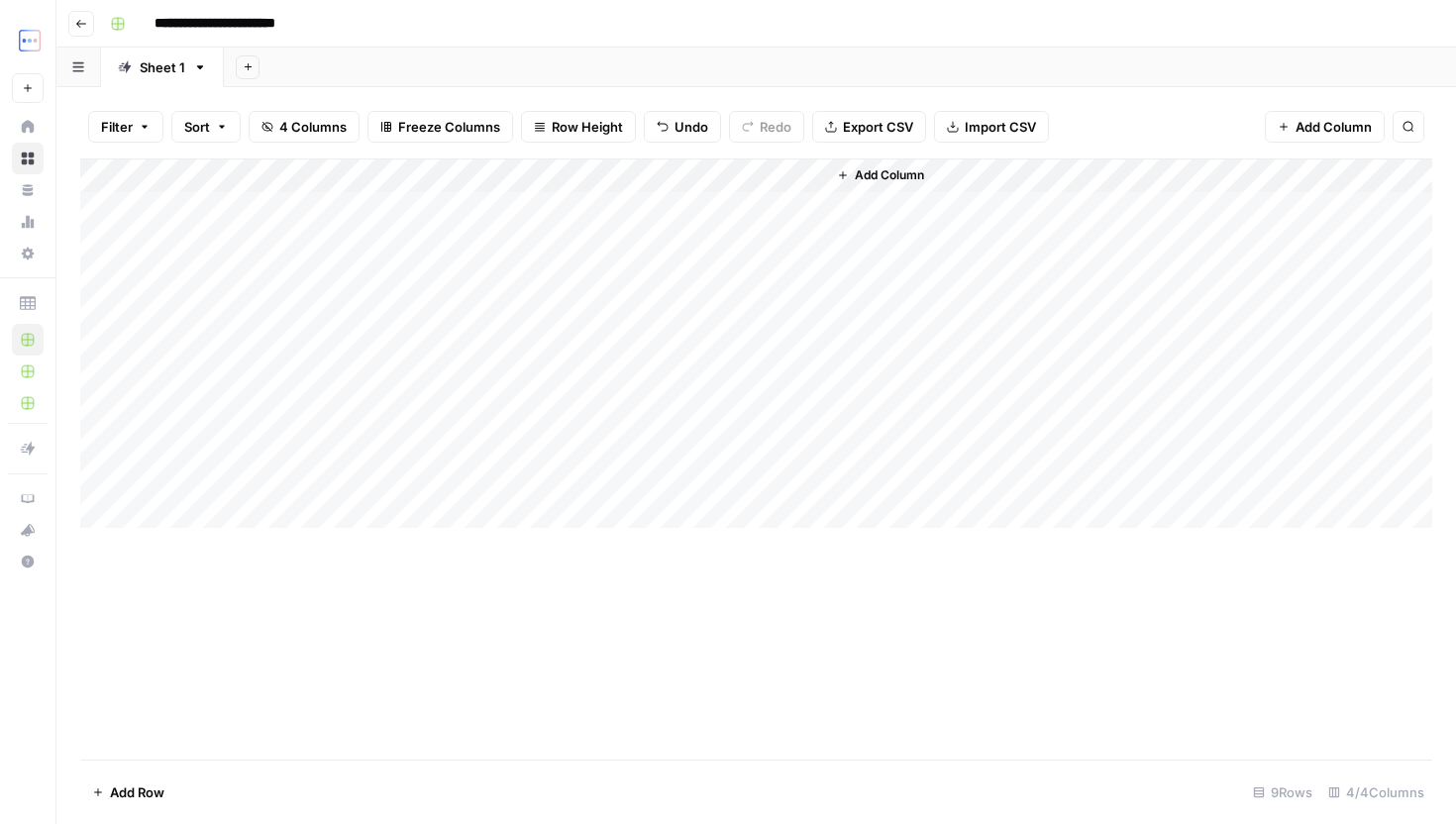 click on "Add Column" at bounding box center [756, 344] 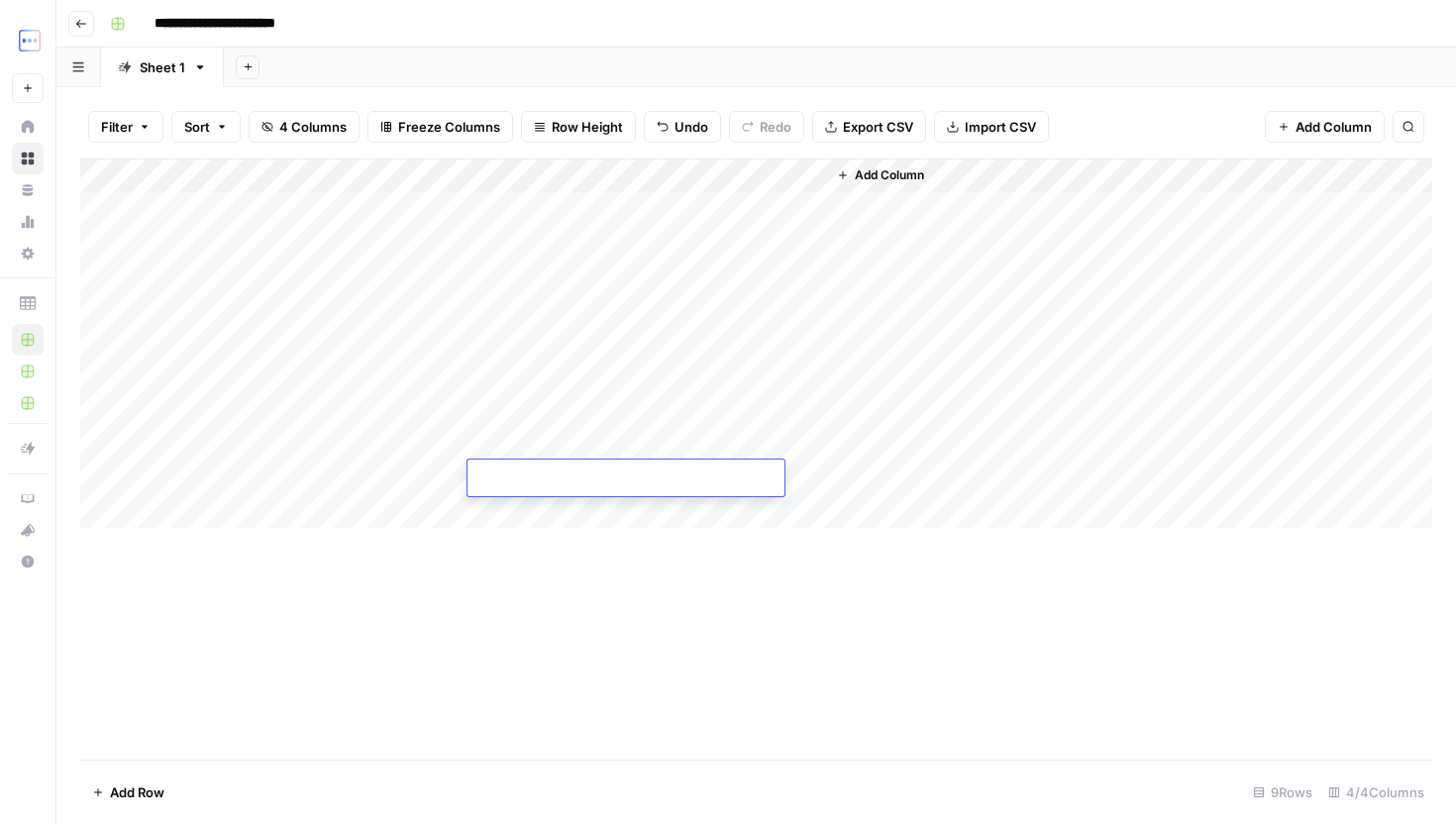 type on "**********" 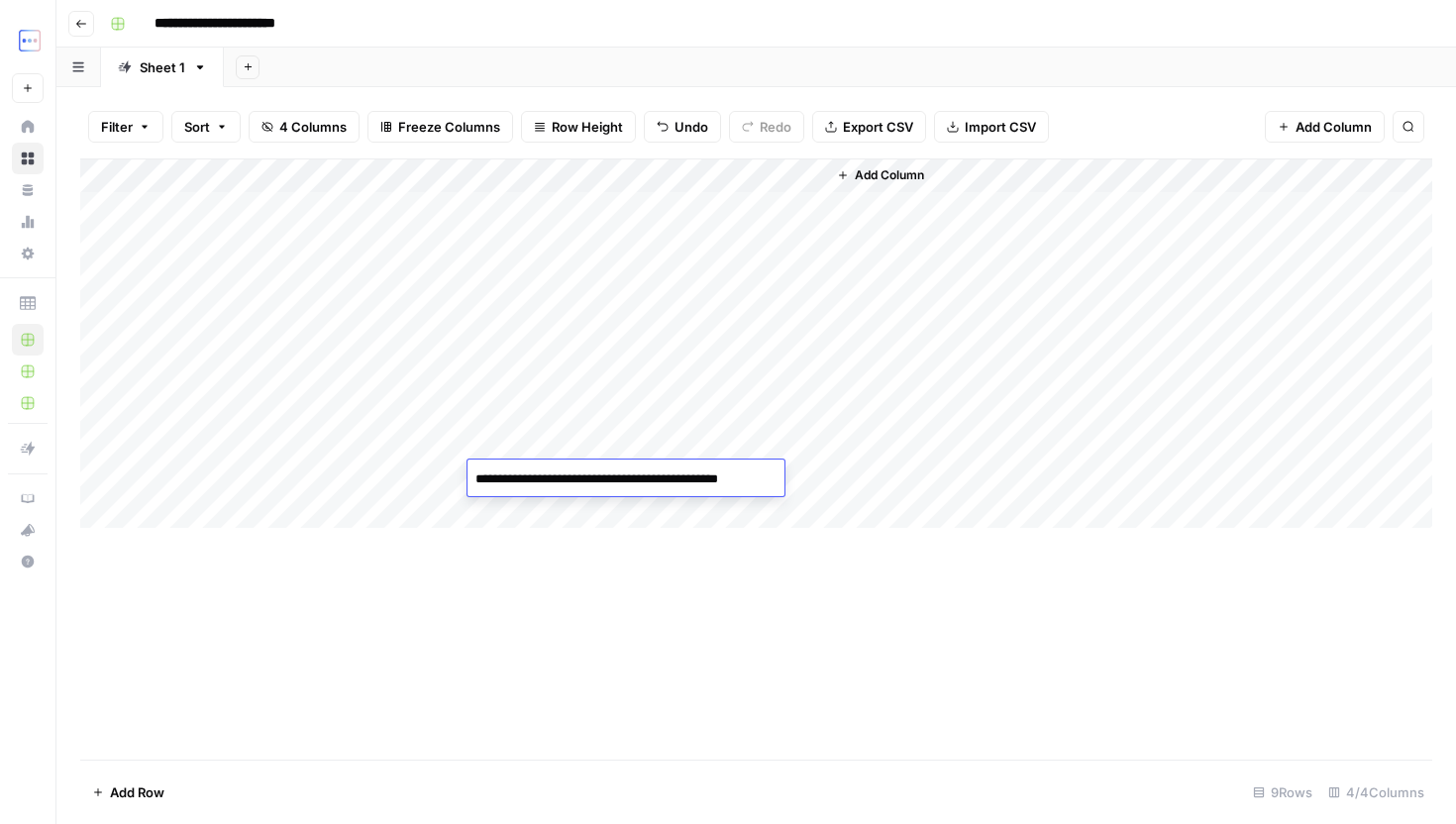 click on "Add Column" at bounding box center (756, 459) 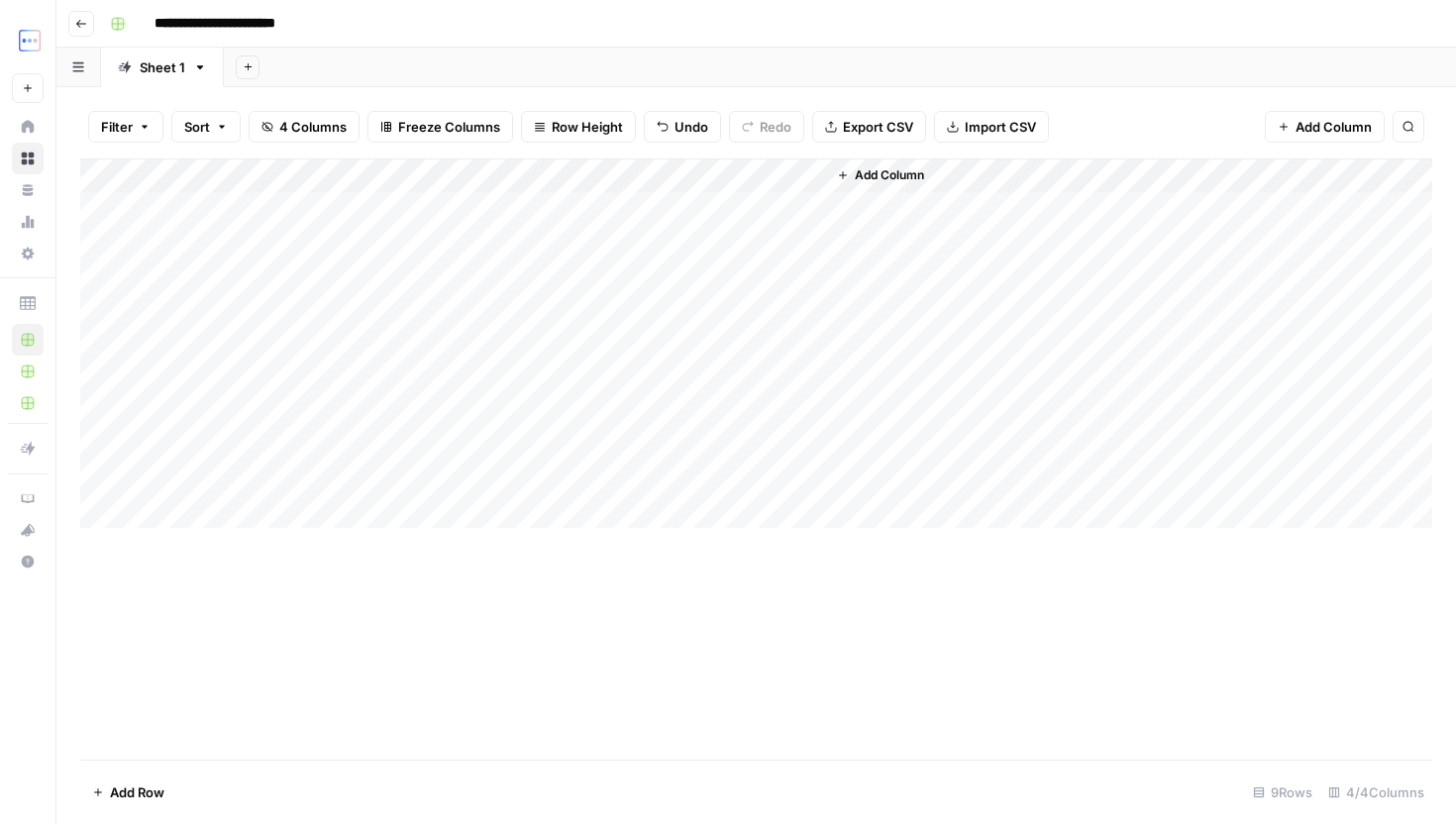 click on "Add Column" at bounding box center (756, 344) 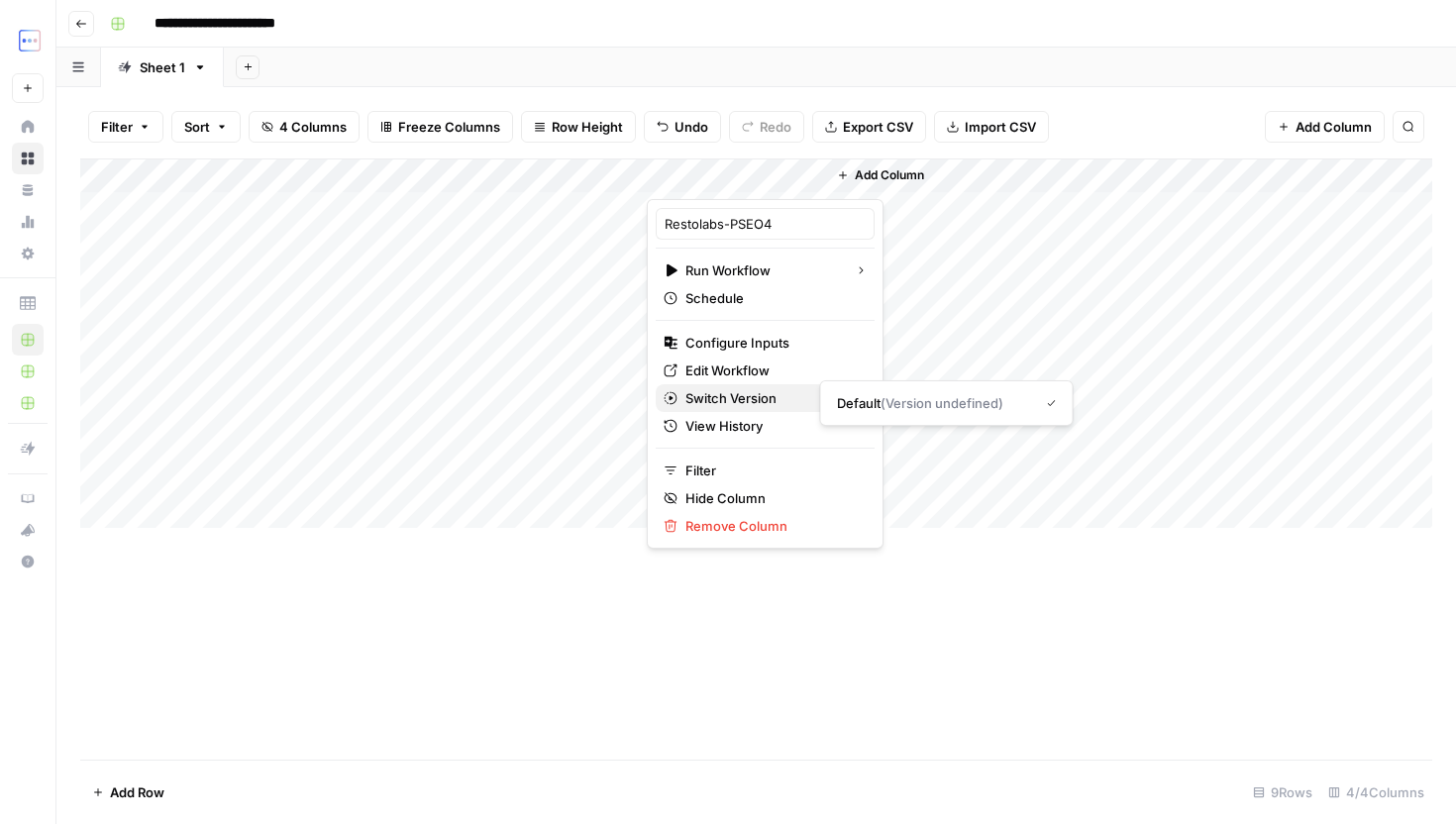 click on "Switch Version" at bounding box center [731, 398] 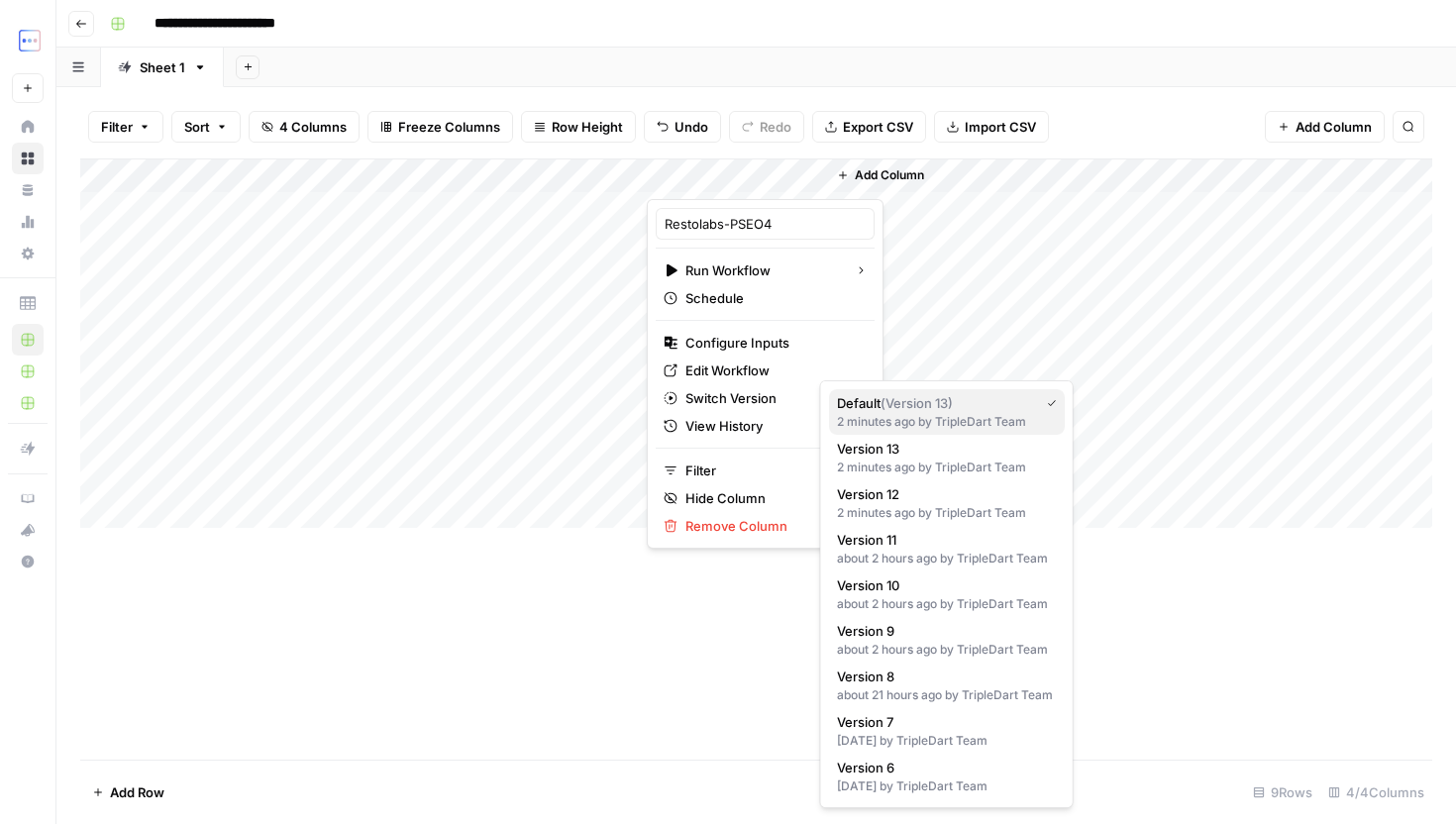 click on "2 minutes ago by TripleDart Team" at bounding box center [947, 422] 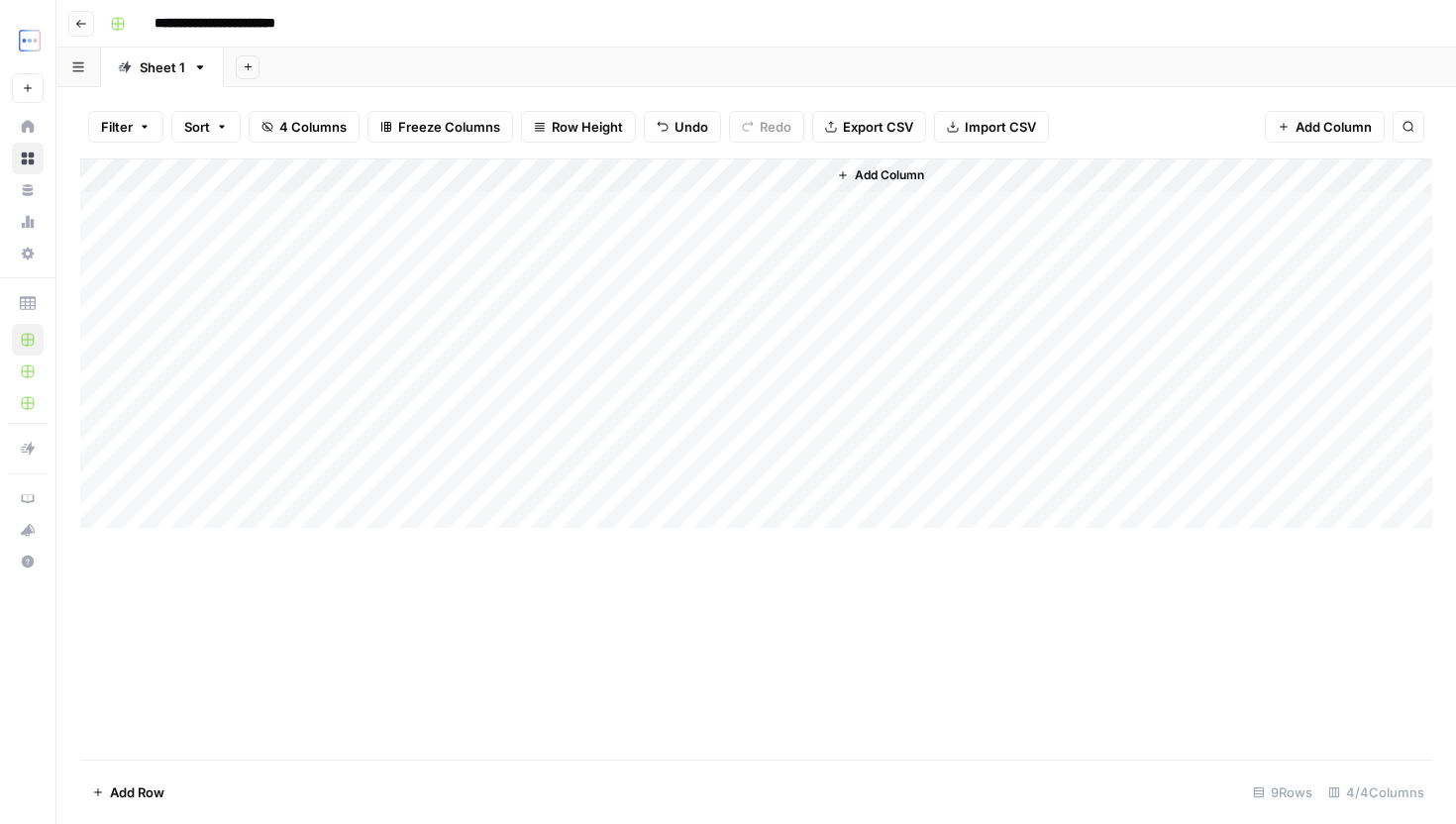 click on "Add Column" at bounding box center (756, 344) 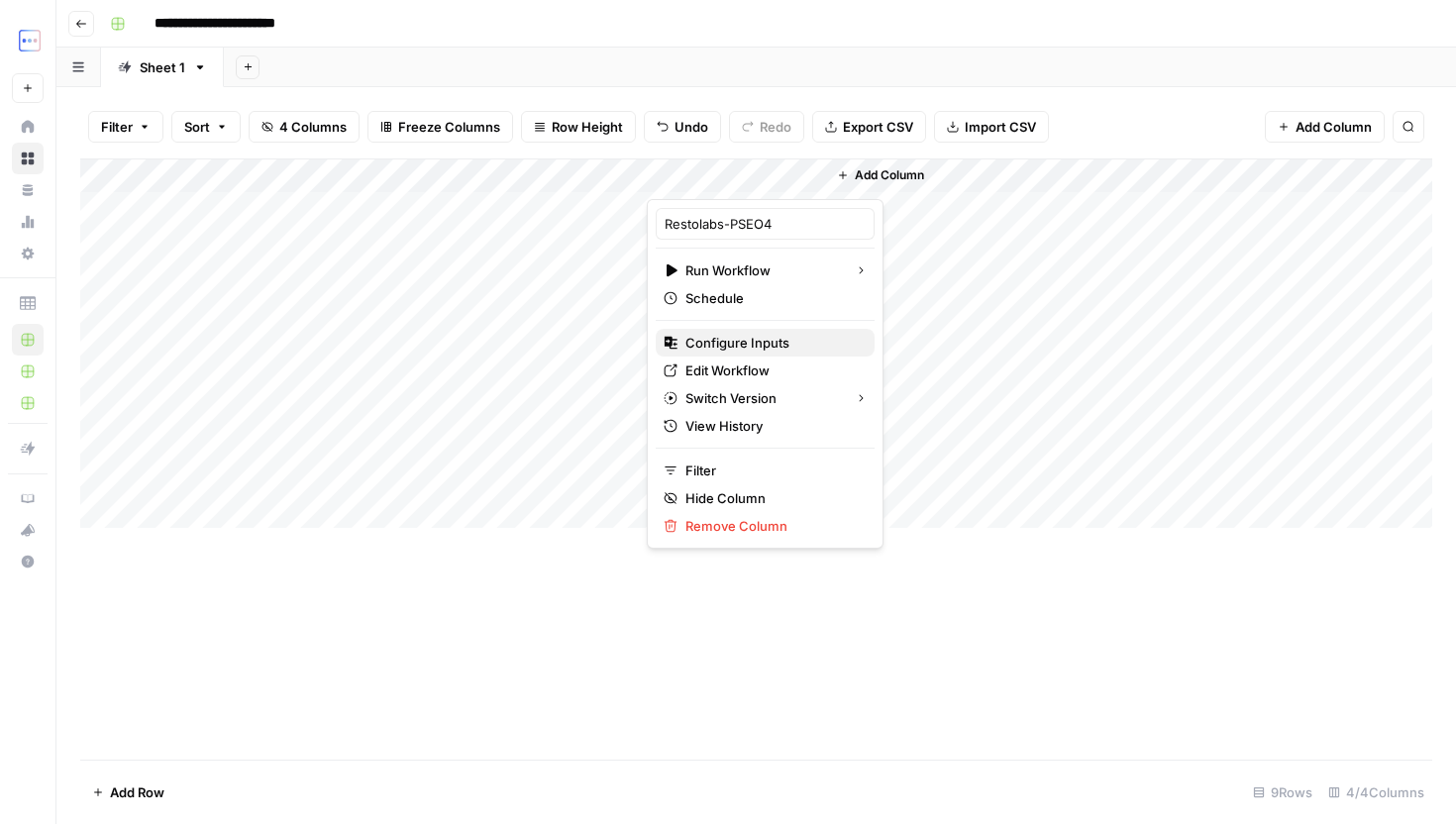 click on "Configure Inputs" at bounding box center [737, 343] 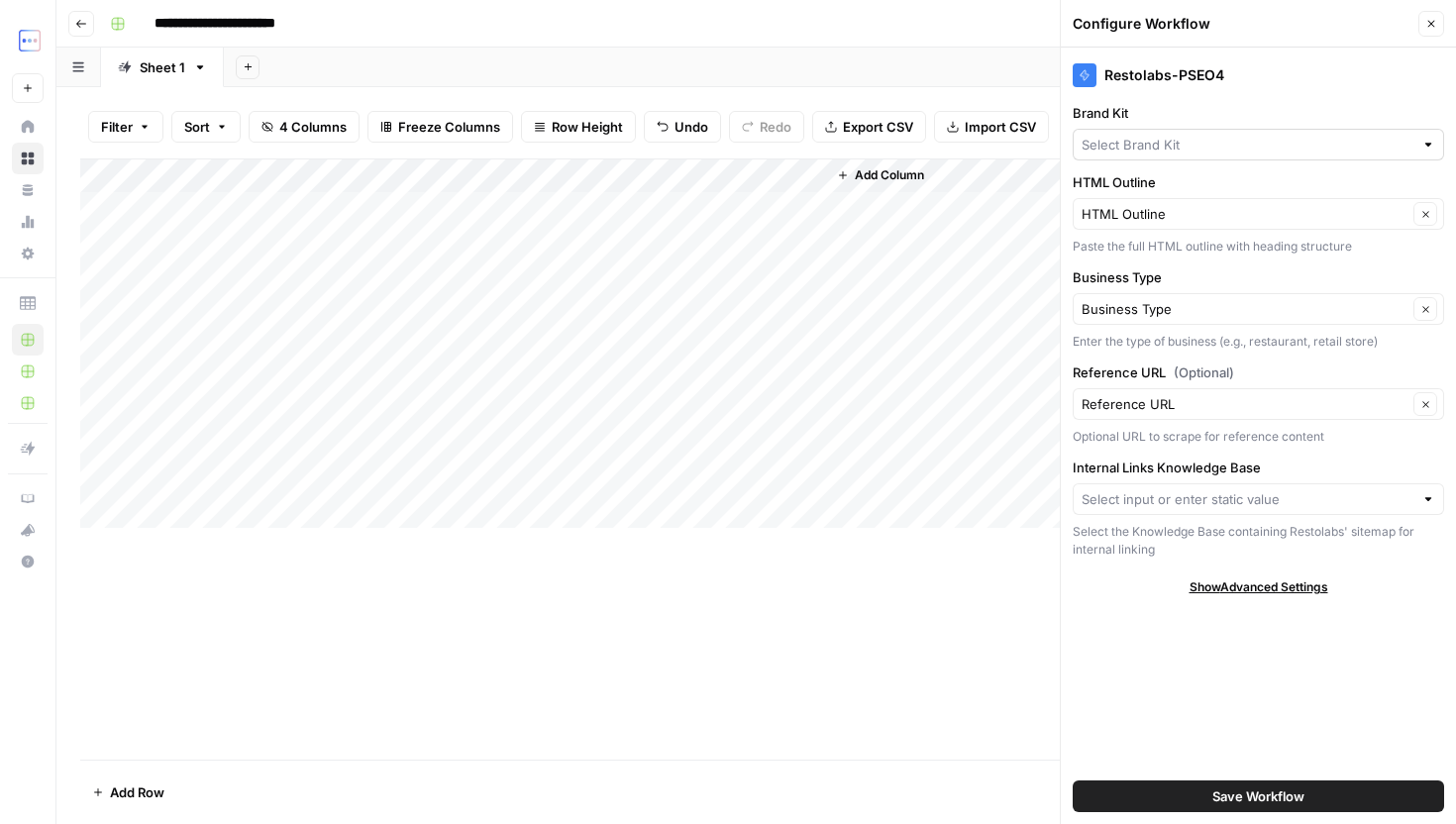 click at bounding box center (1258, 145) 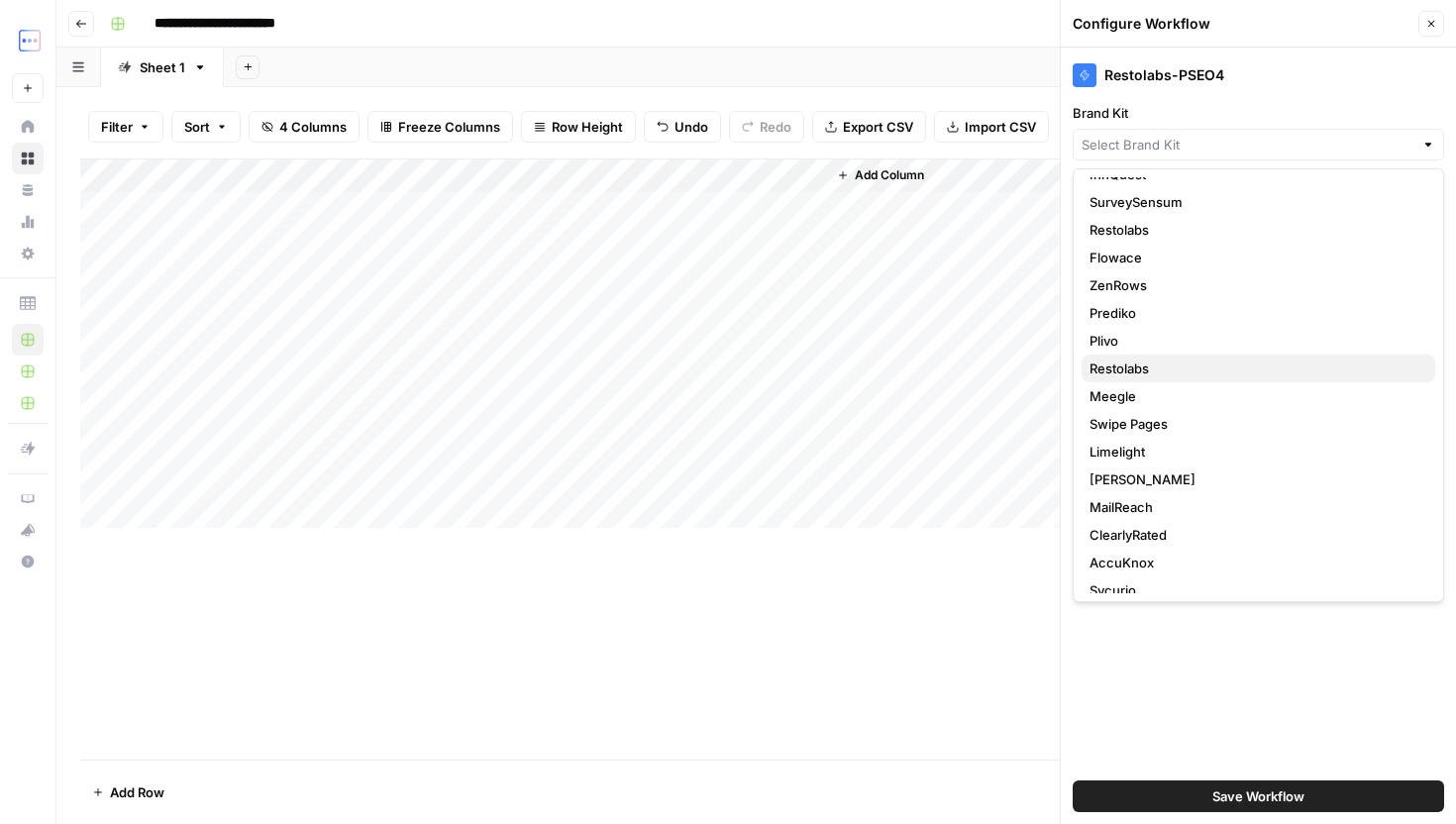 scroll, scrollTop: 46, scrollLeft: 0, axis: vertical 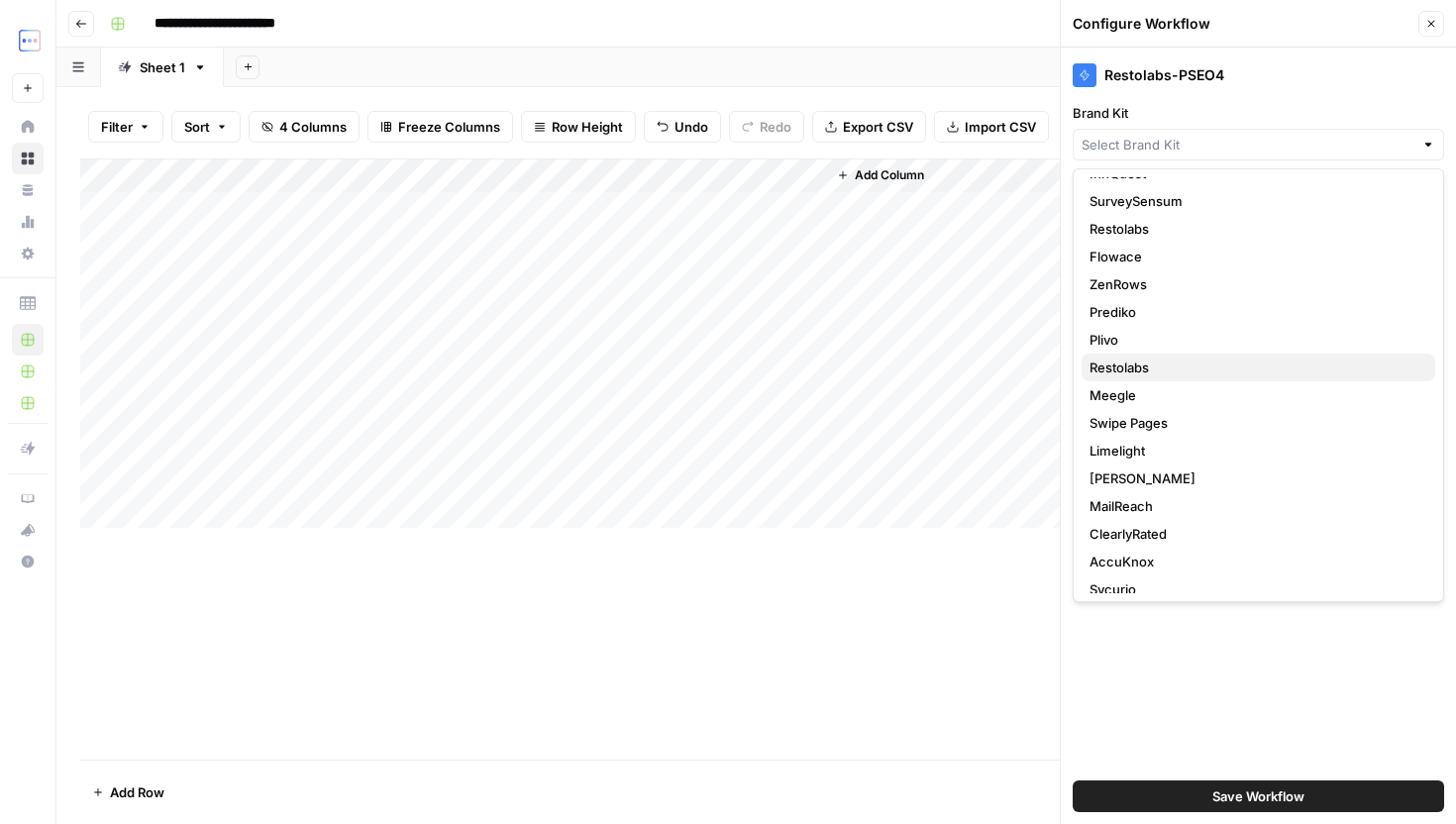 click on "Restolabs" at bounding box center [1119, 367] 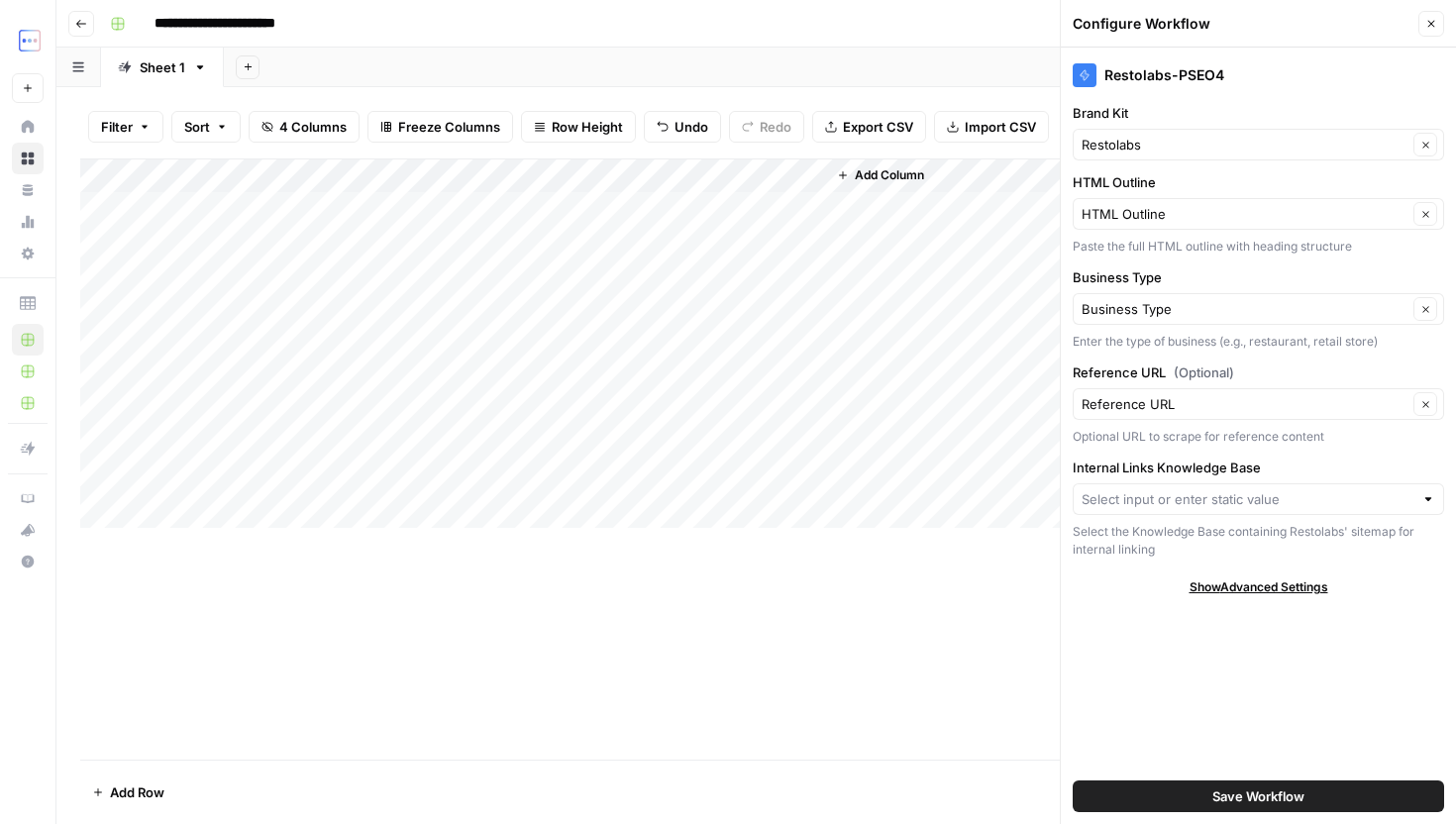 click on "Internal Links Knowledge Base Select the Knowledge Base containing Restolabs' sitemap for internal linking" at bounding box center [1258, 508] 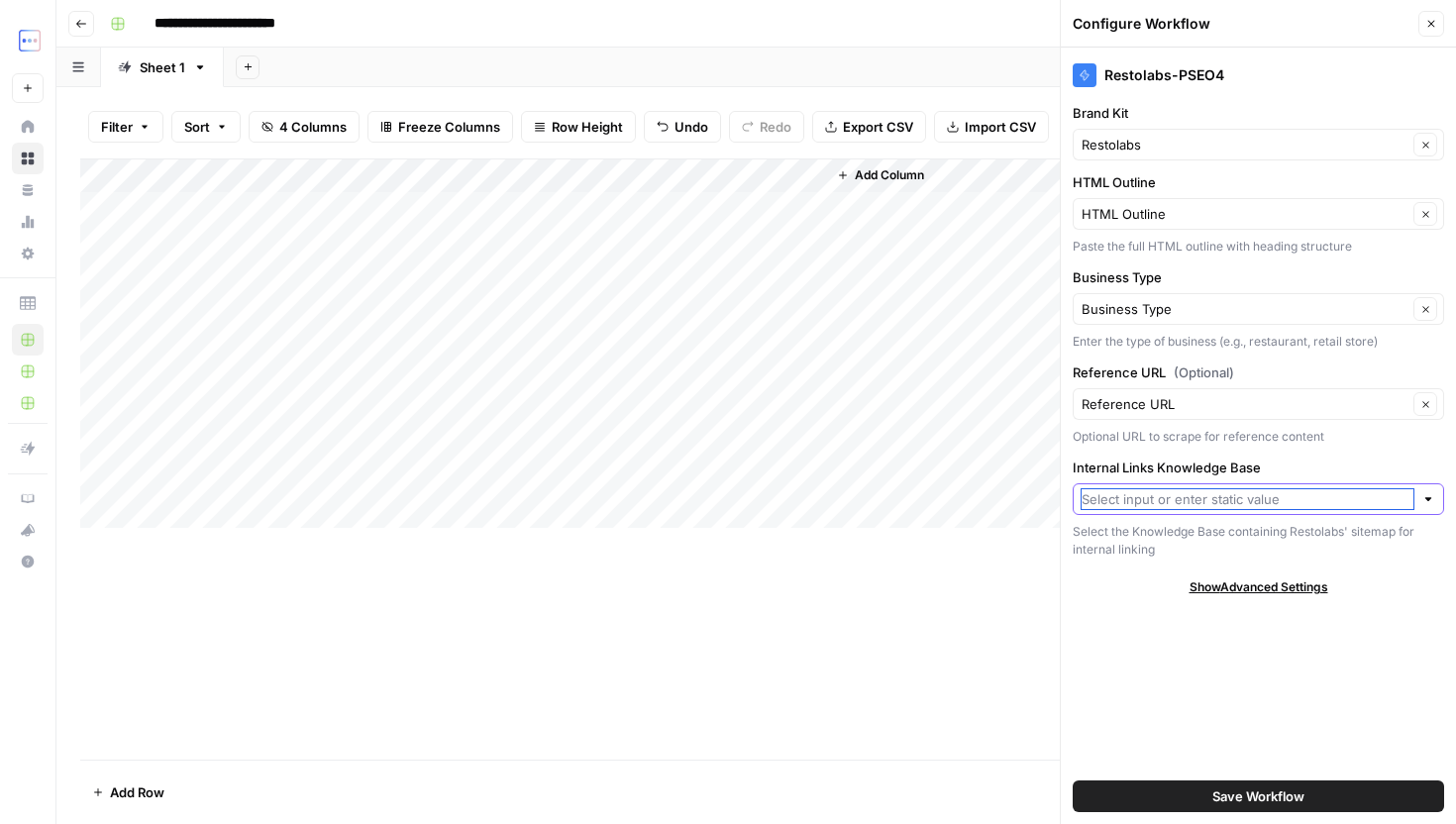 click on "Internal Links Knowledge Base" at bounding box center (1247, 499) 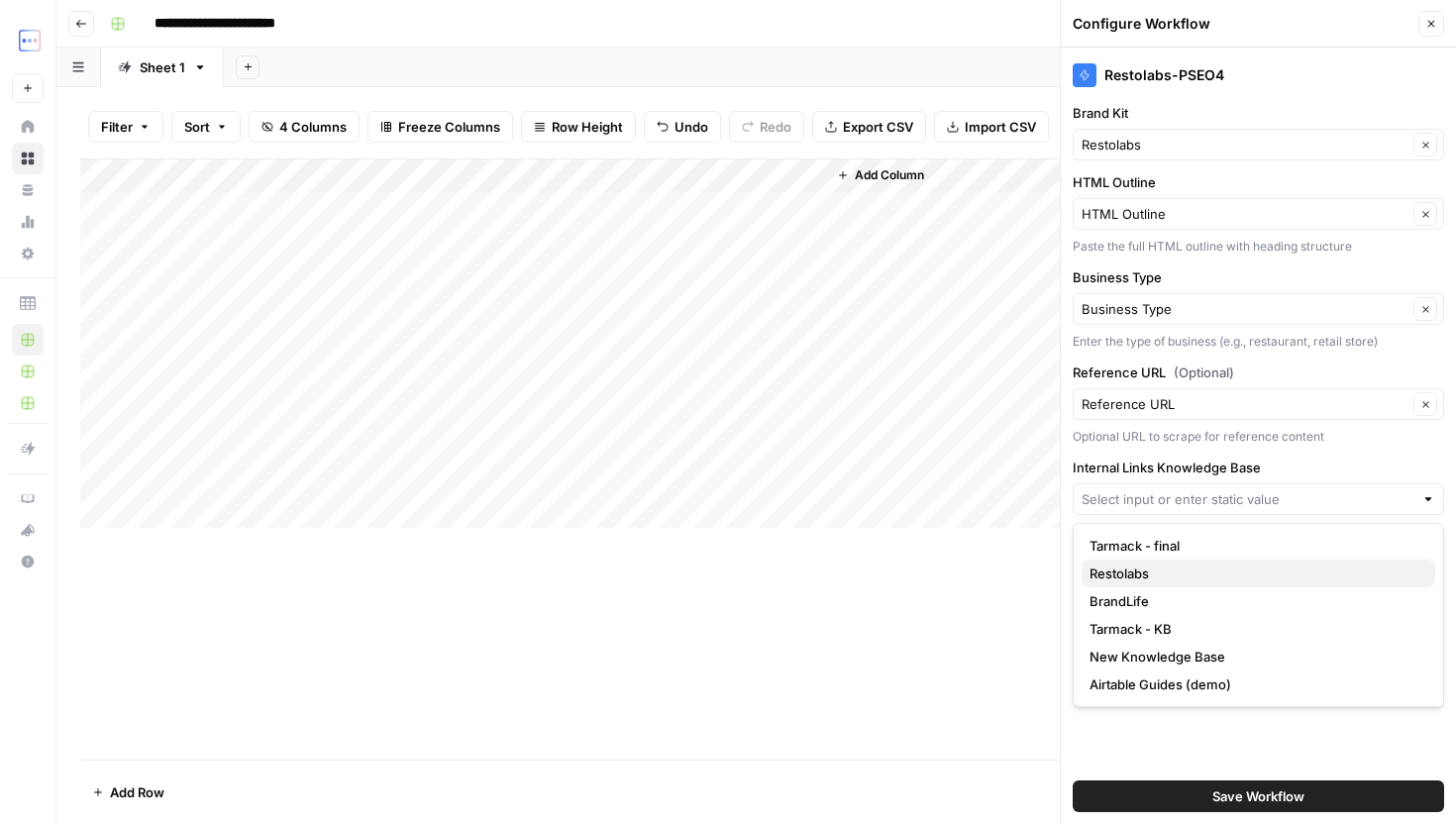 click on "Restolabs" at bounding box center [1258, 573] 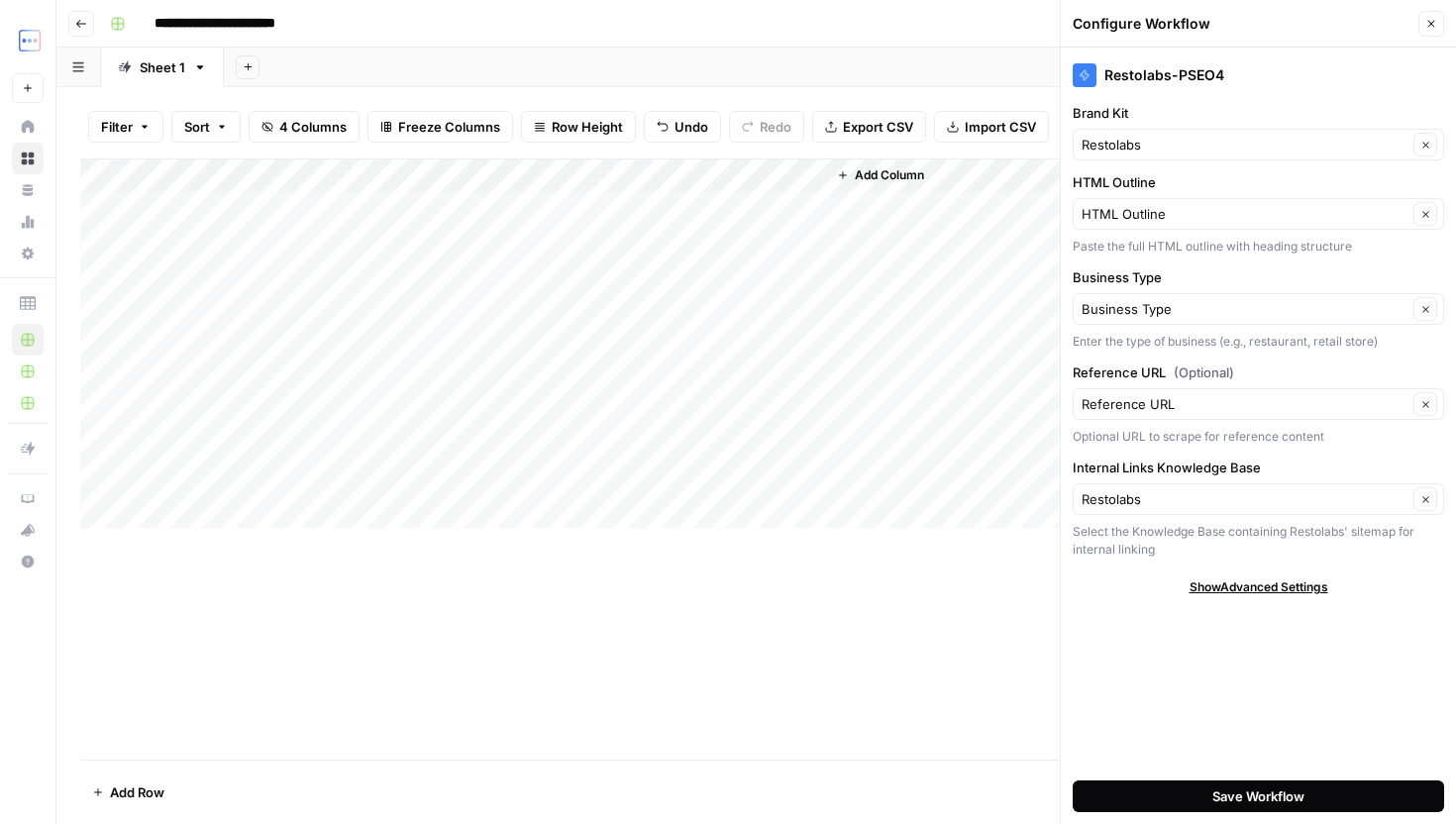 click on "Save Workflow" at bounding box center (1258, 796) 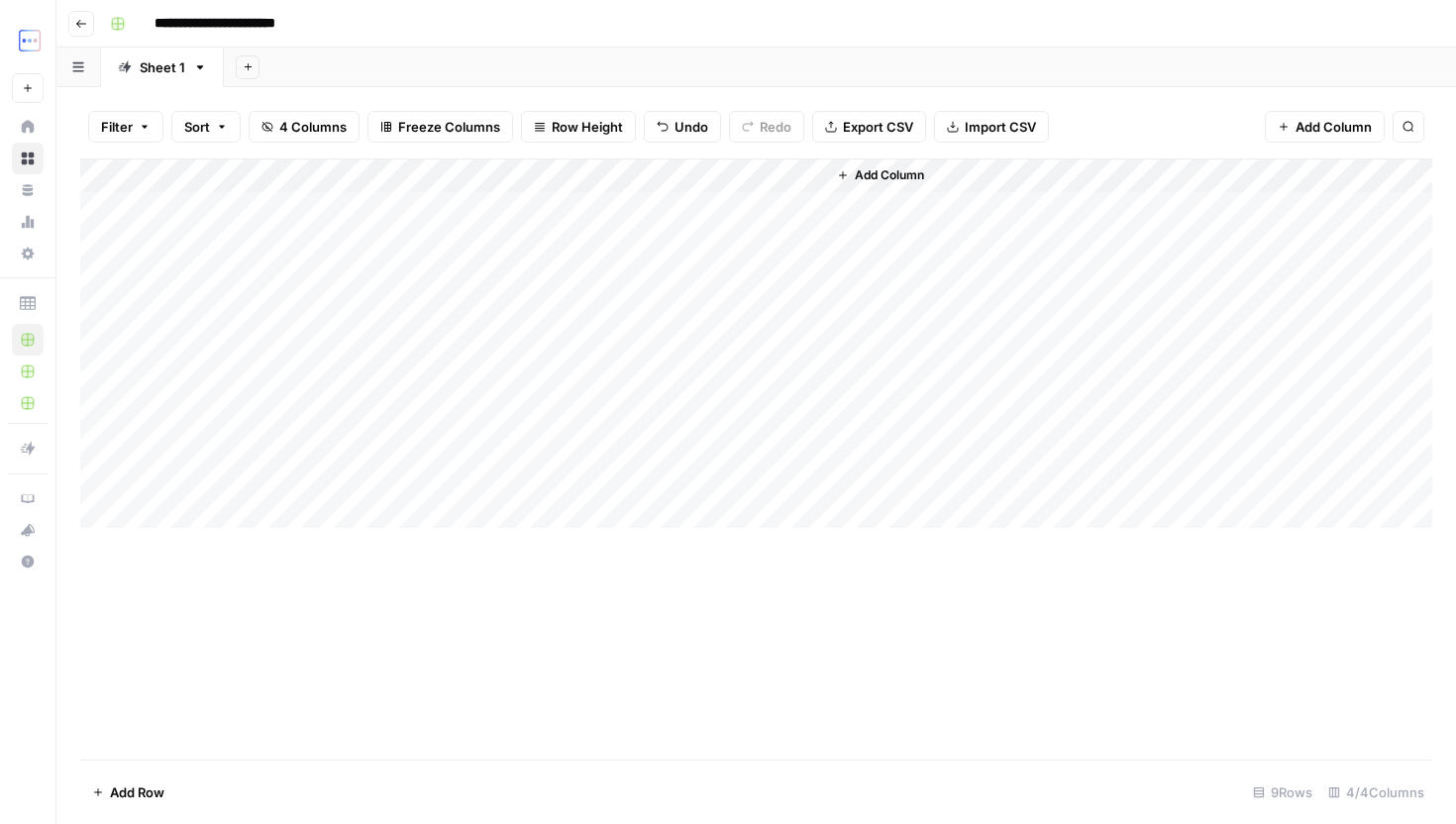 click on "Add Column" at bounding box center [756, 344] 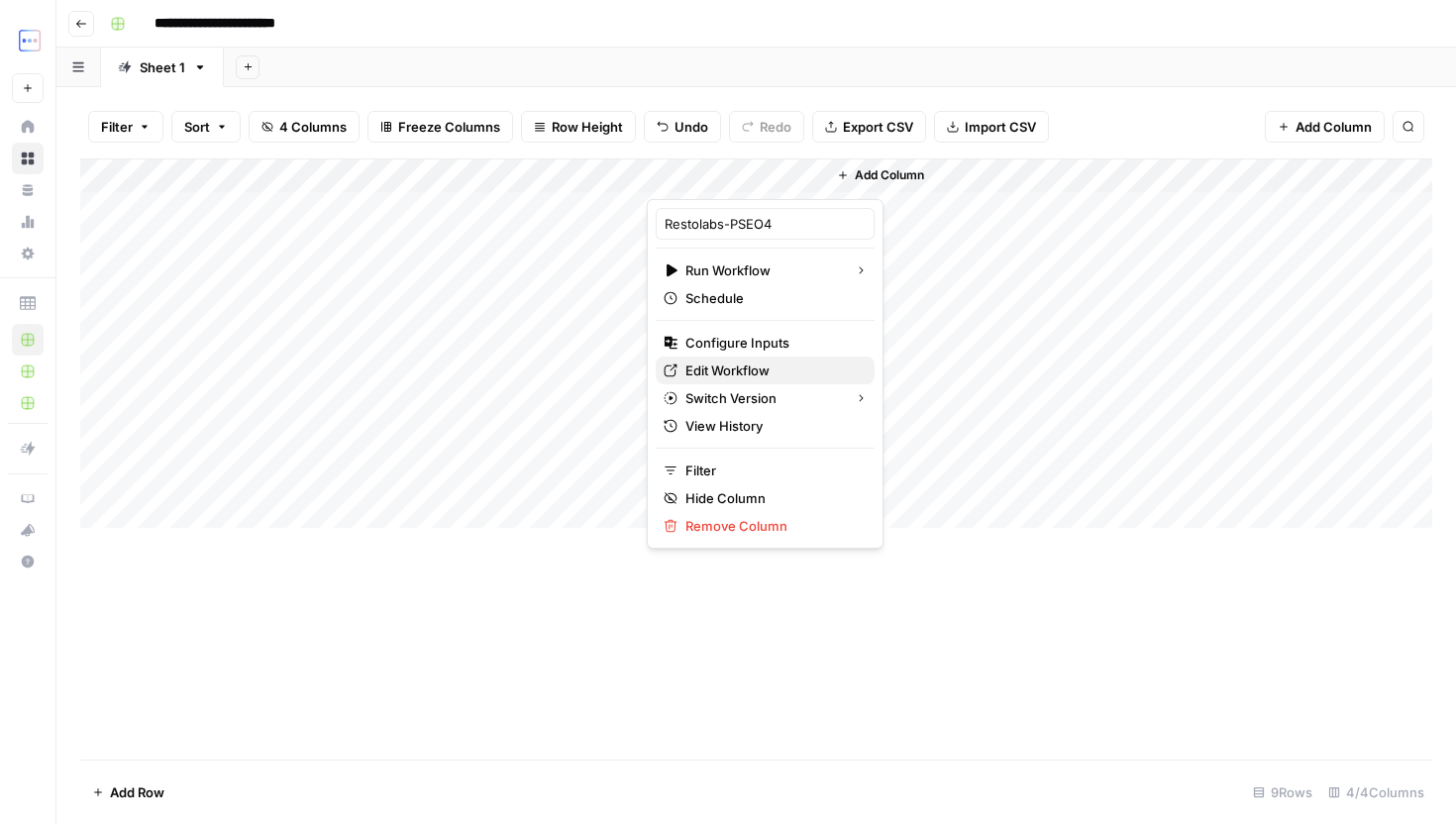 click on "Edit Workflow" at bounding box center (727, 370) 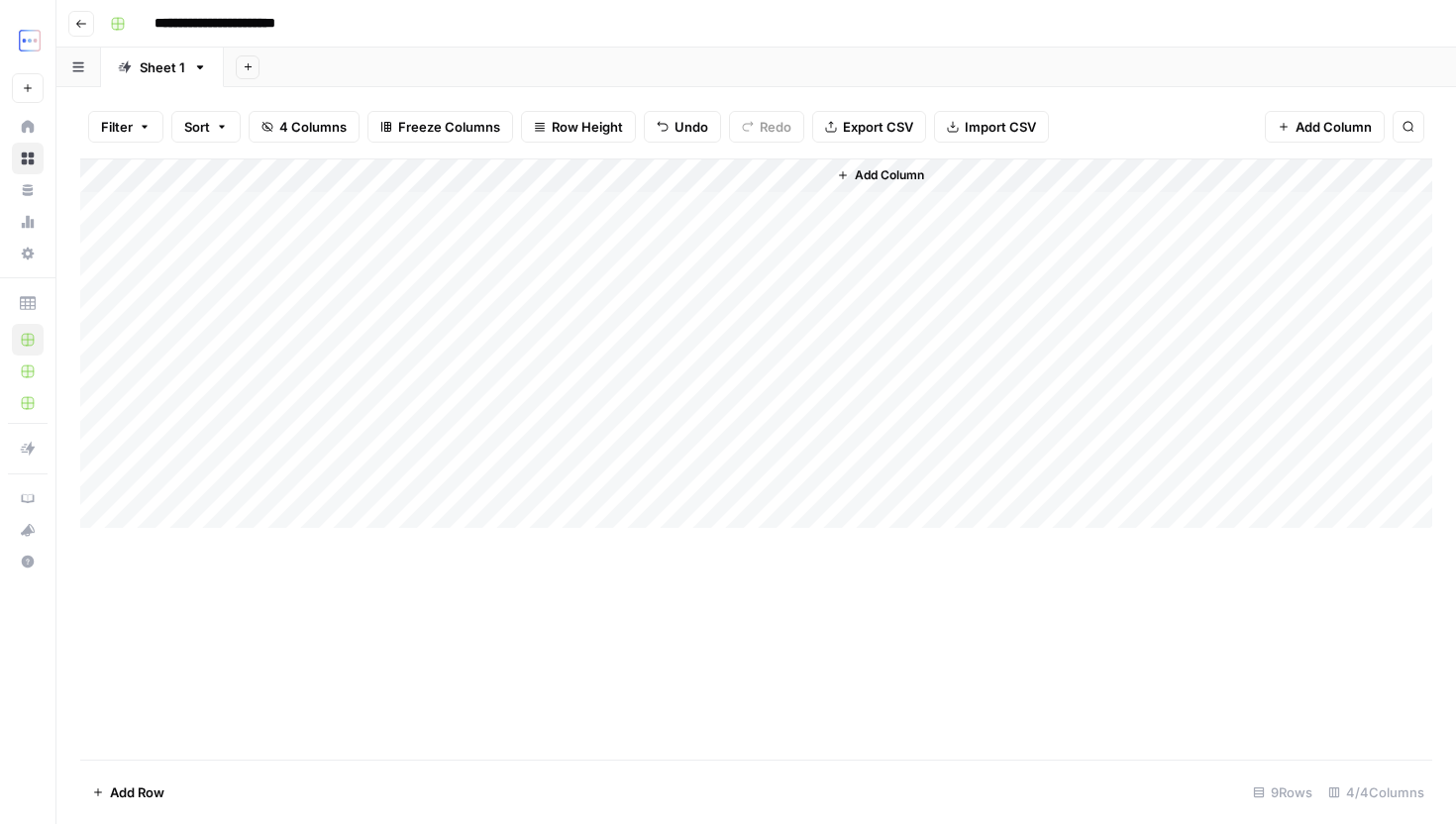 click on "Add Column" at bounding box center [756, 344] 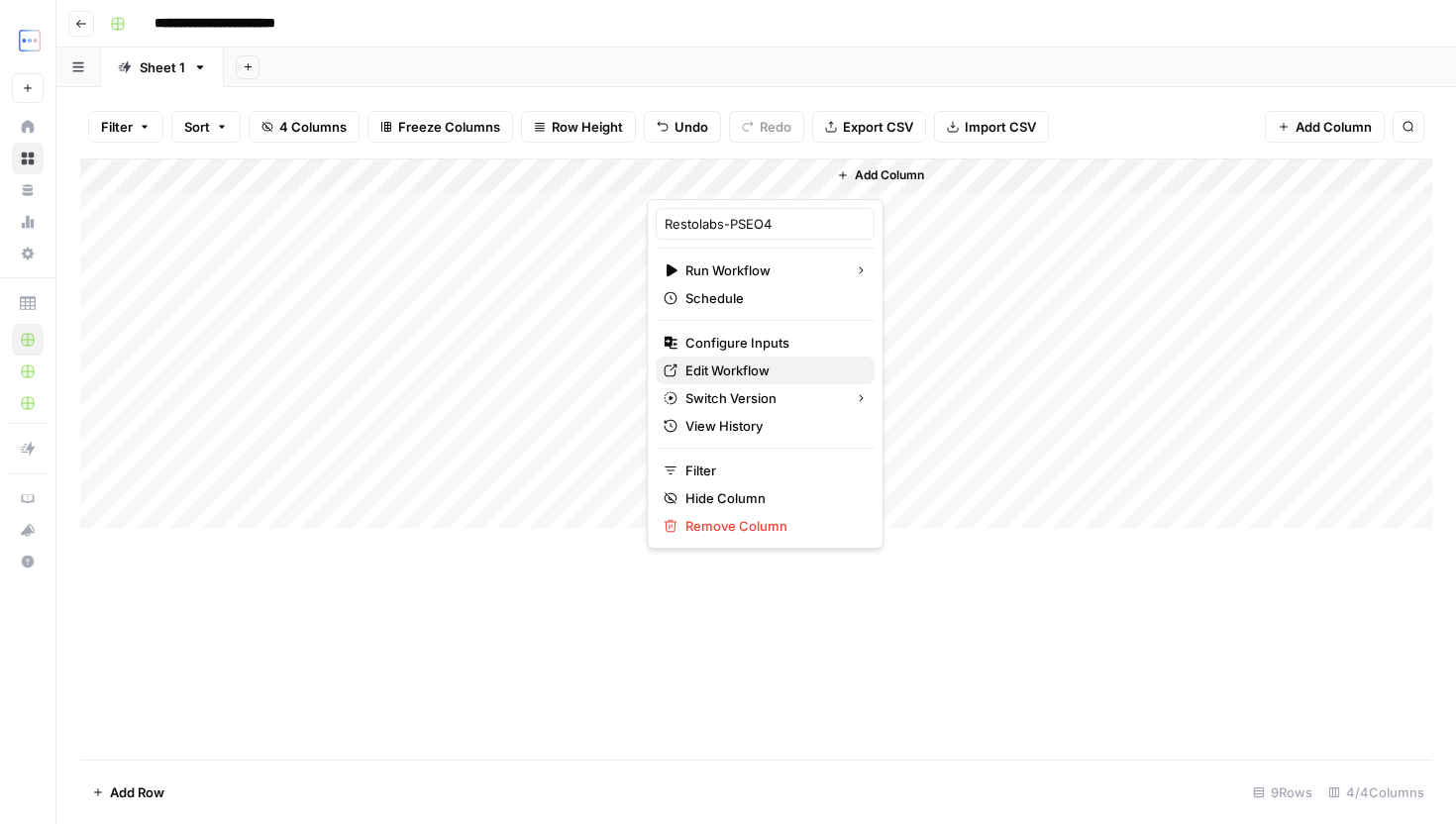 click on "Edit Workflow" at bounding box center (727, 370) 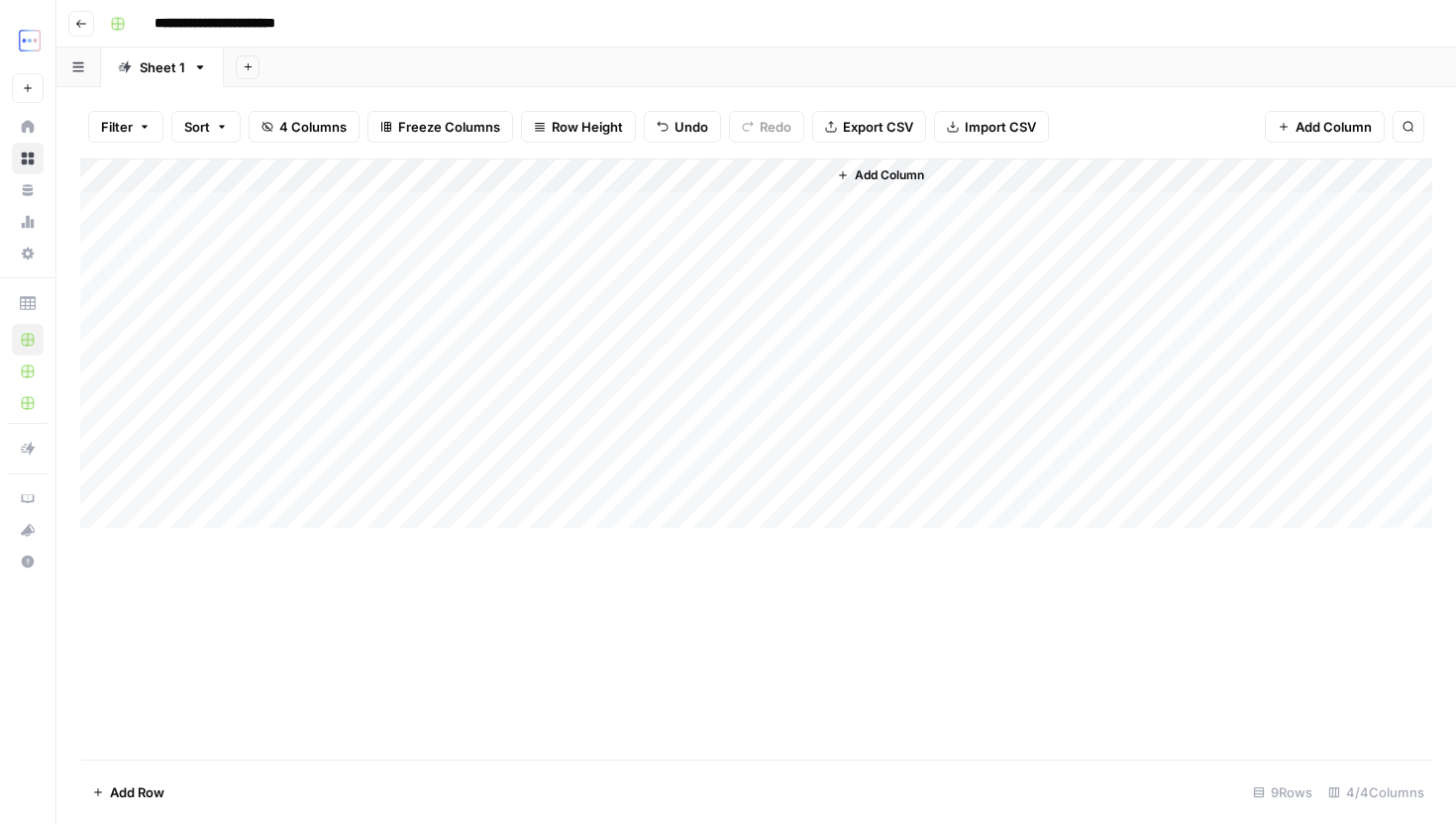 click on "Add Column" at bounding box center (756, 344) 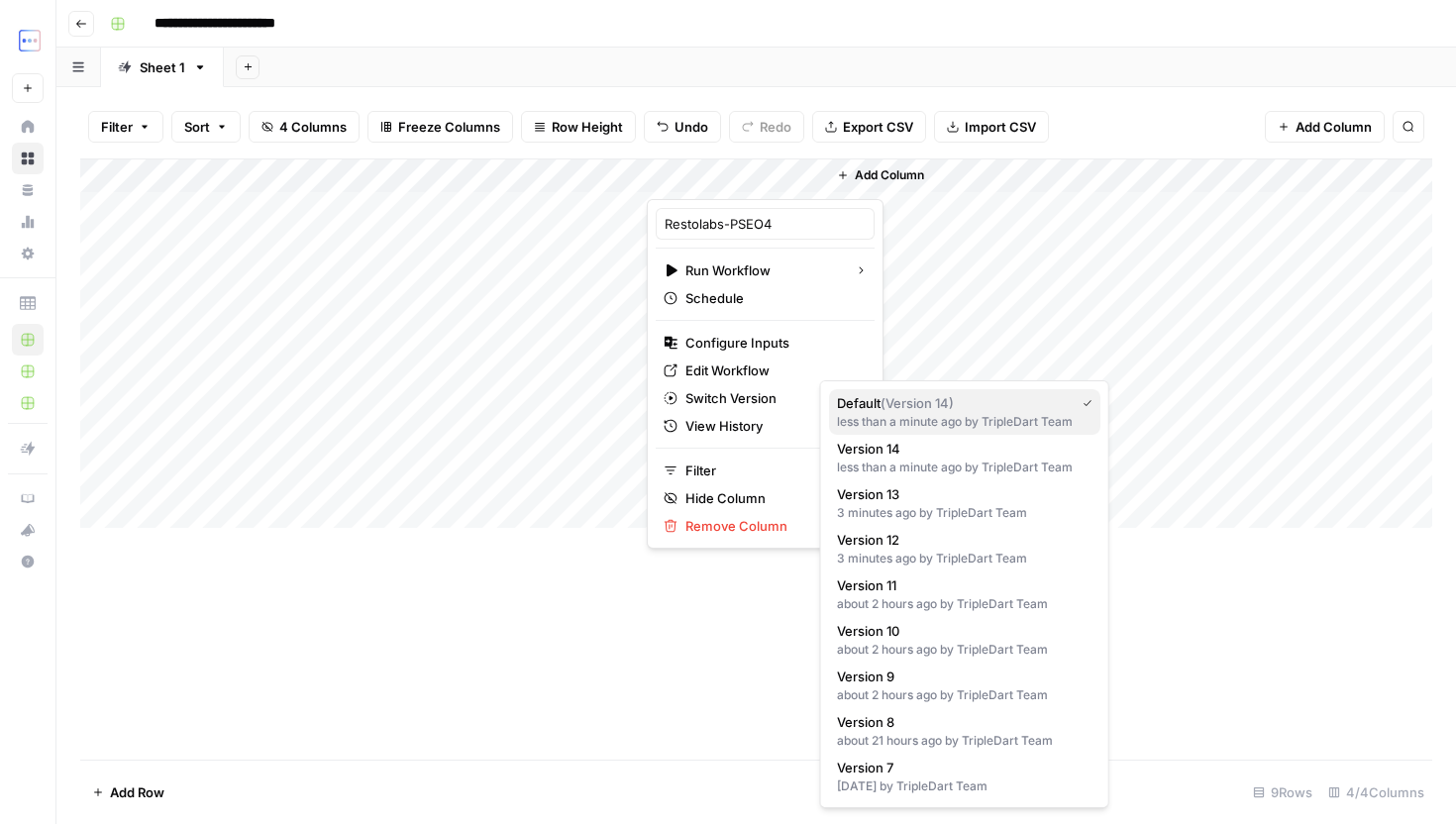 click on "less than a minute ago by TripleDart Team" at bounding box center [965, 422] 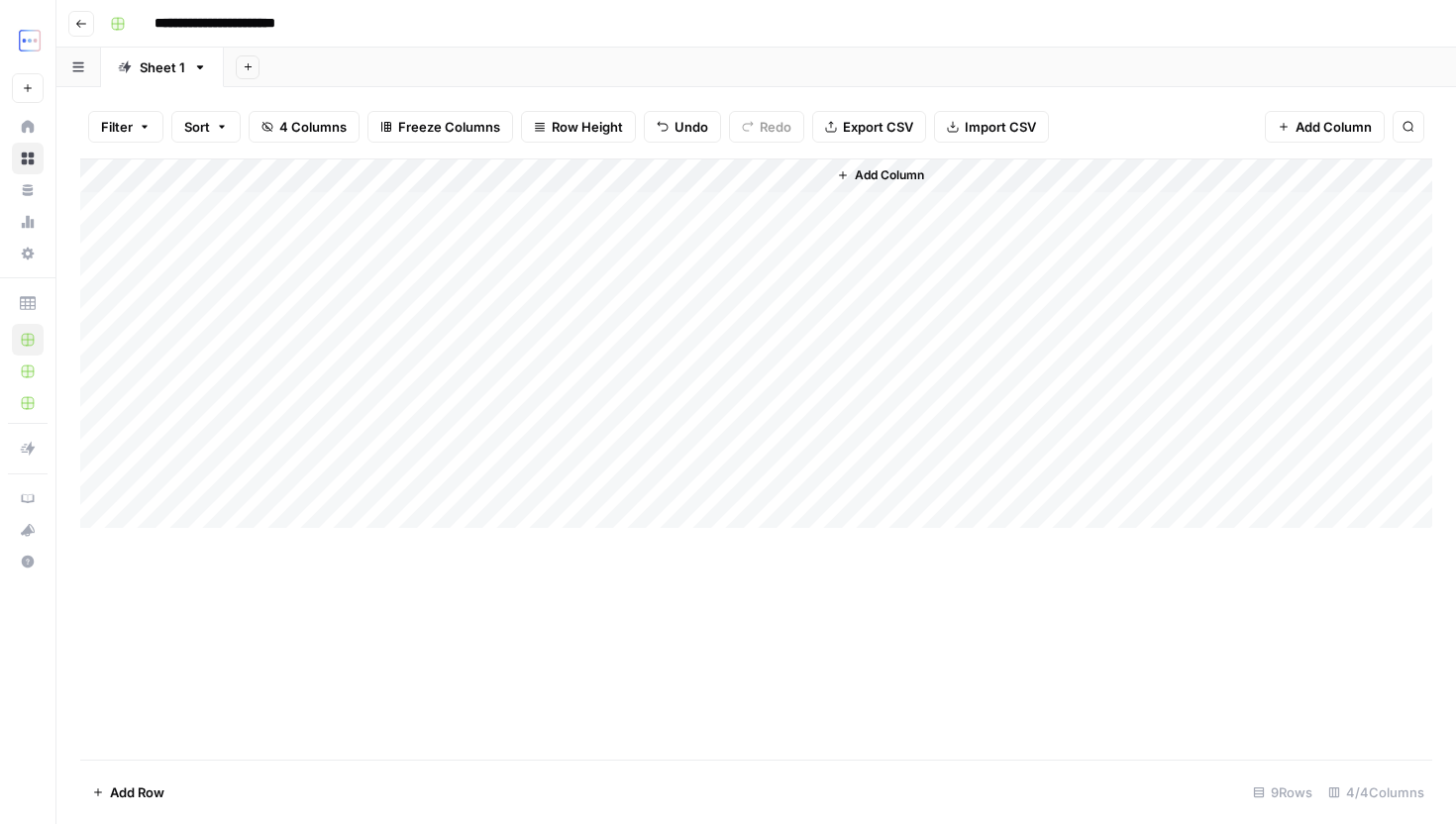 click on "Add Column" at bounding box center [756, 344] 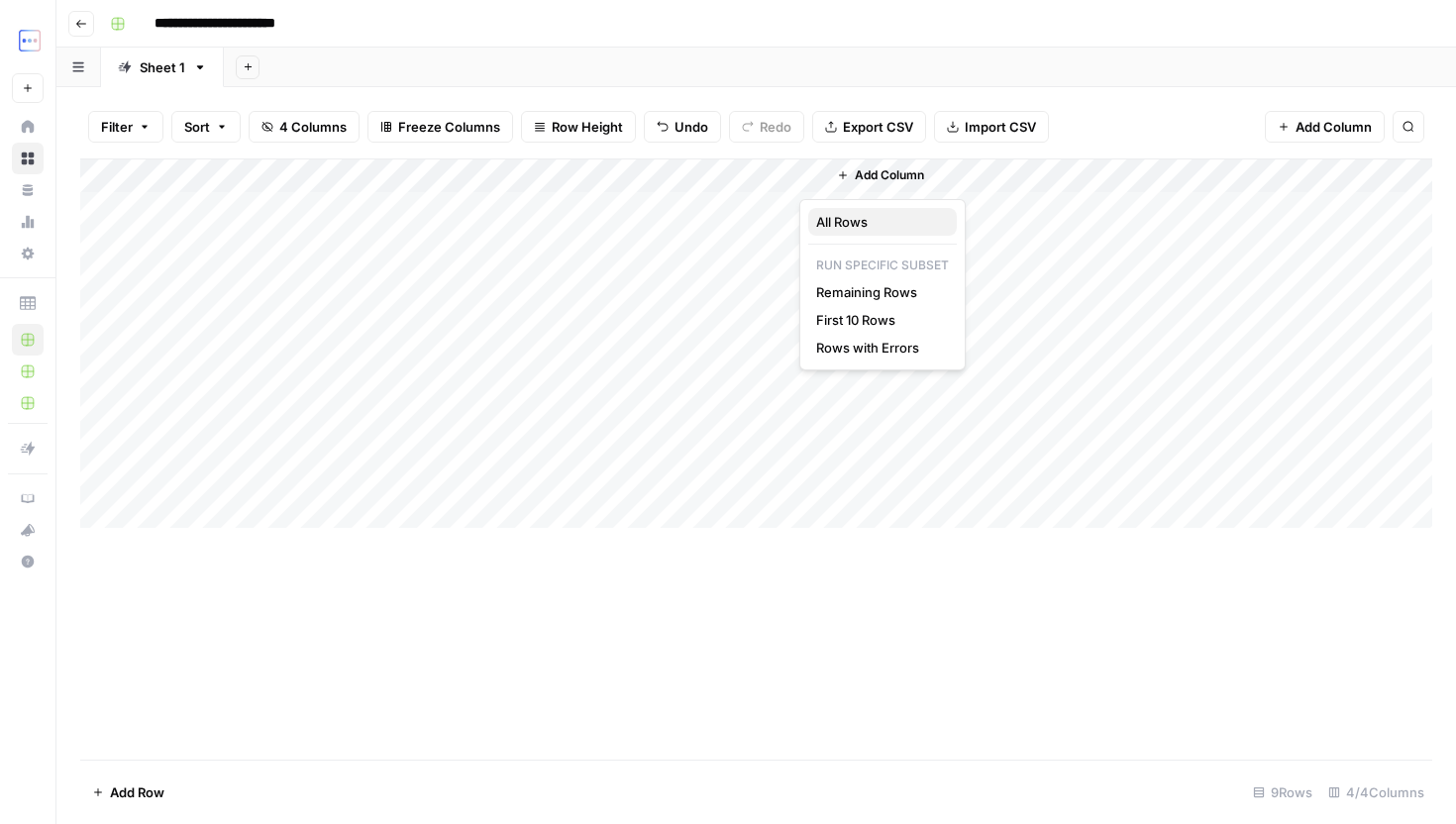 click on "All Rows" at bounding box center [842, 222] 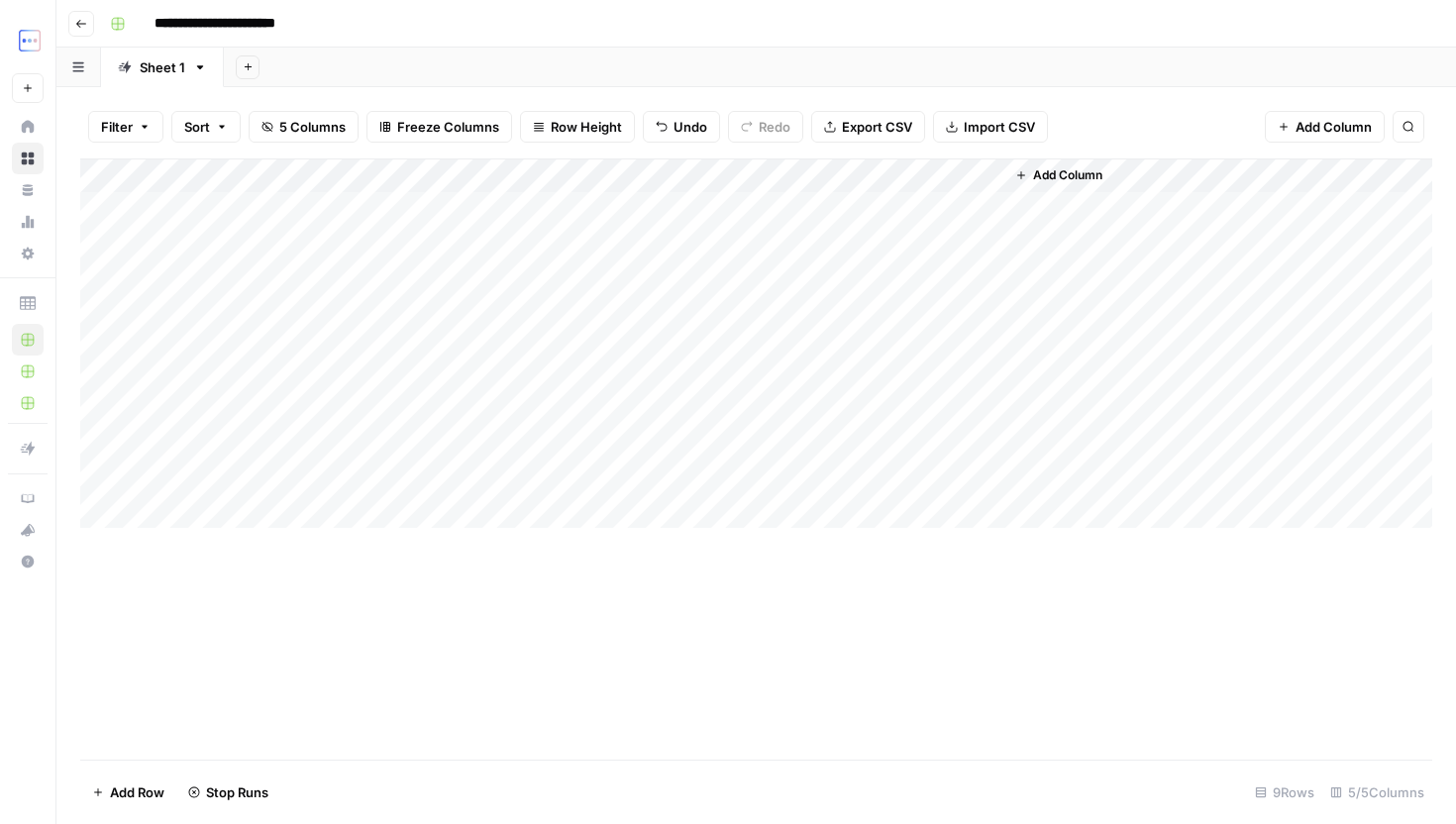 click on "Add Column" at bounding box center [756, 344] 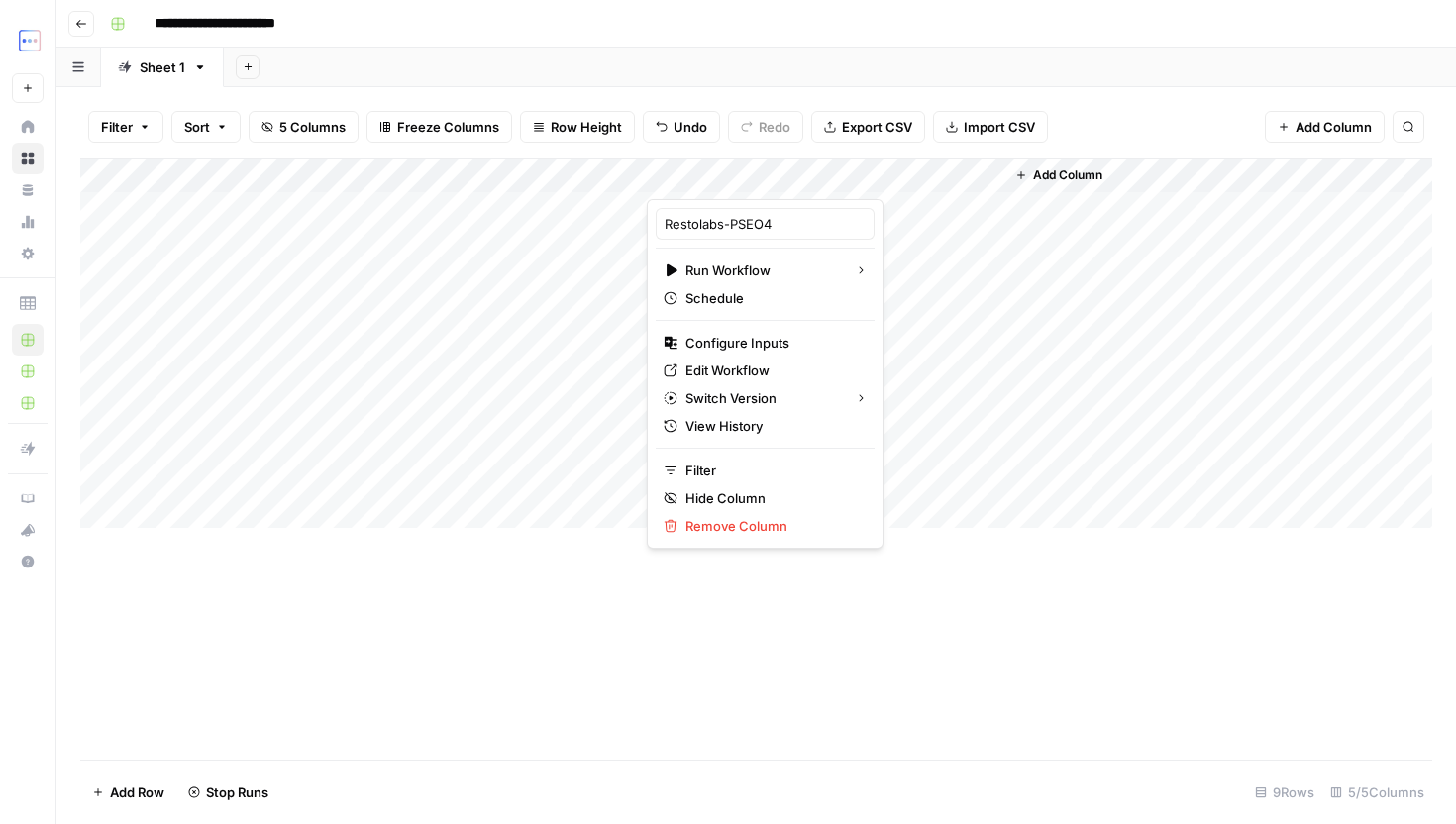 click on "Add Column" at bounding box center [756, 459] 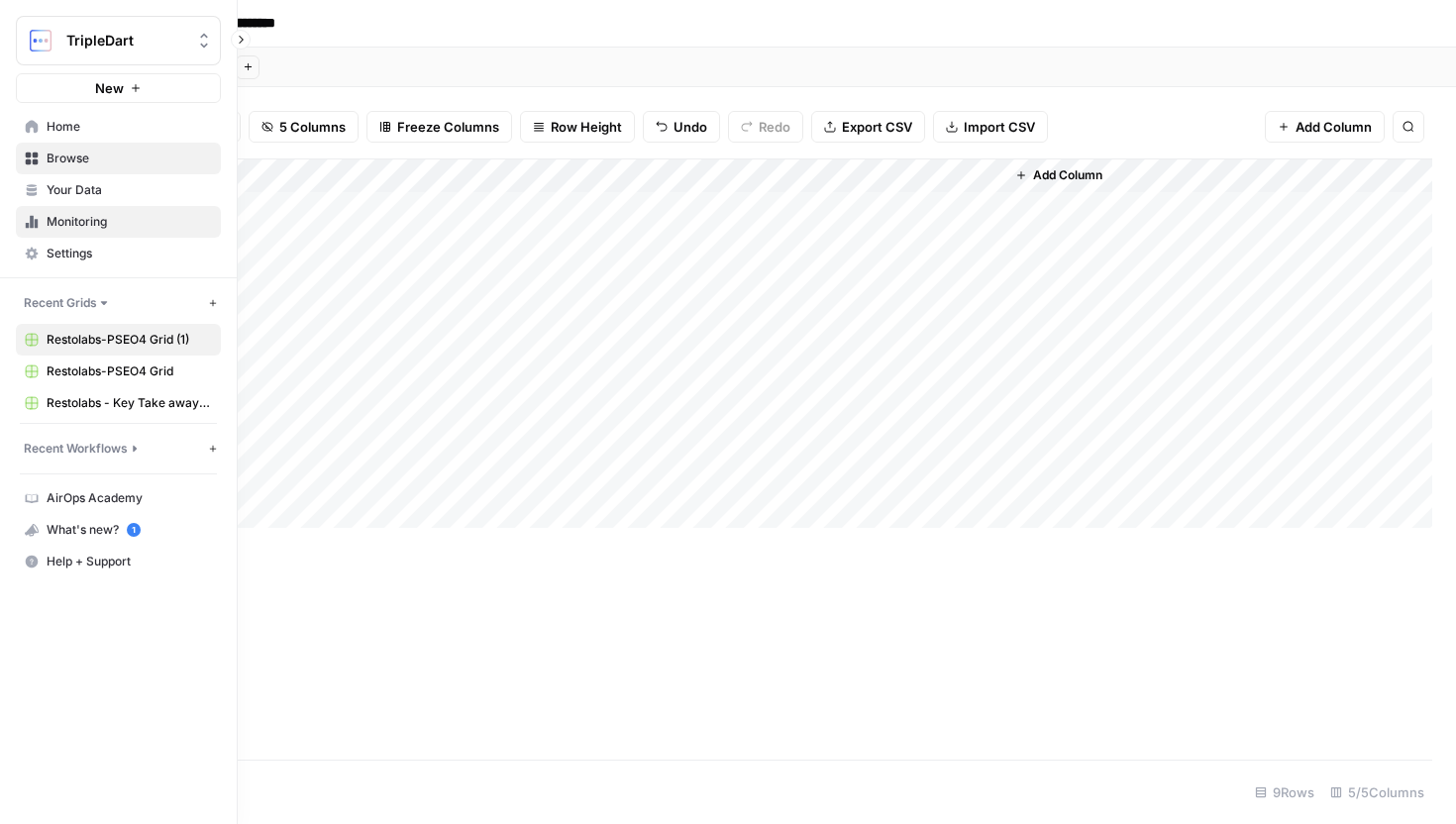 click 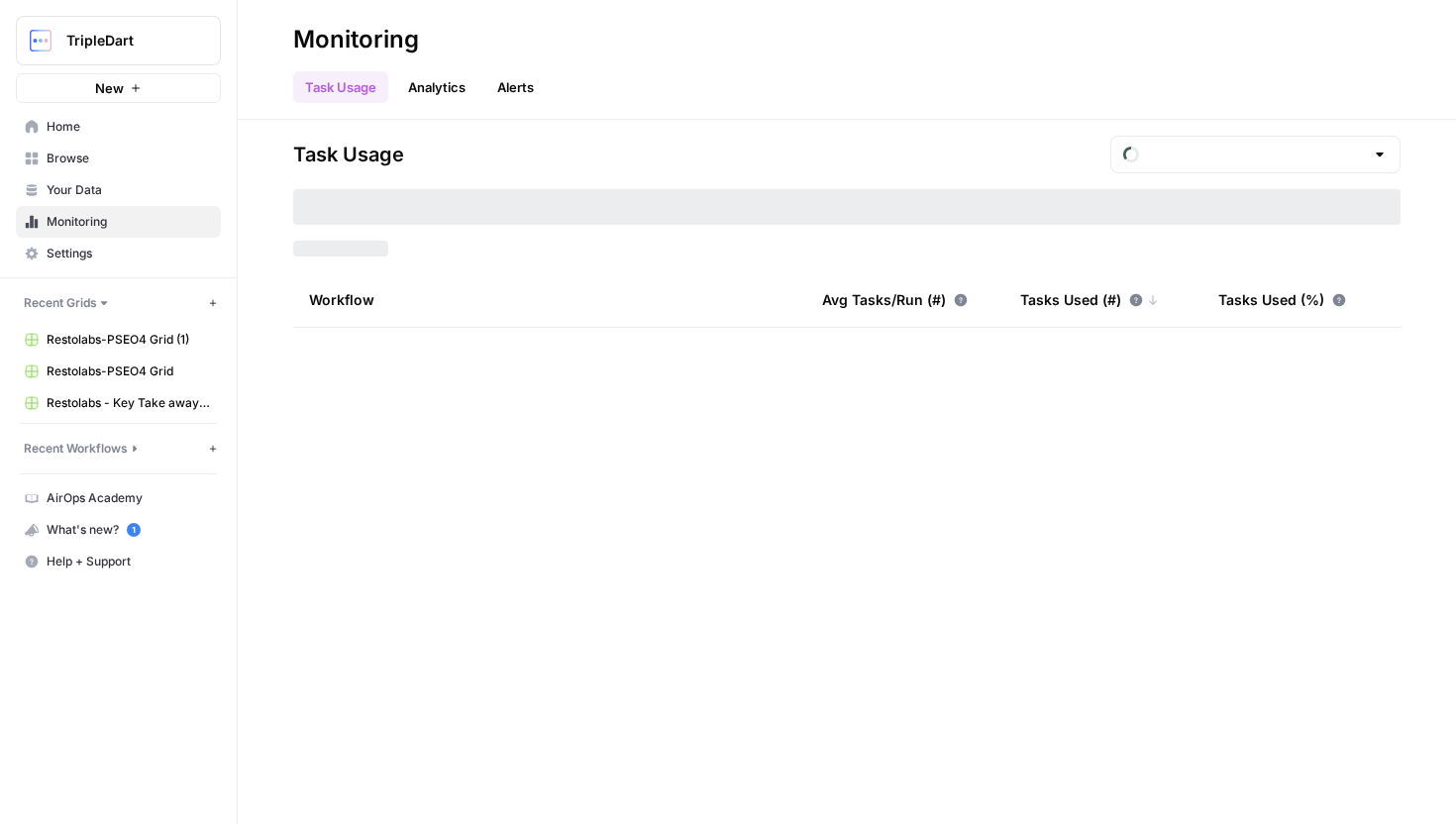 type on "July  Tasks" 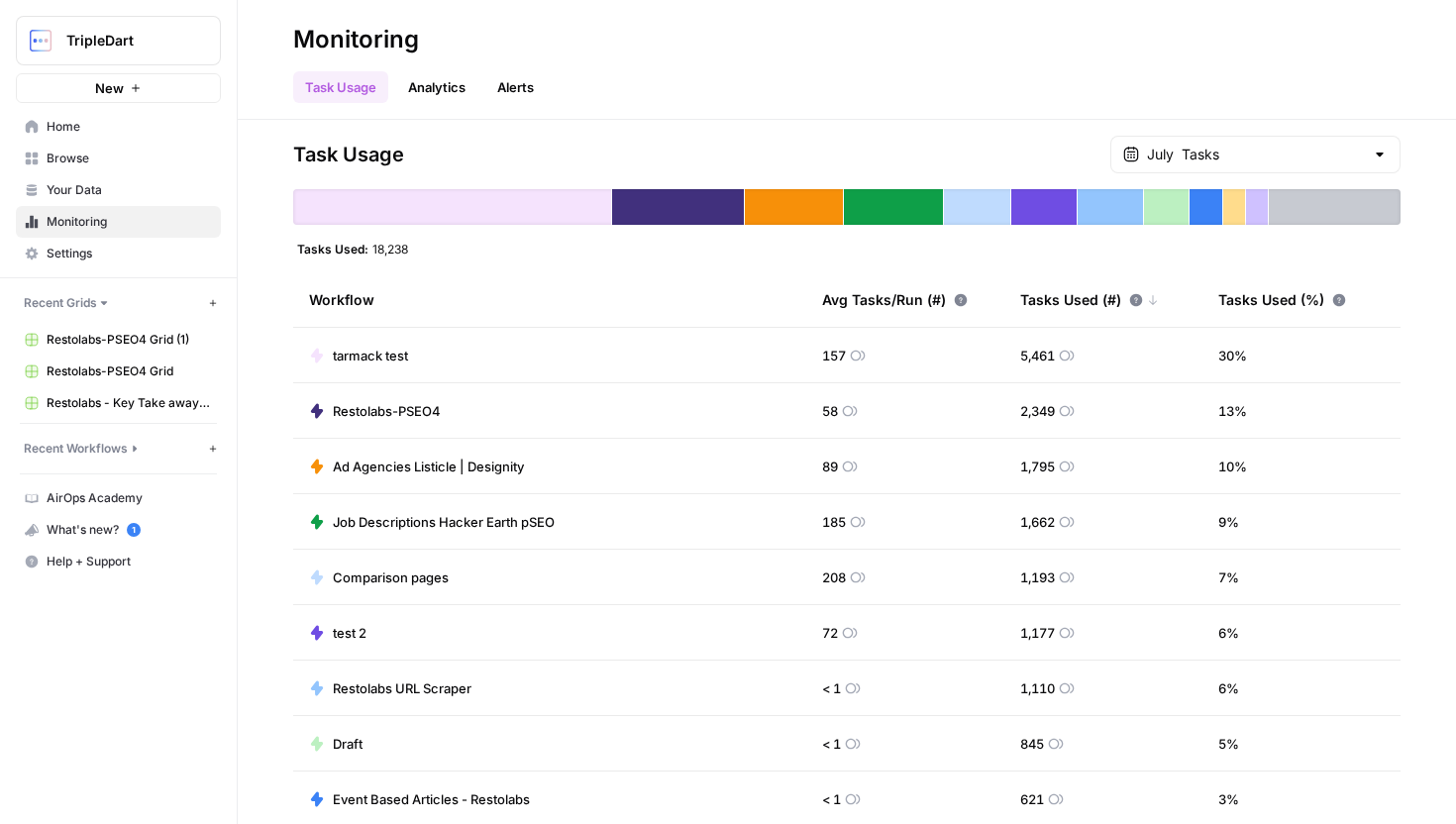 drag, startPoint x: 1014, startPoint y: 422, endPoint x: 1118, endPoint y: 422, distance: 104 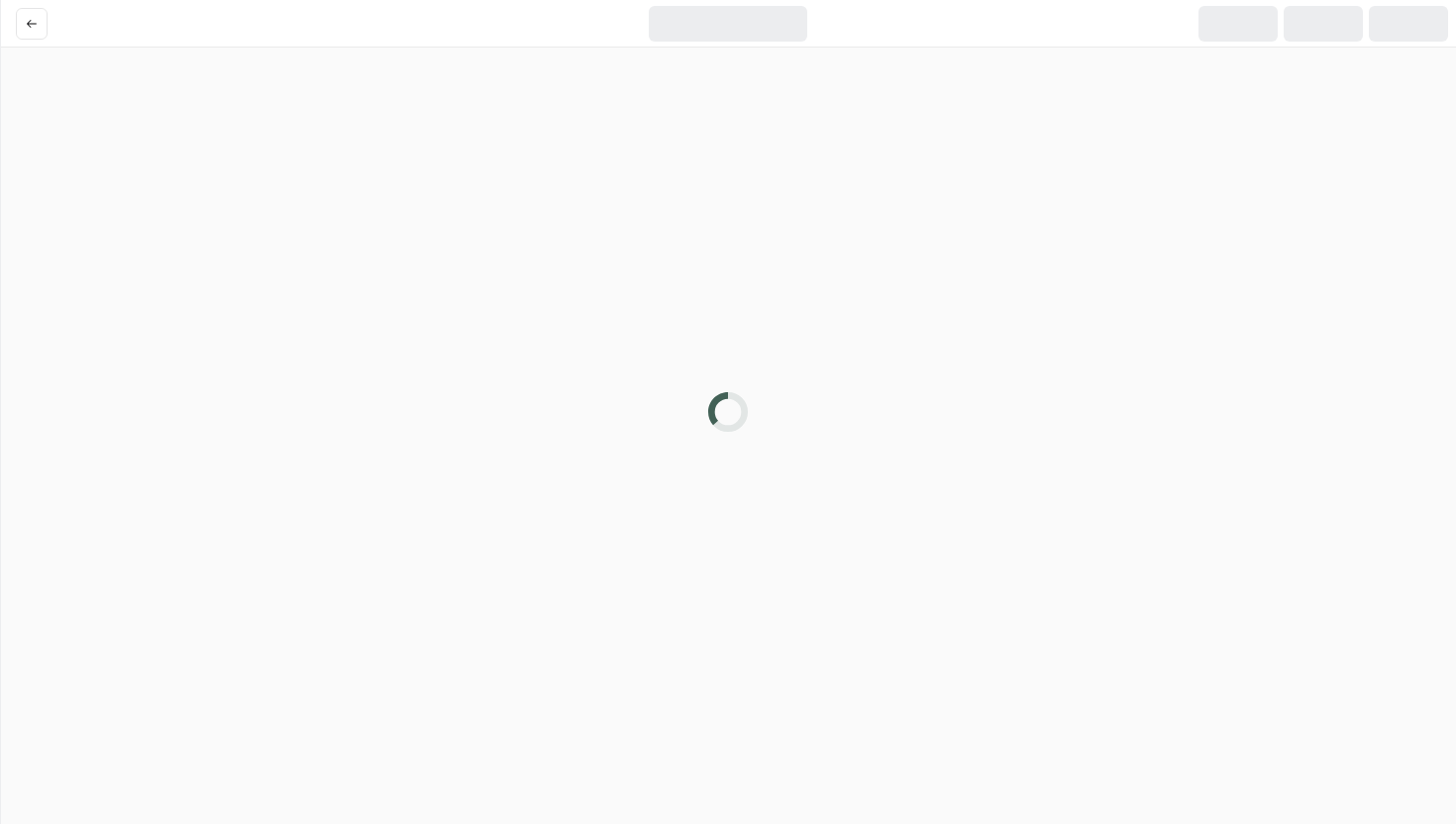 click at bounding box center (728, 412) 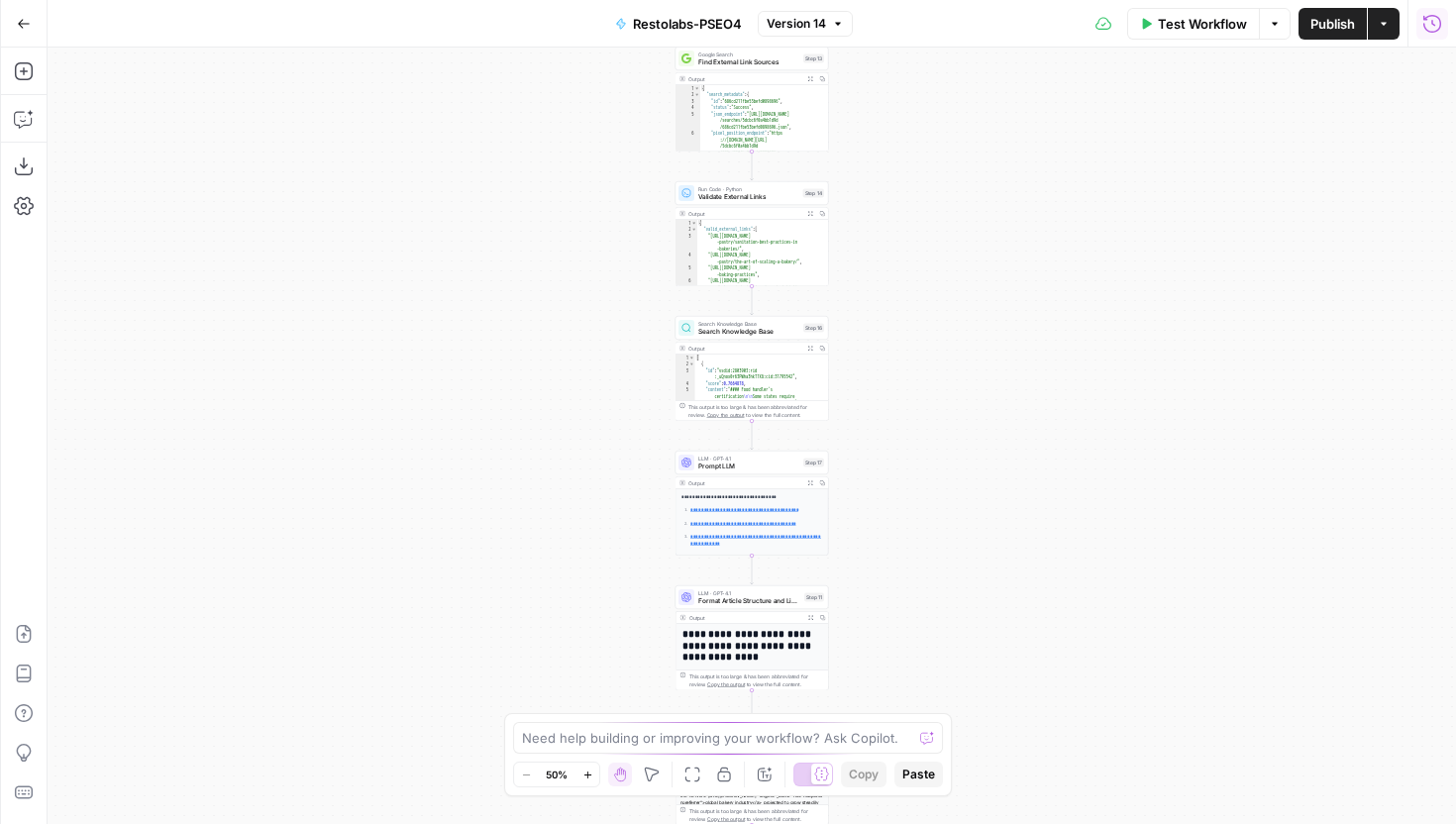 click 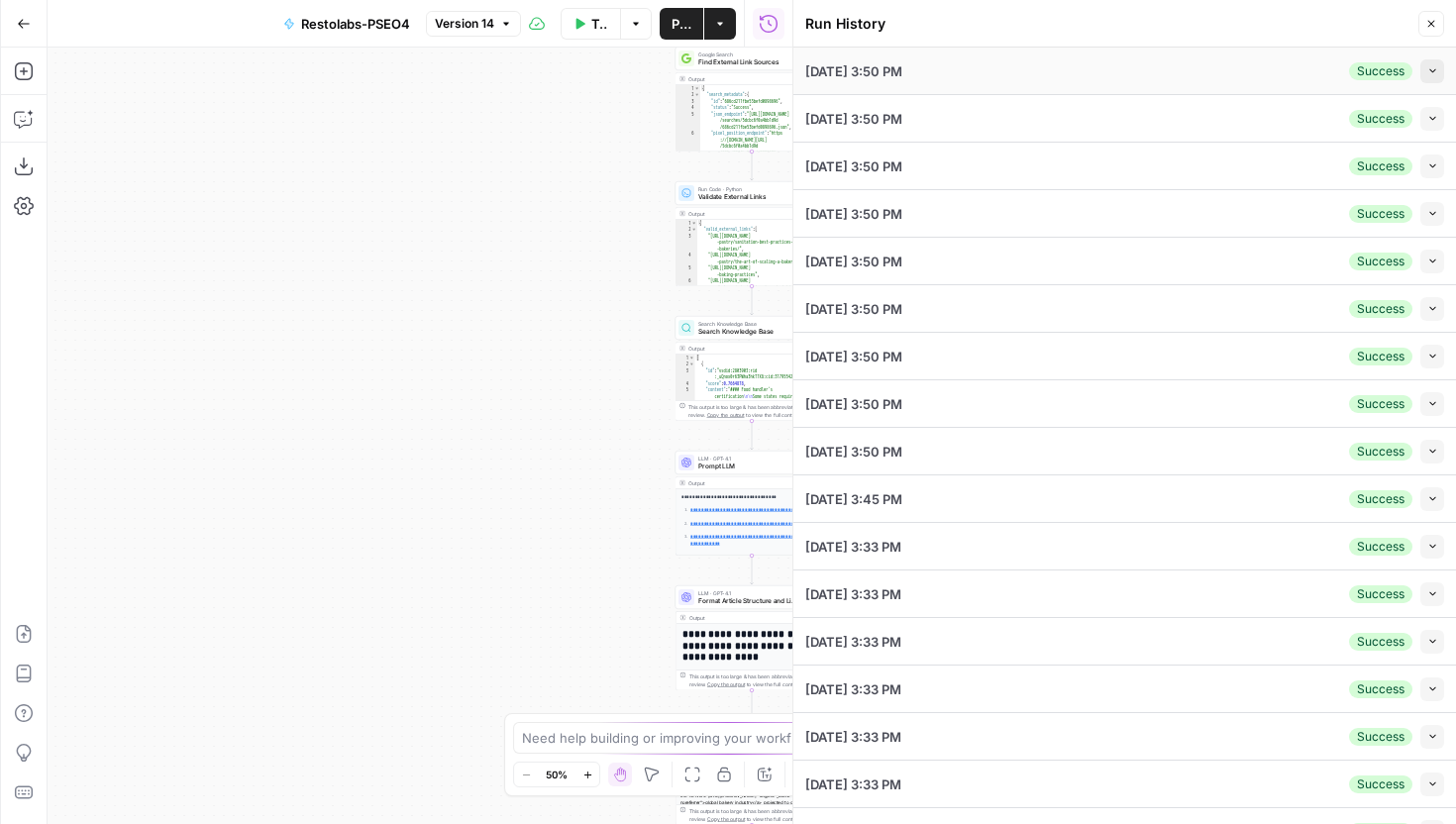 click on "Collapse" at bounding box center (1432, 71) 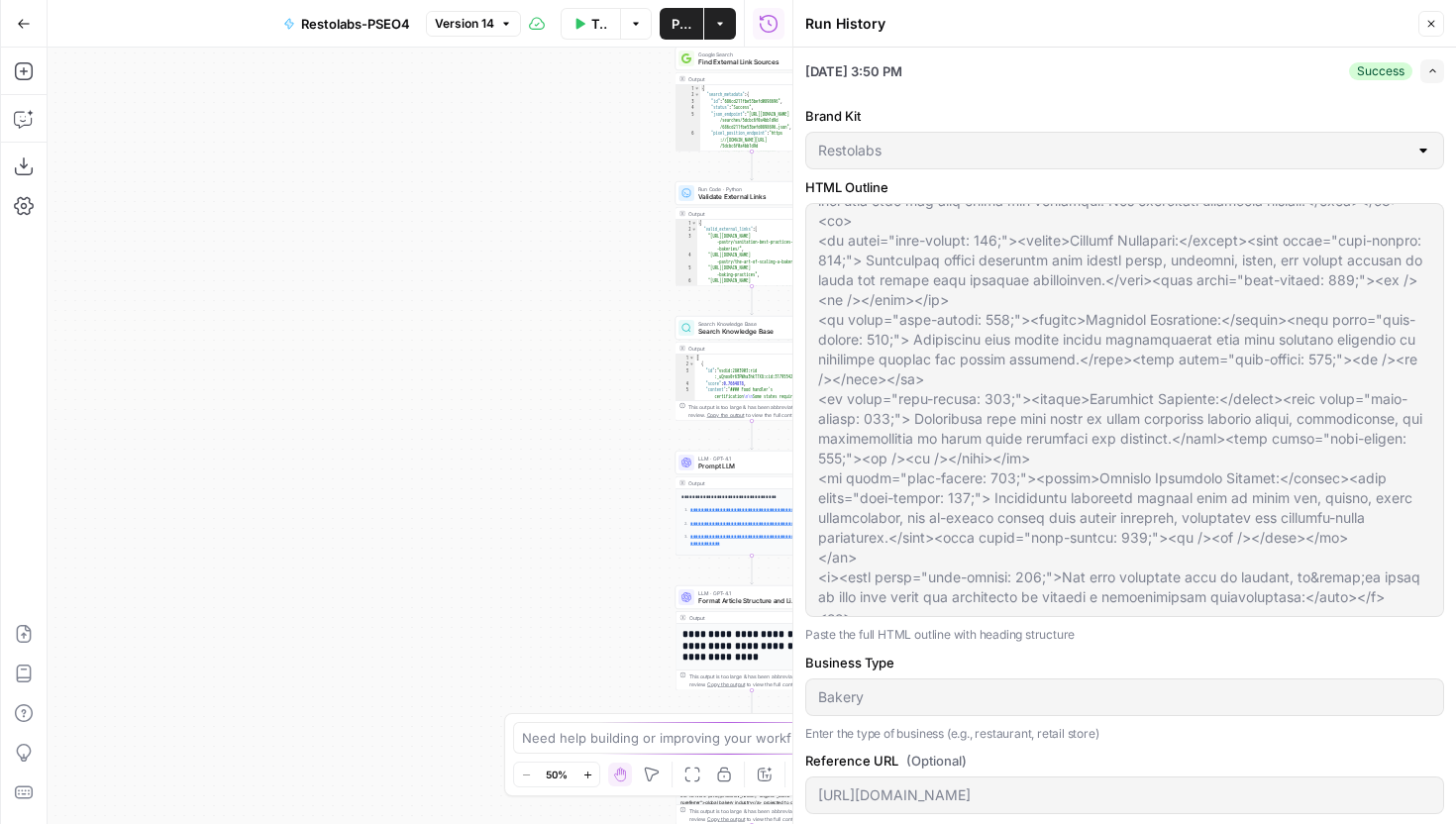 scroll, scrollTop: 371, scrollLeft: 0, axis: vertical 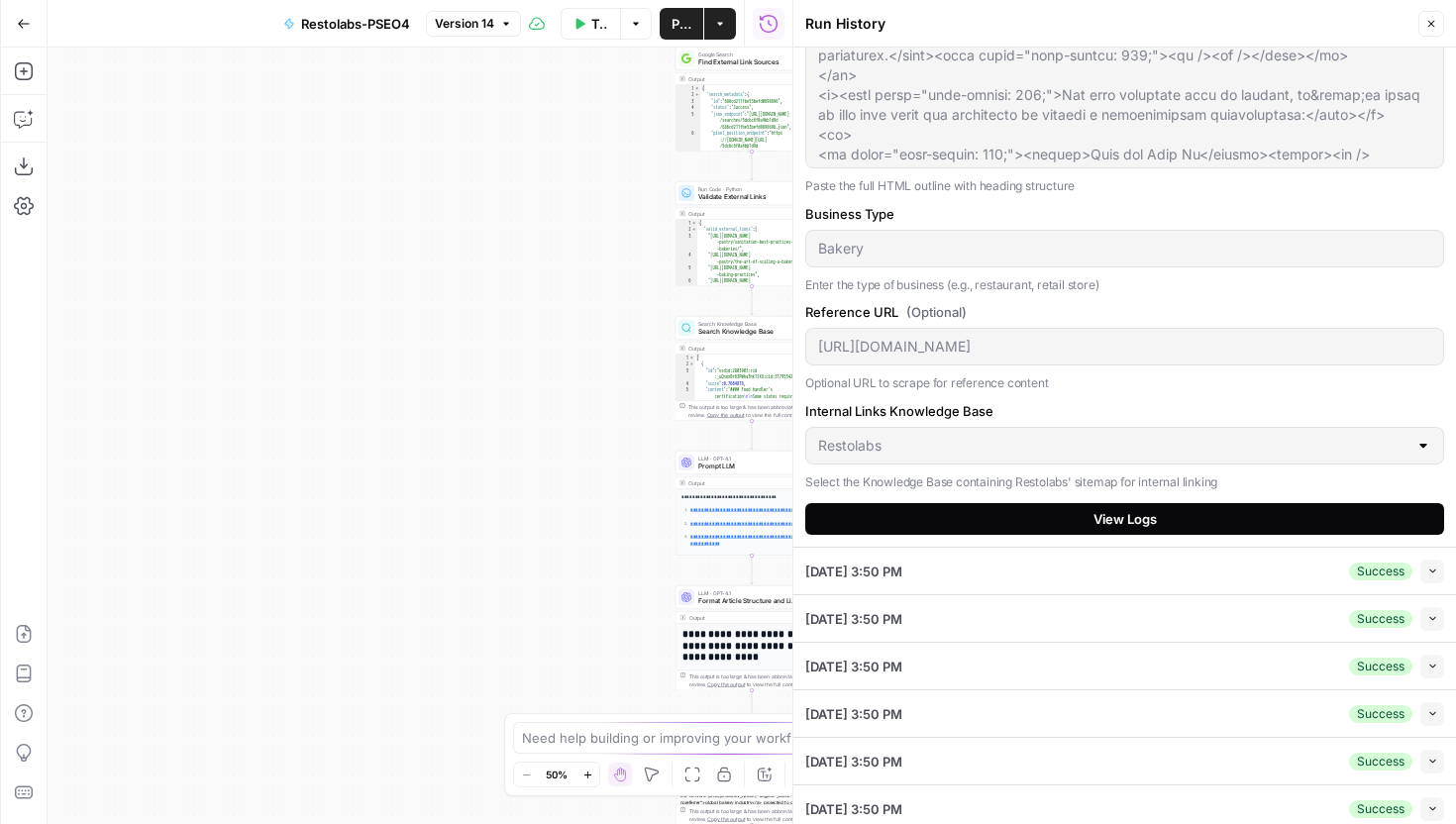 click on "View Logs" at bounding box center (1125, 519) 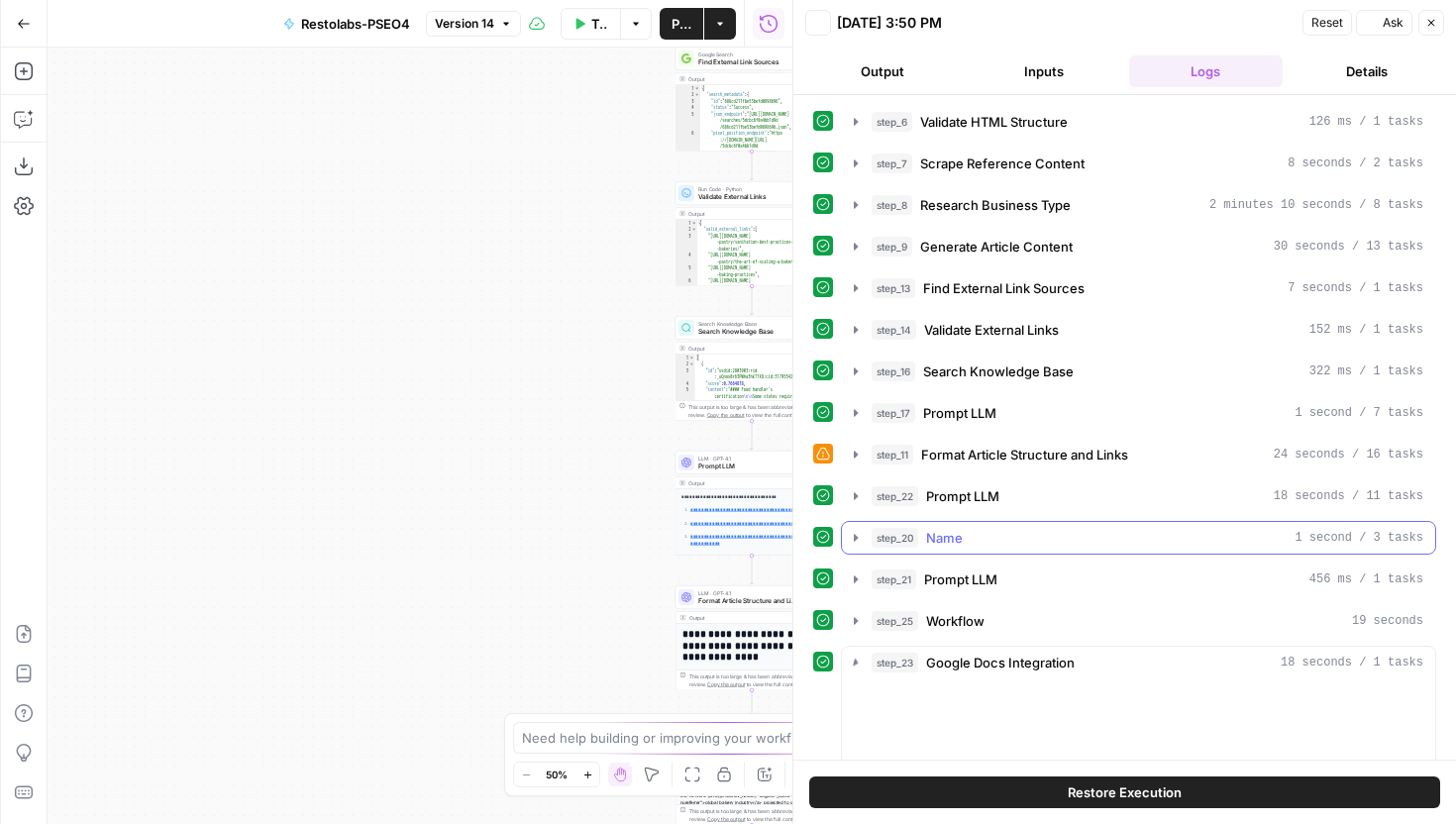 scroll, scrollTop: 0, scrollLeft: 0, axis: both 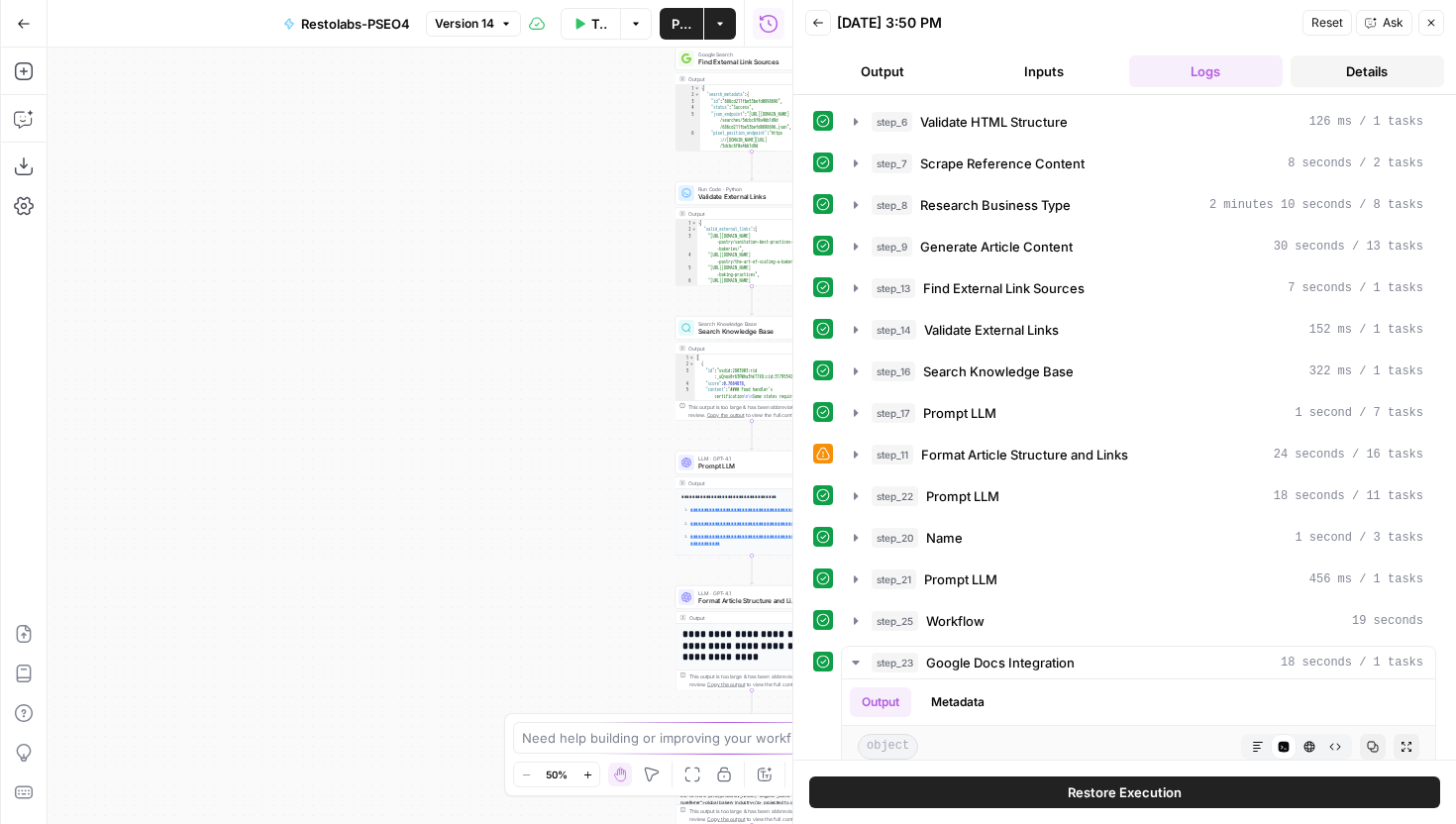 click on "Details" at bounding box center [1367, 71] 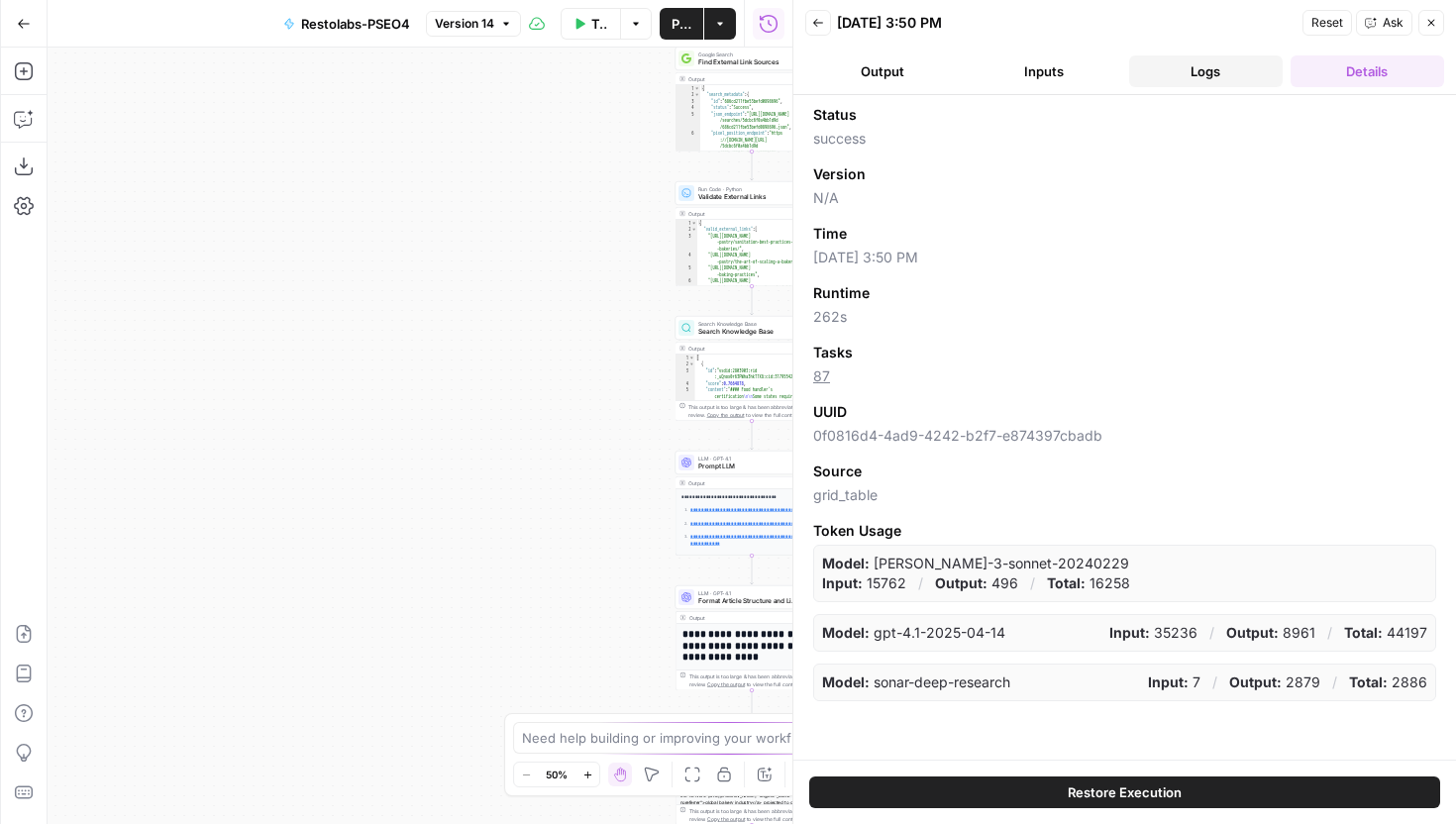 click on "Logs" at bounding box center [1205, 71] 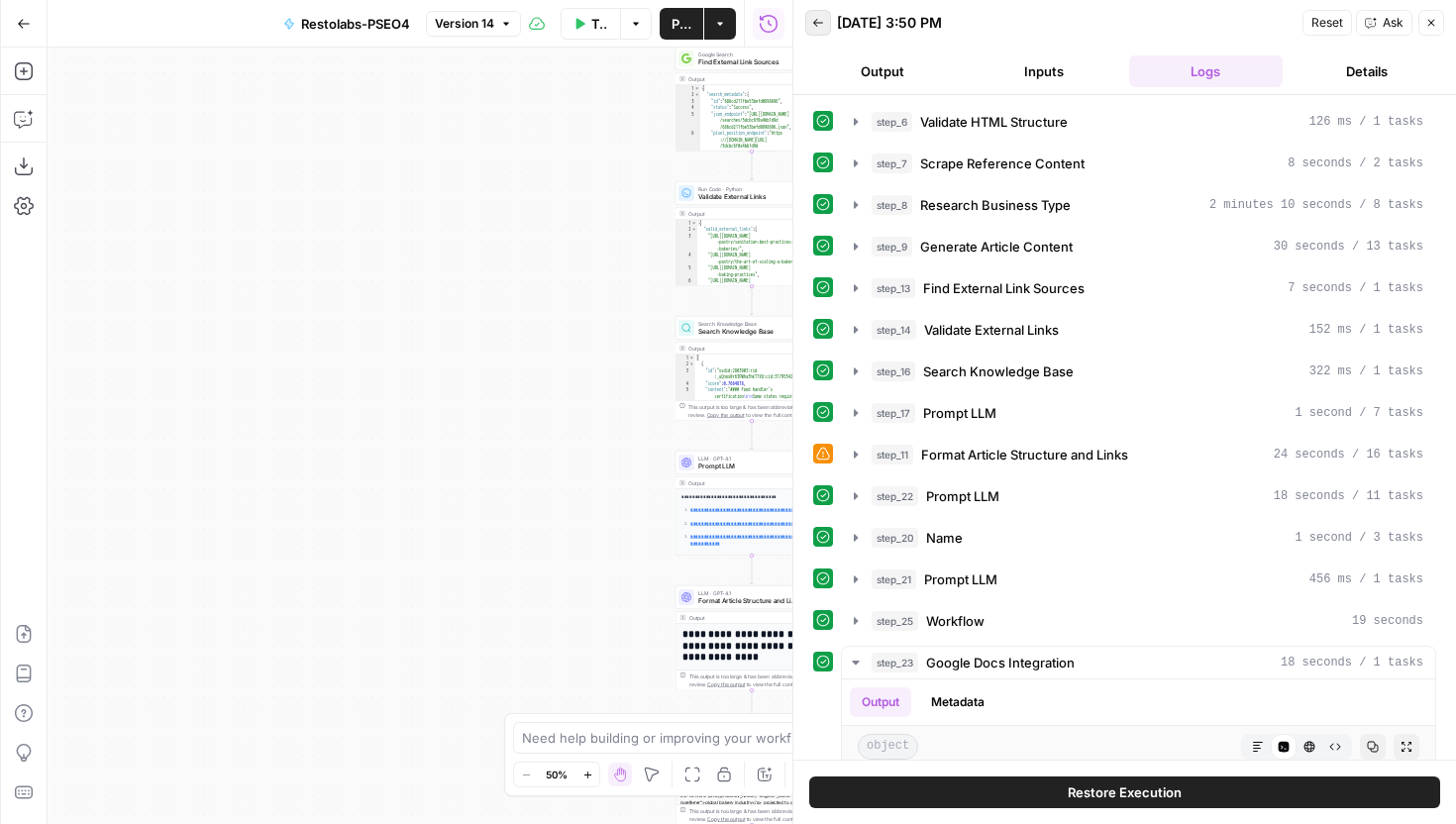 click on "Back" at bounding box center [818, 23] 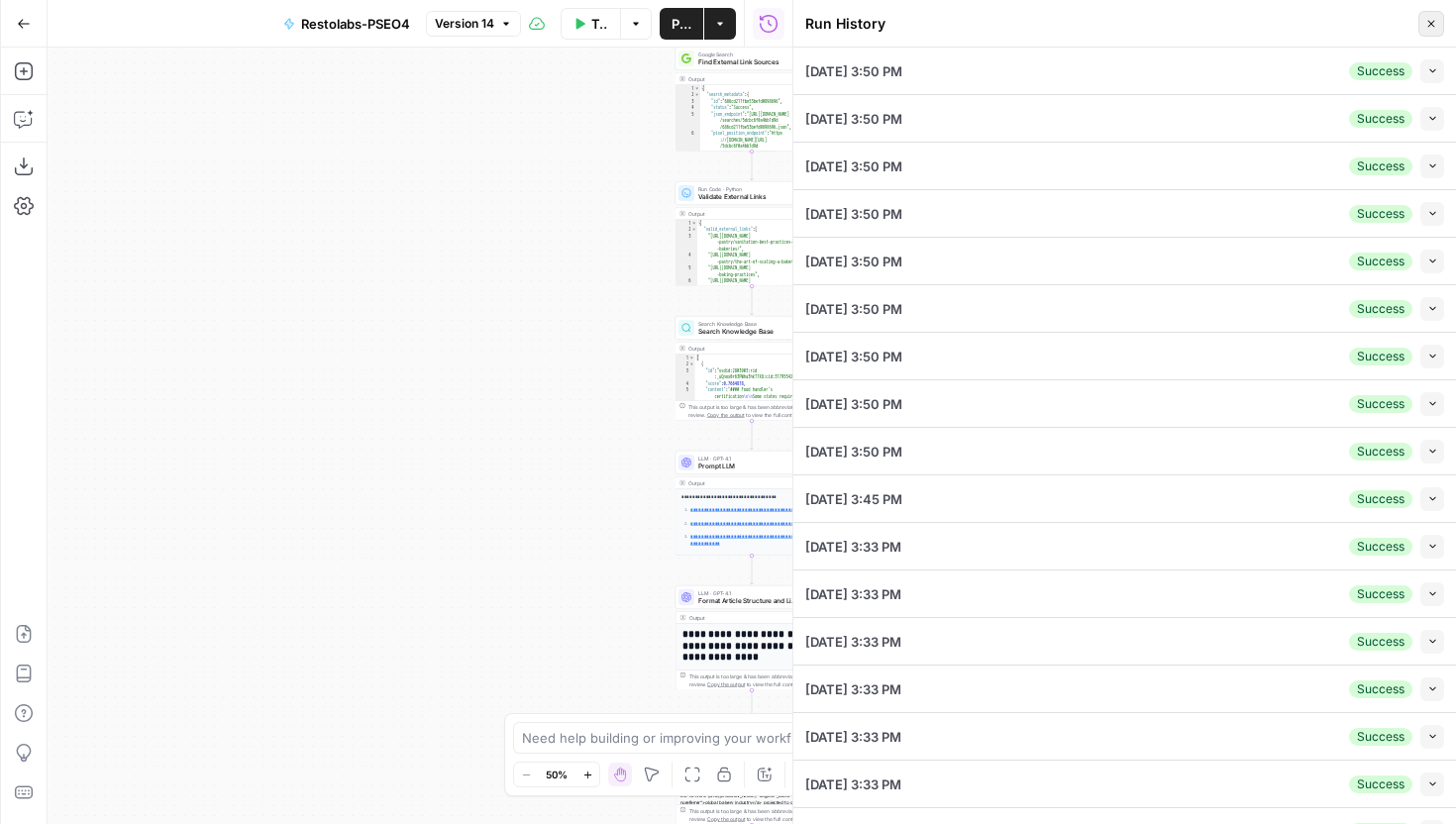 click on "Close" at bounding box center (1431, 24) 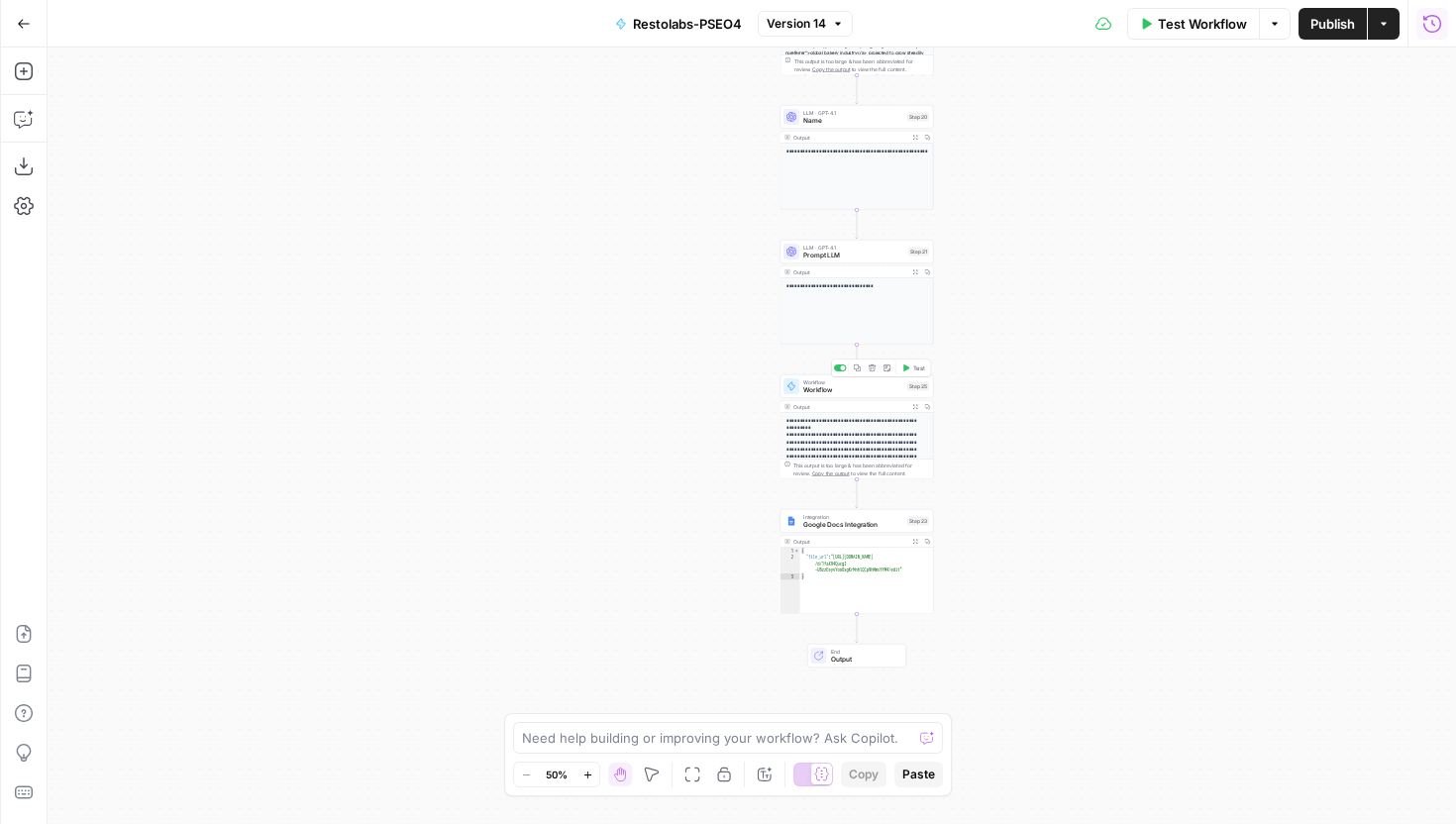click on "Workflow" at bounding box center [853, 390] 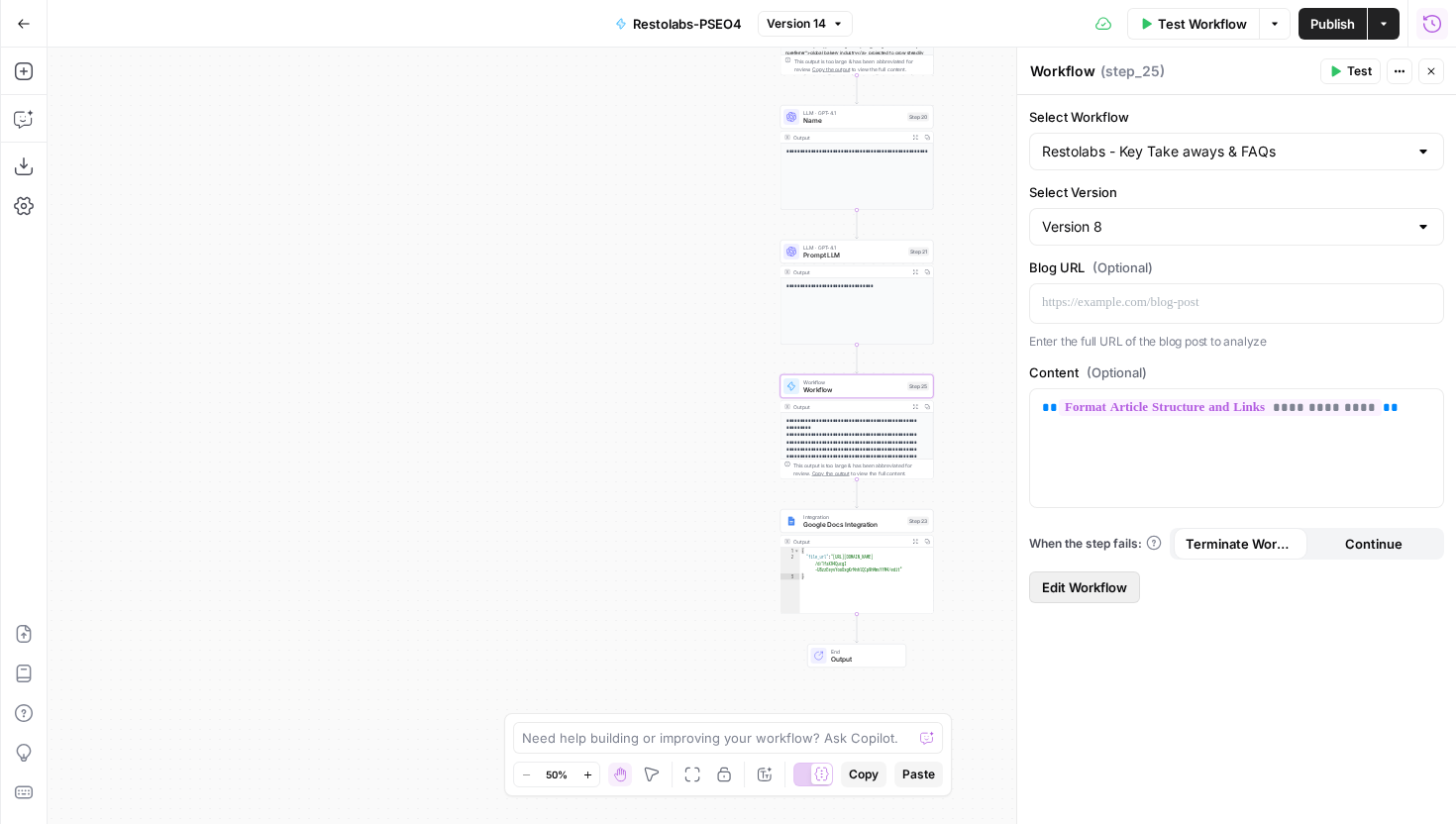 click on "Edit Workflow" at bounding box center [1085, 587] 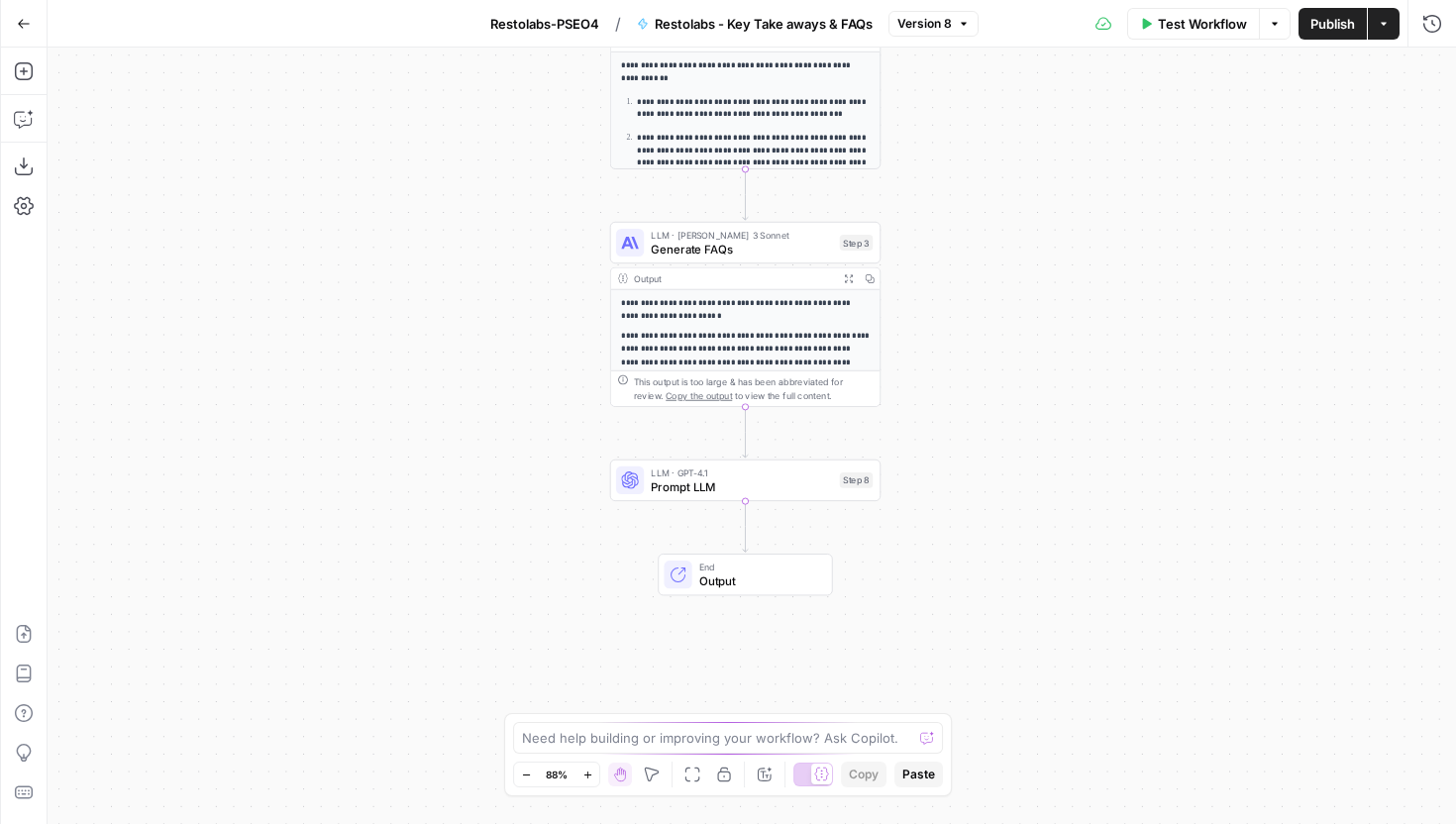 click on "Prompt LLM" at bounding box center (741, 486) 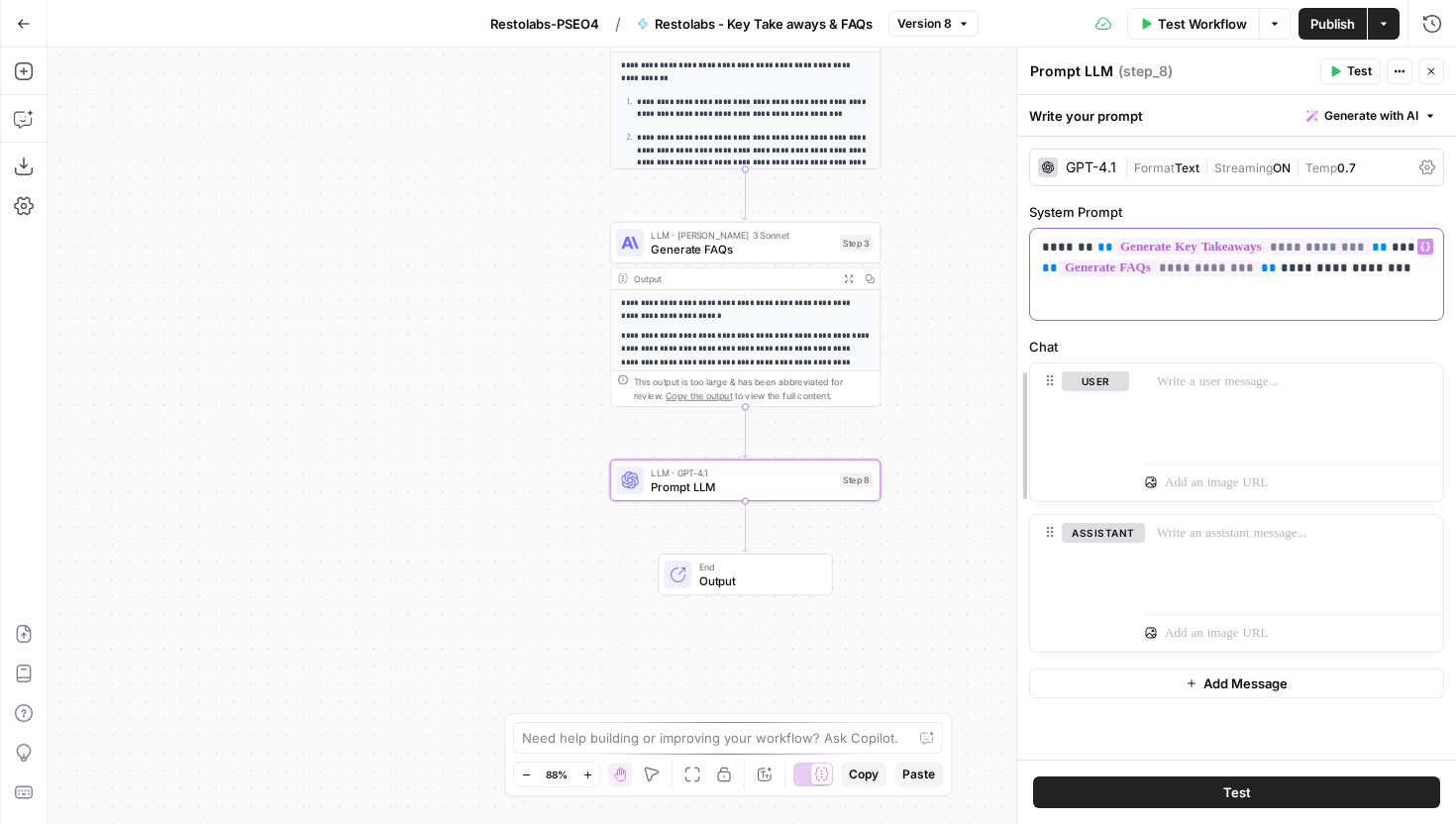 drag, startPoint x: 1095, startPoint y: 247, endPoint x: 1012, endPoint y: 244, distance: 83.0542 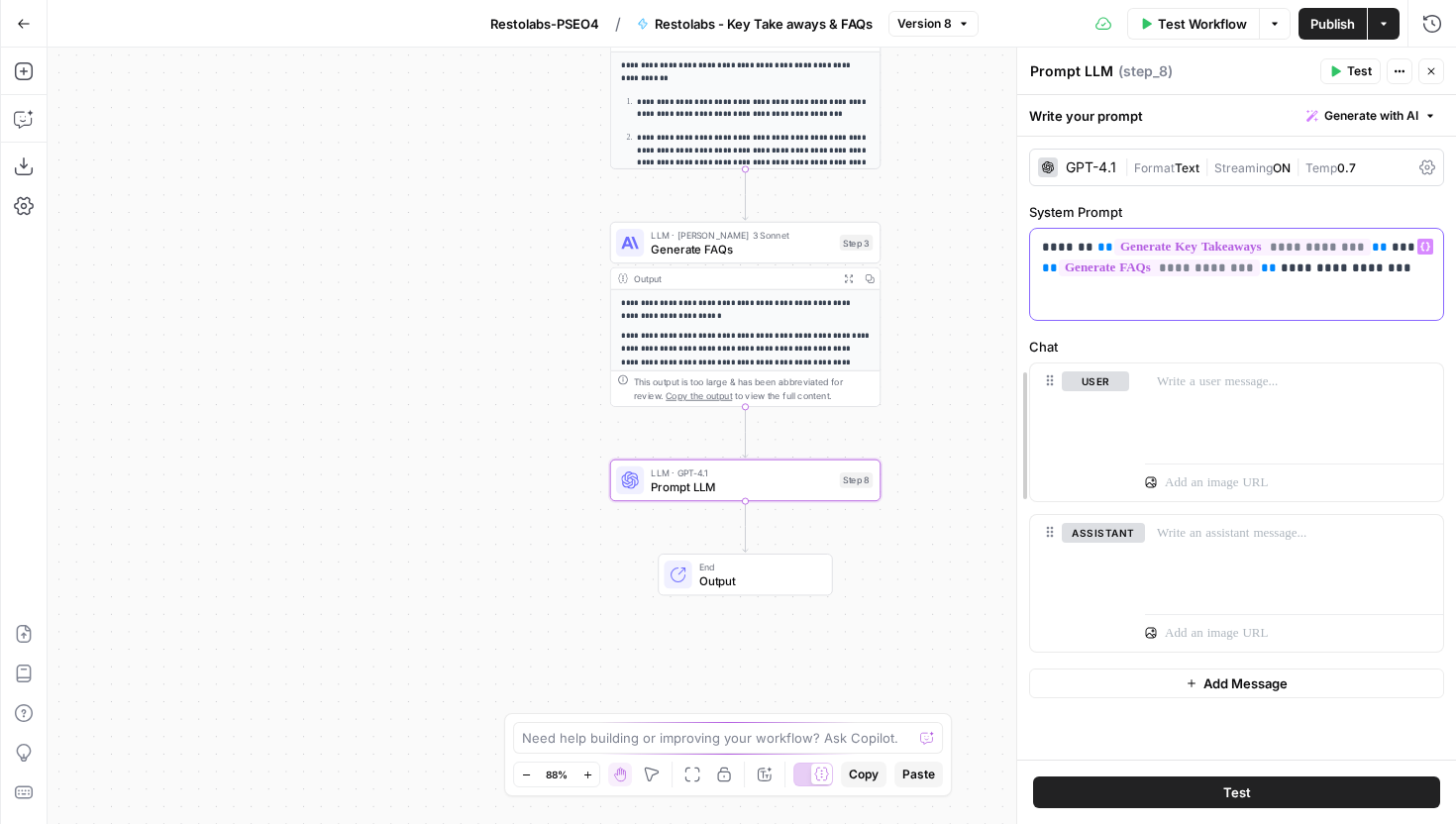 click on "**********" at bounding box center (1236, 436) 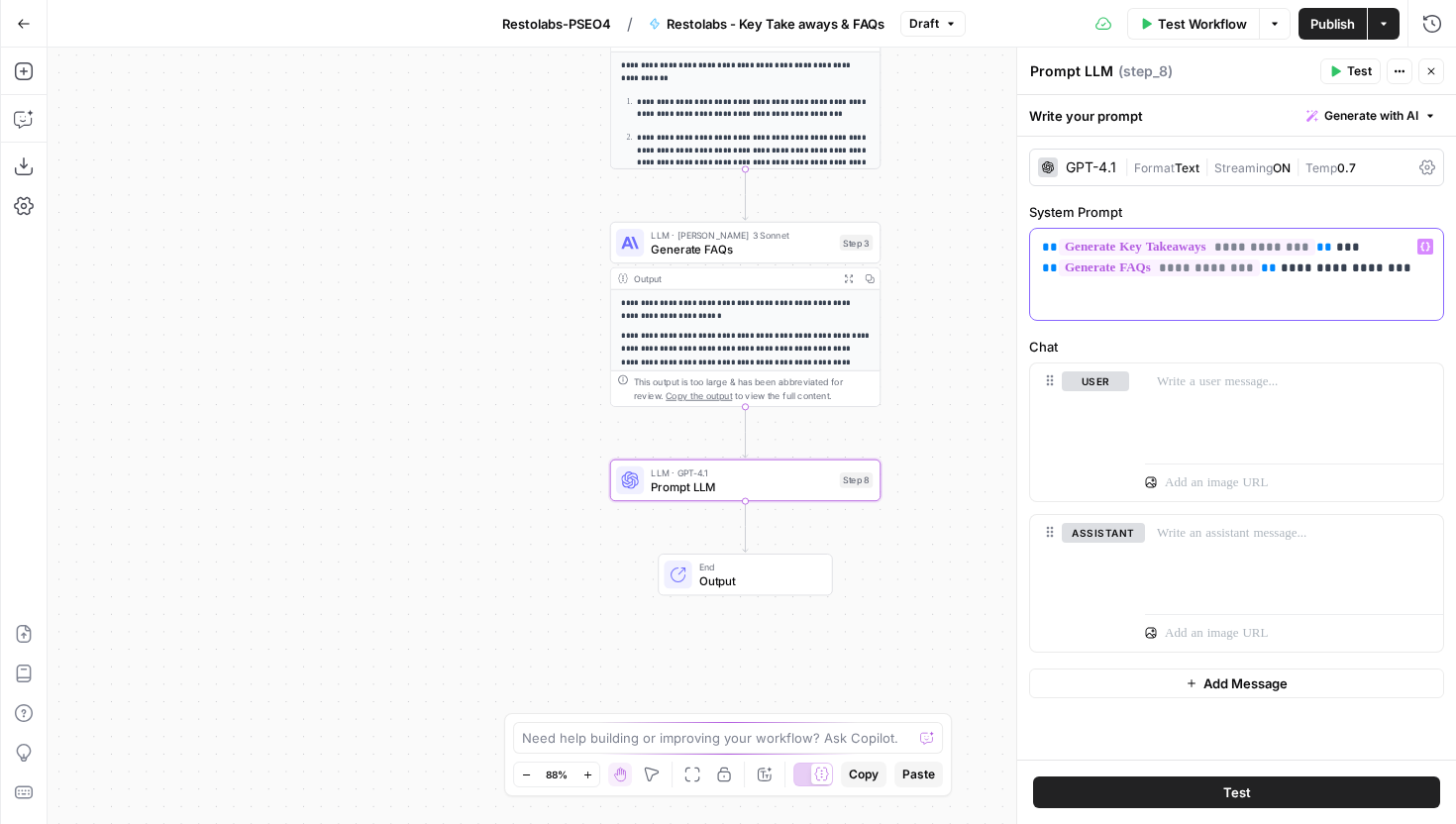 drag, startPoint x: 1262, startPoint y: 270, endPoint x: 1400, endPoint y: 273, distance: 138.0326 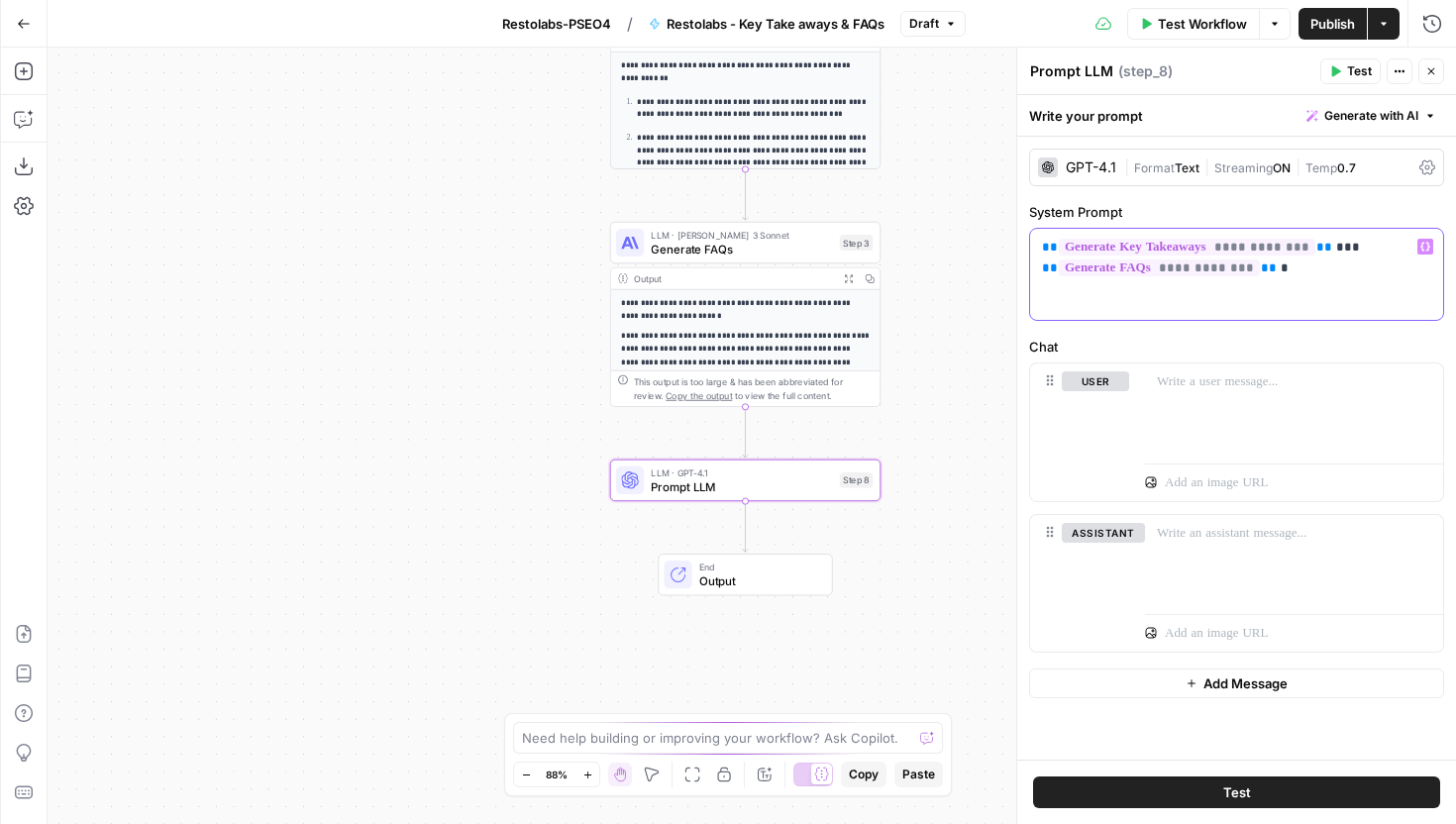 type 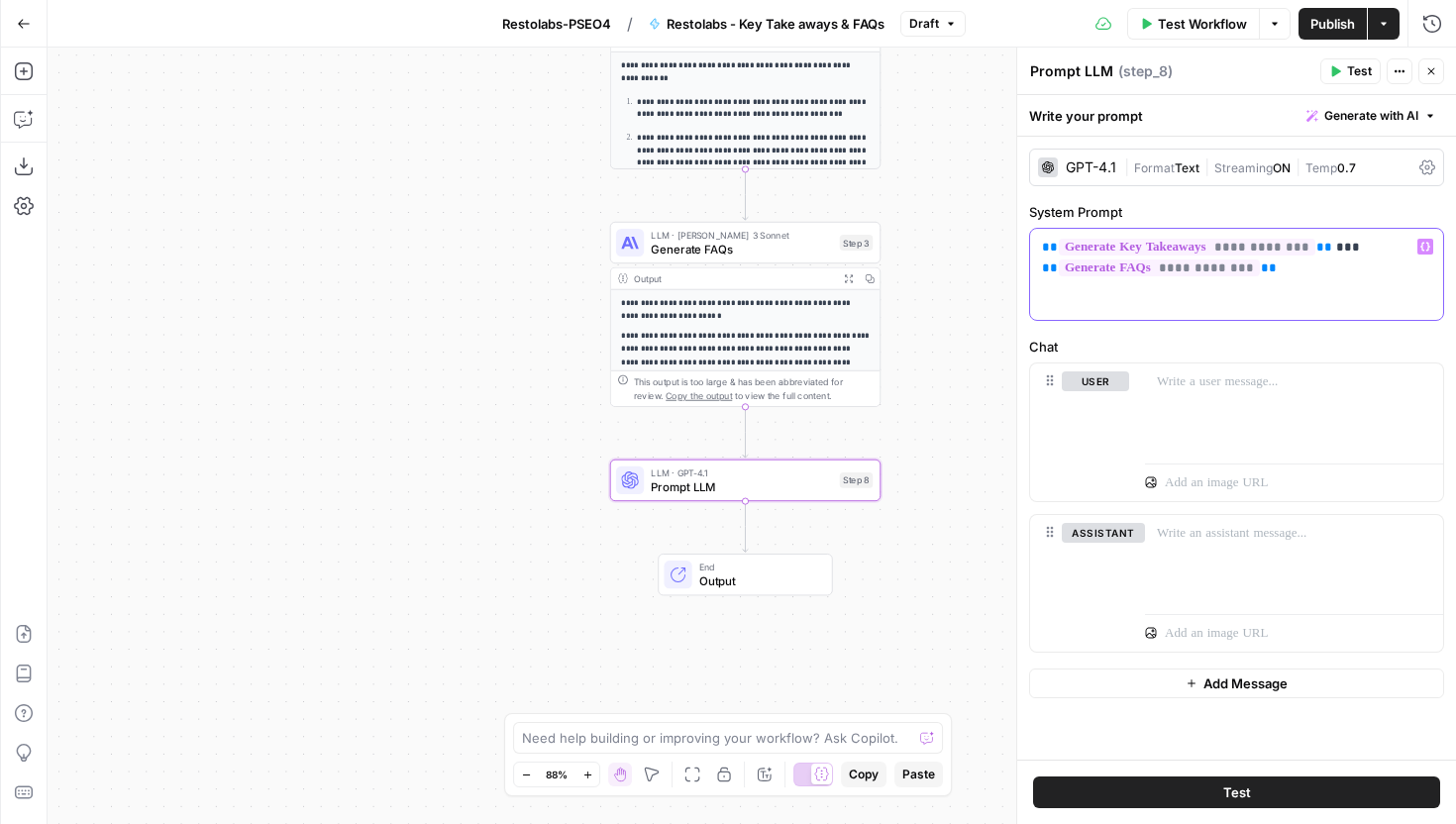 drag, startPoint x: 1382, startPoint y: 254, endPoint x: 1316, endPoint y: 254, distance: 66 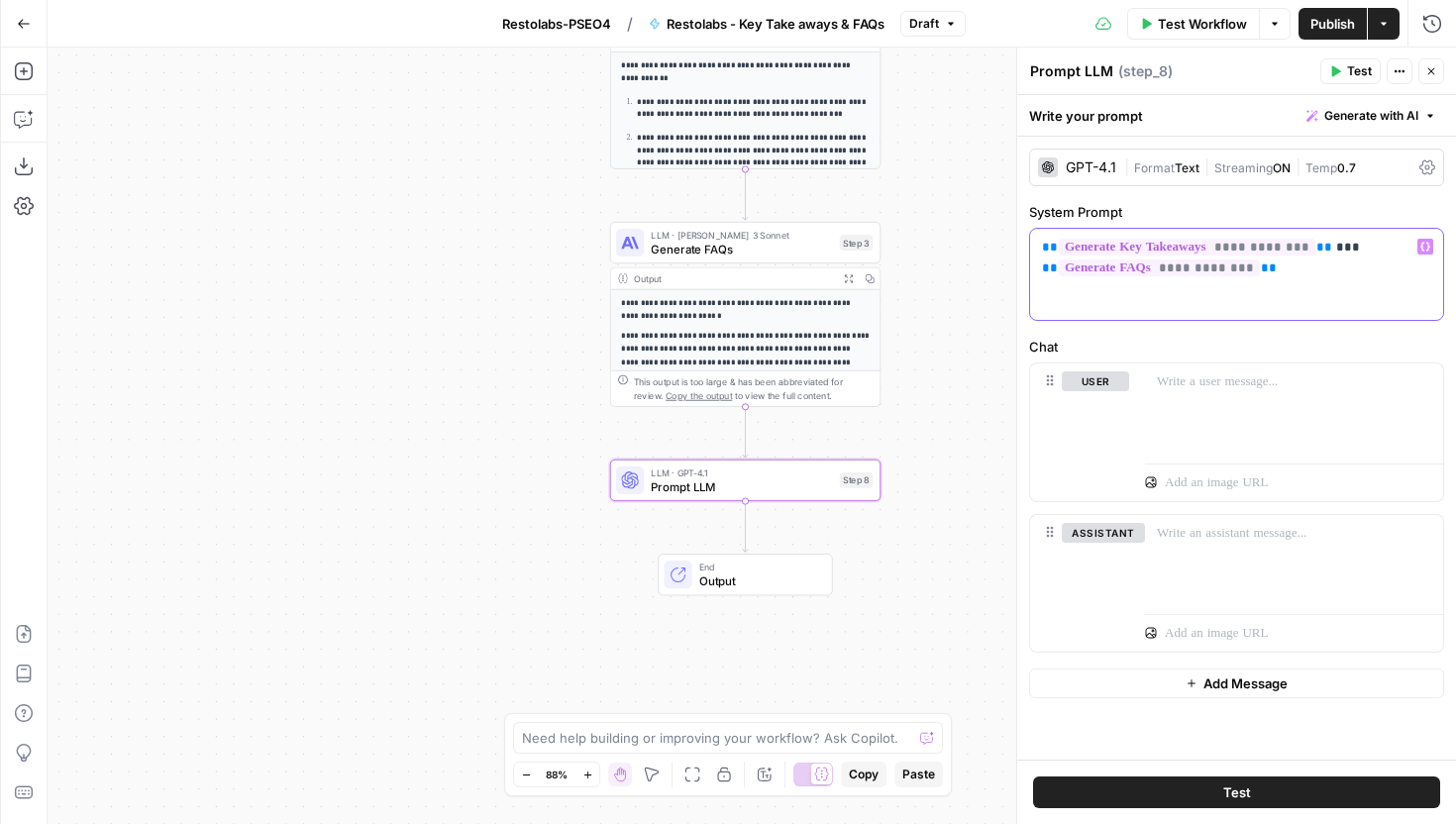 click on "**********" at bounding box center [1236, 258] 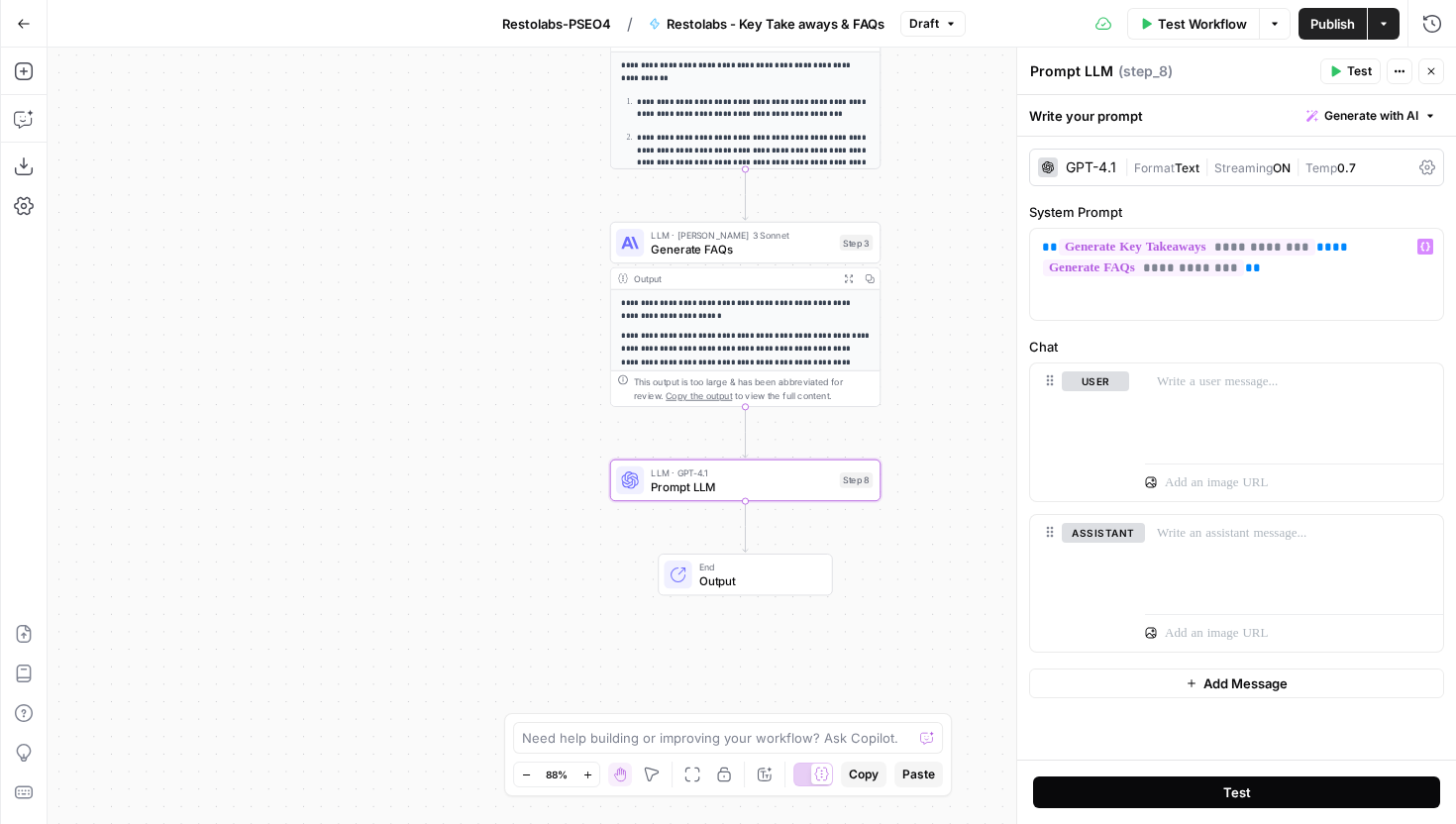 click on "Test" at bounding box center (1236, 792) 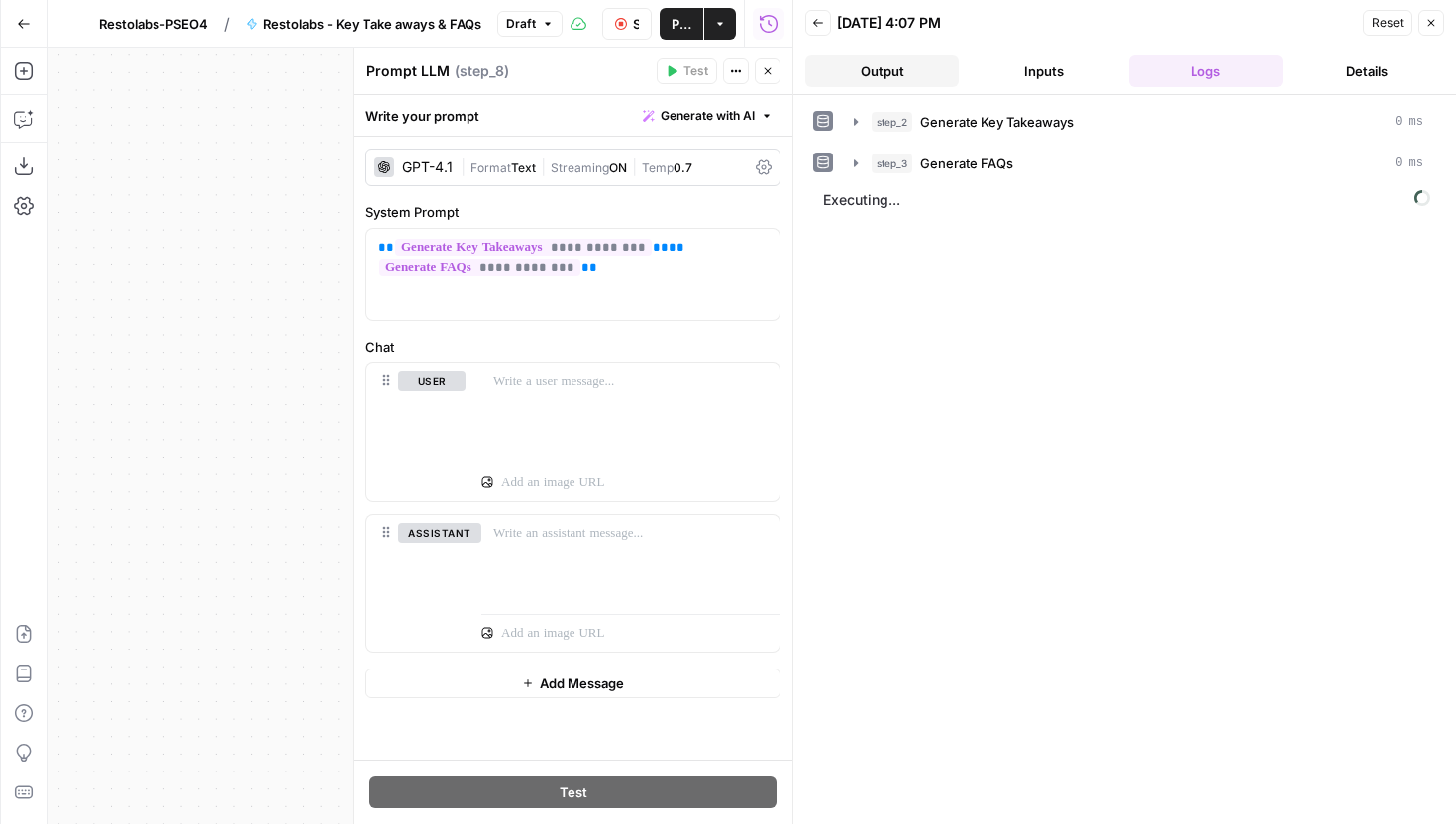 click on "Output" at bounding box center (882, 71) 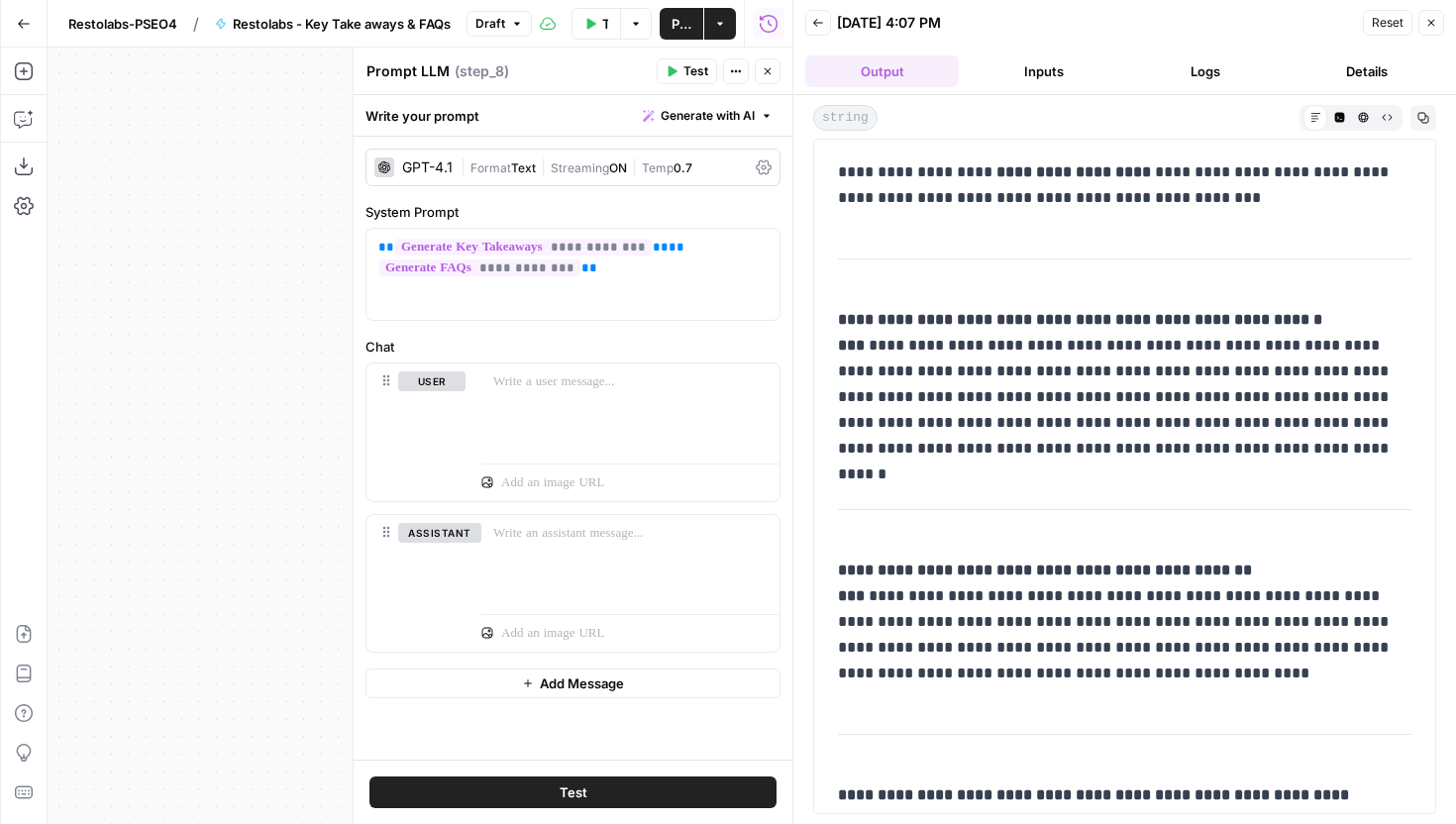 scroll, scrollTop: 391, scrollLeft: 0, axis: vertical 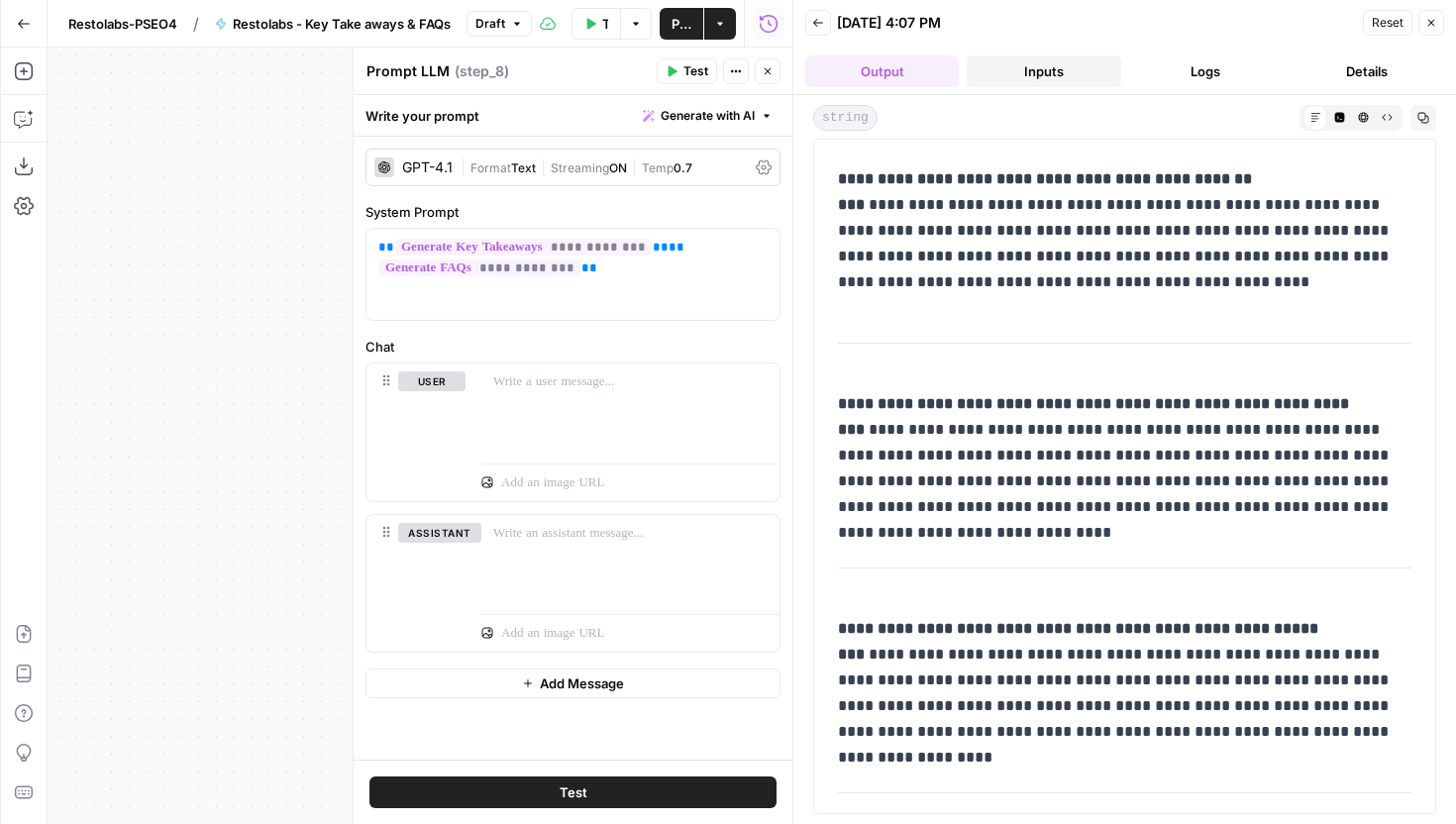 click on "Inputs" at bounding box center [1043, 71] 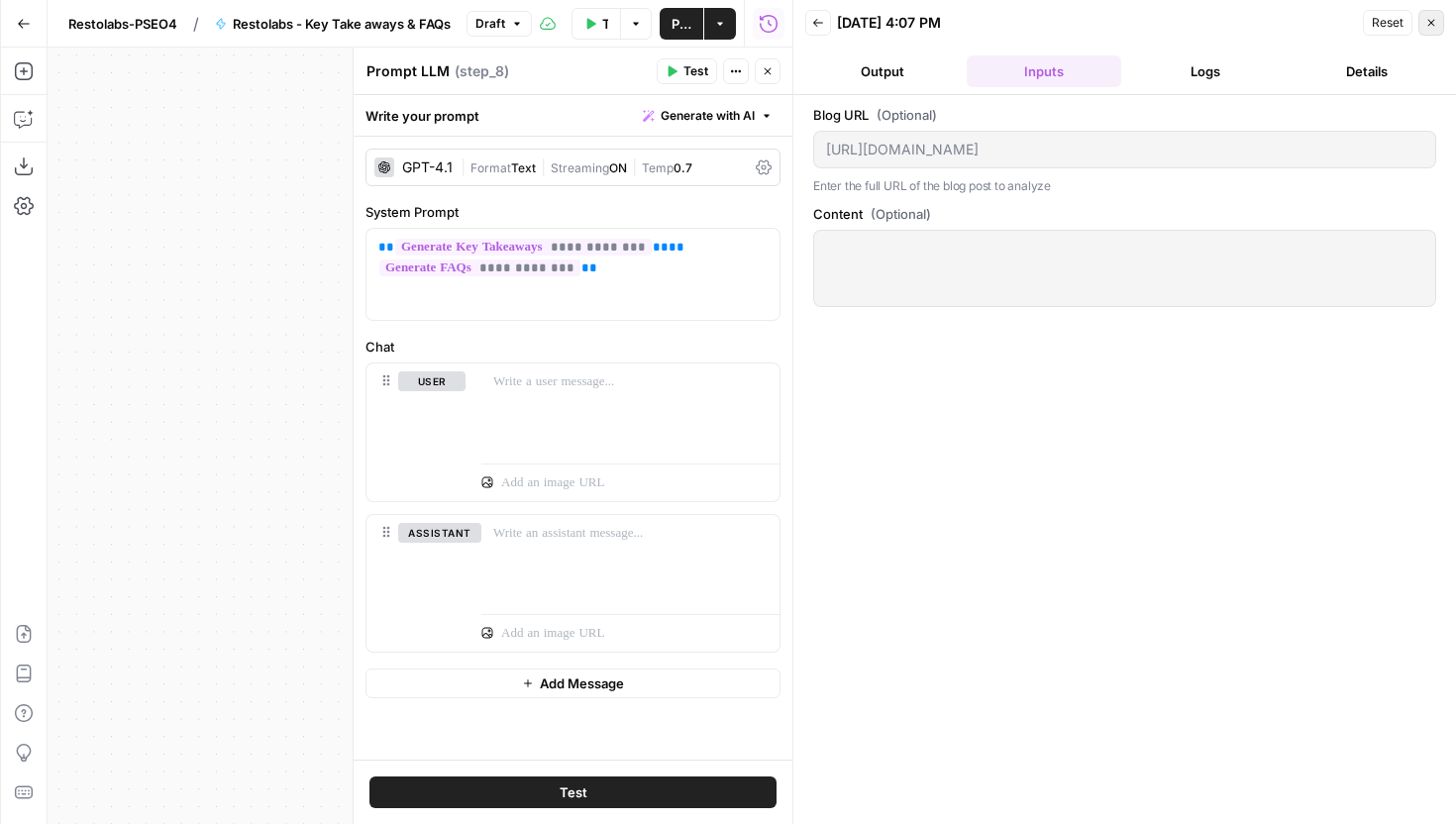click on "Close" at bounding box center (1431, 23) 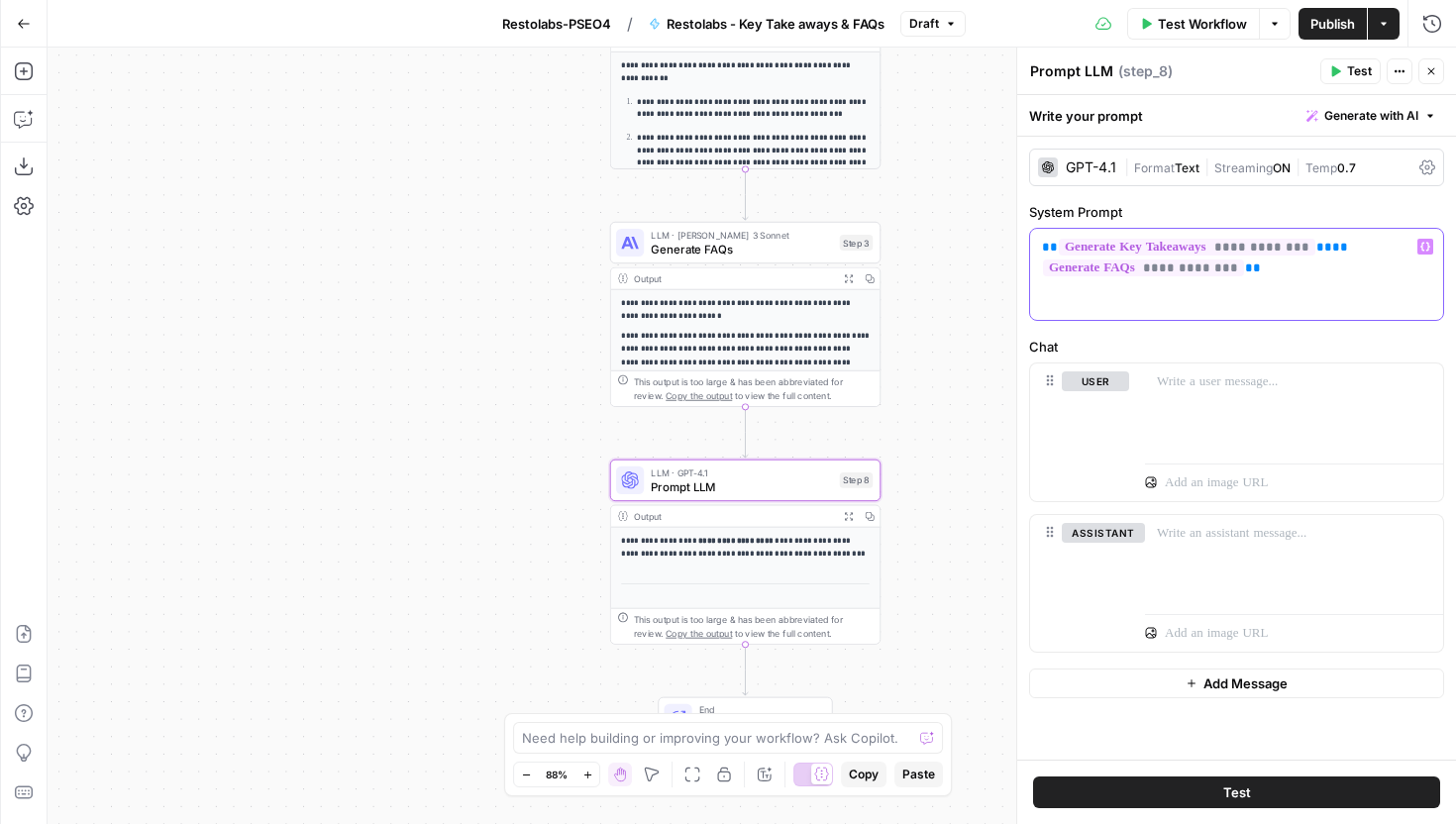click on "**********" at bounding box center [1236, 274] 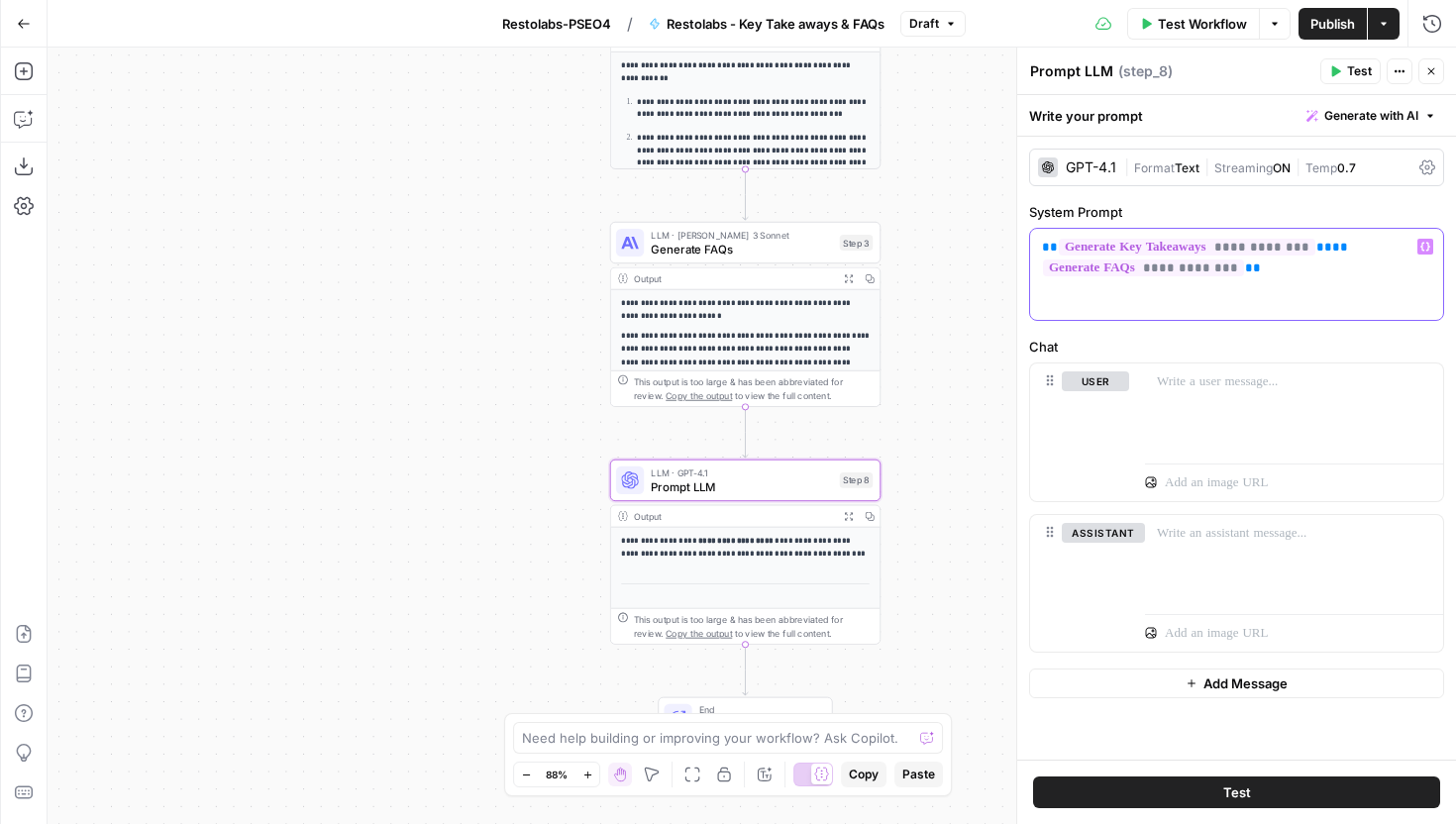 click on "**********" at bounding box center (1236, 258) 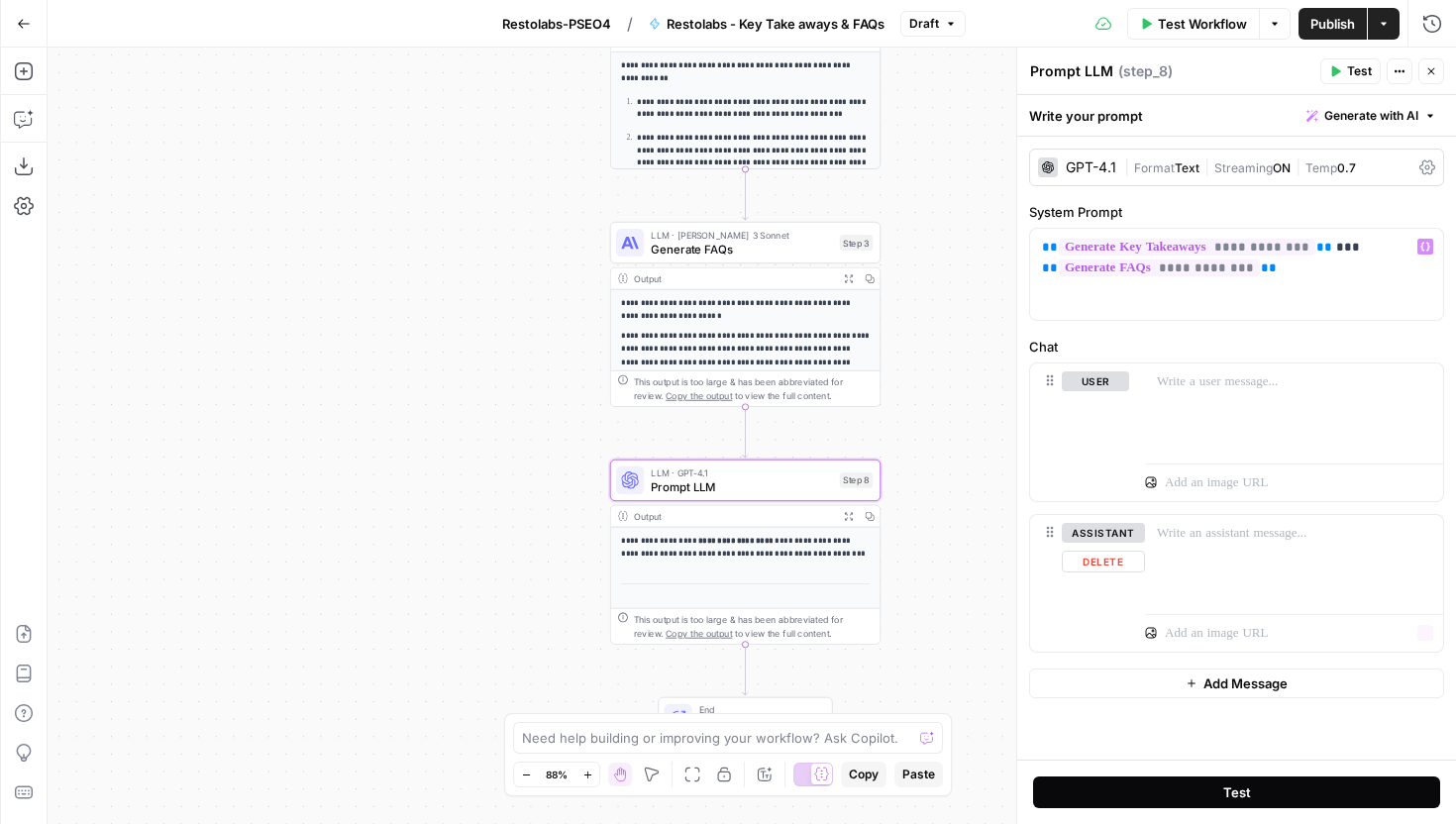 click on "Test" at bounding box center [1237, 792] 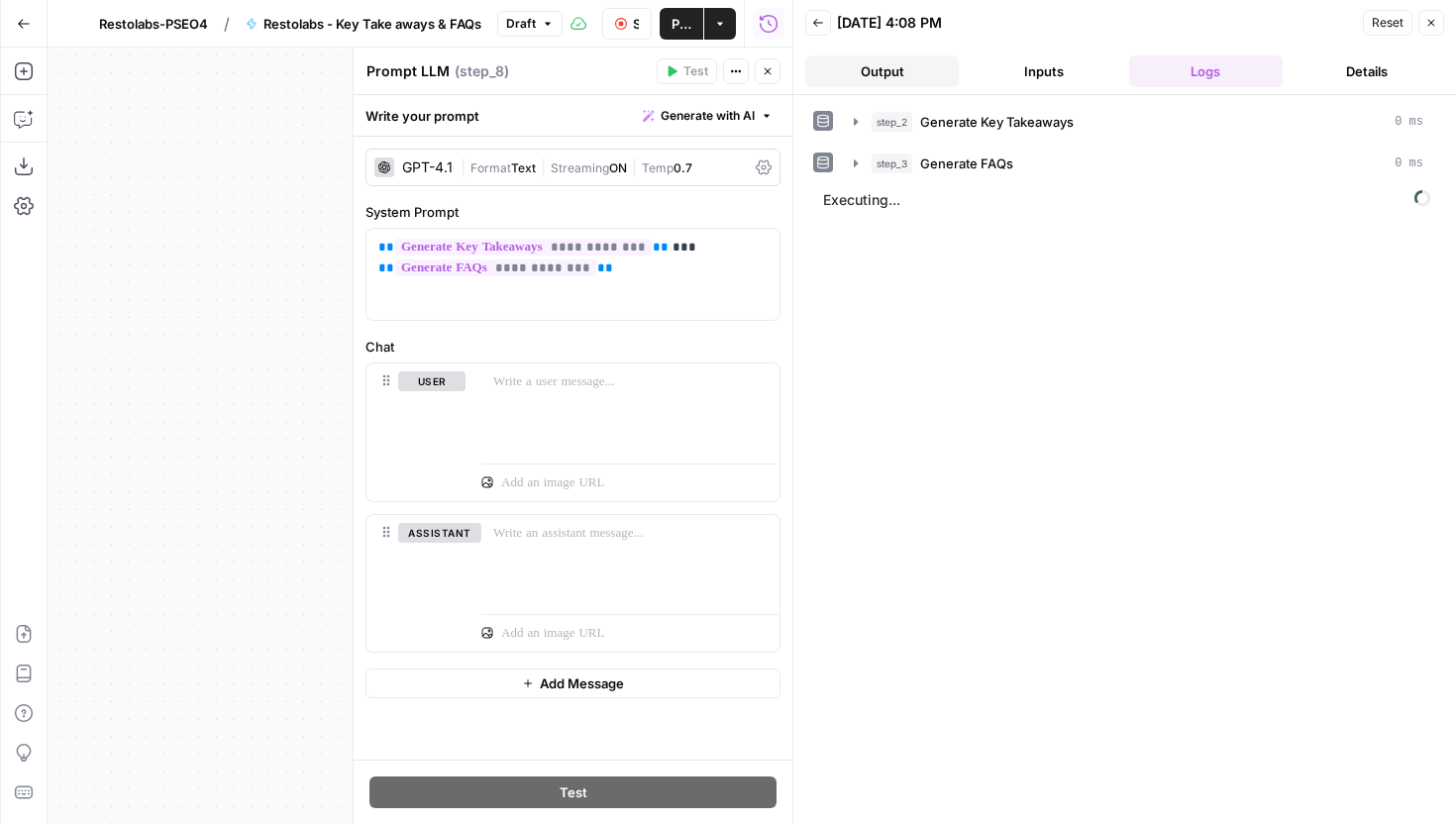 click on "Output" at bounding box center [882, 71] 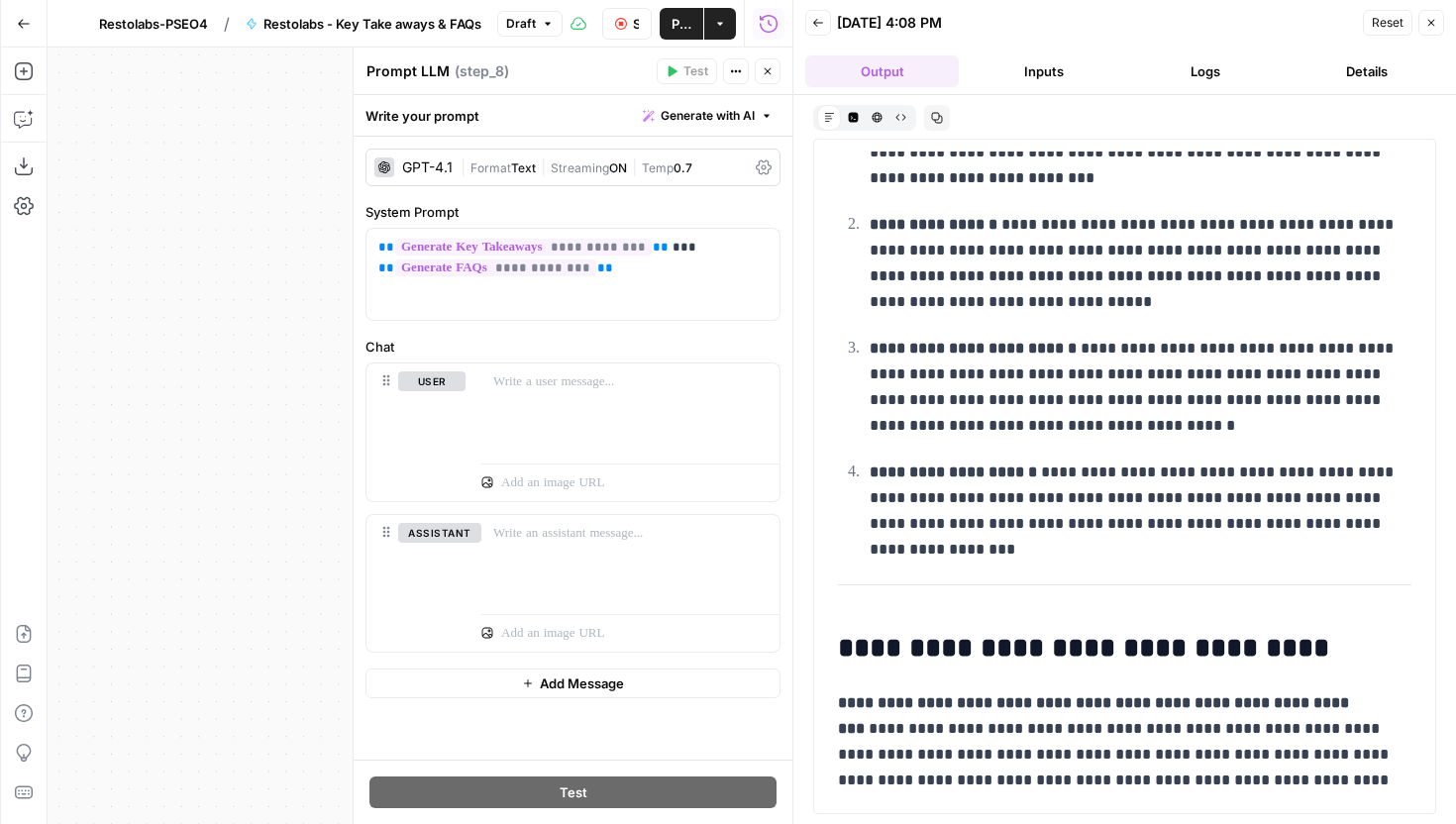 scroll, scrollTop: 464, scrollLeft: 0, axis: vertical 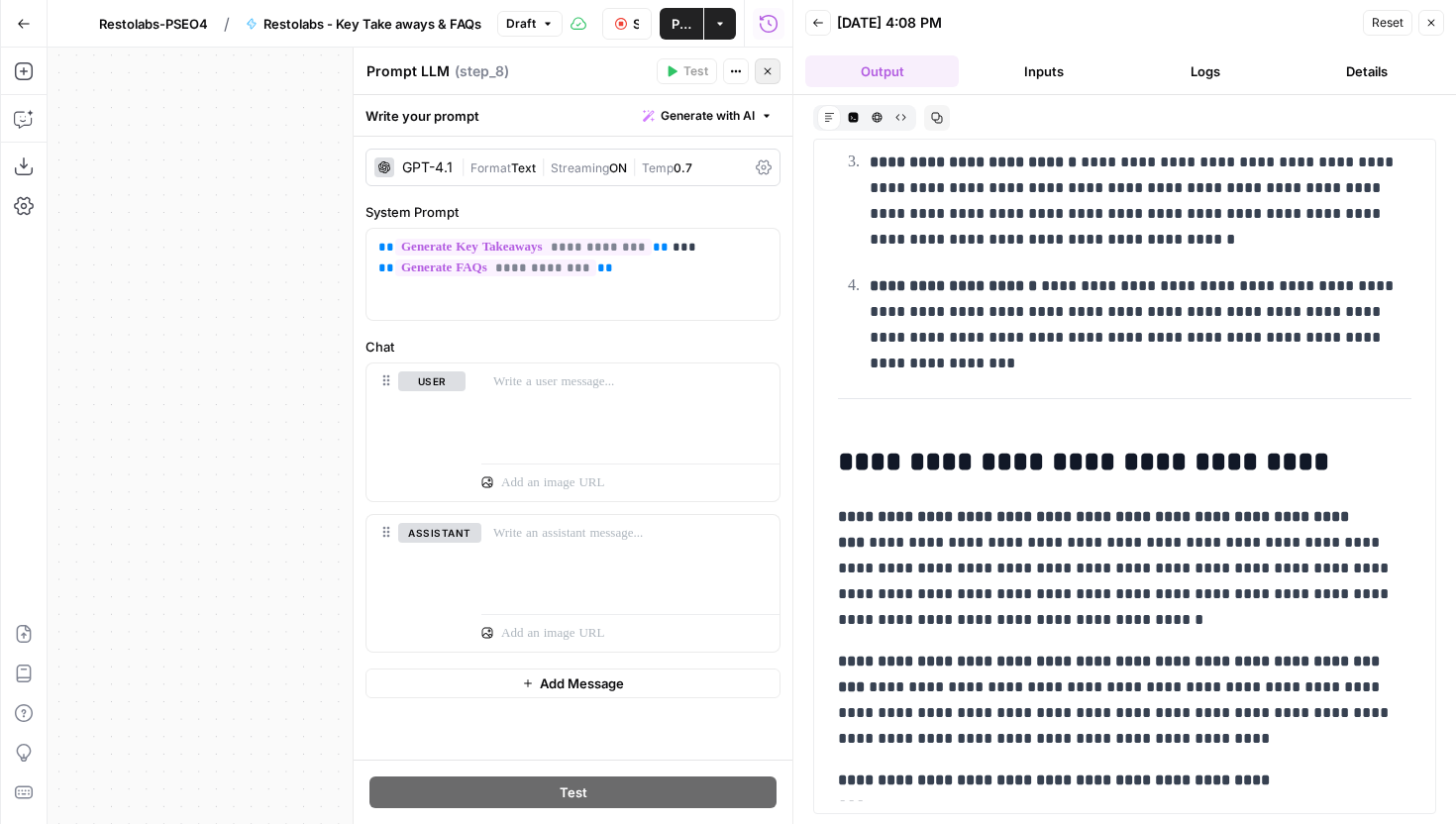 click 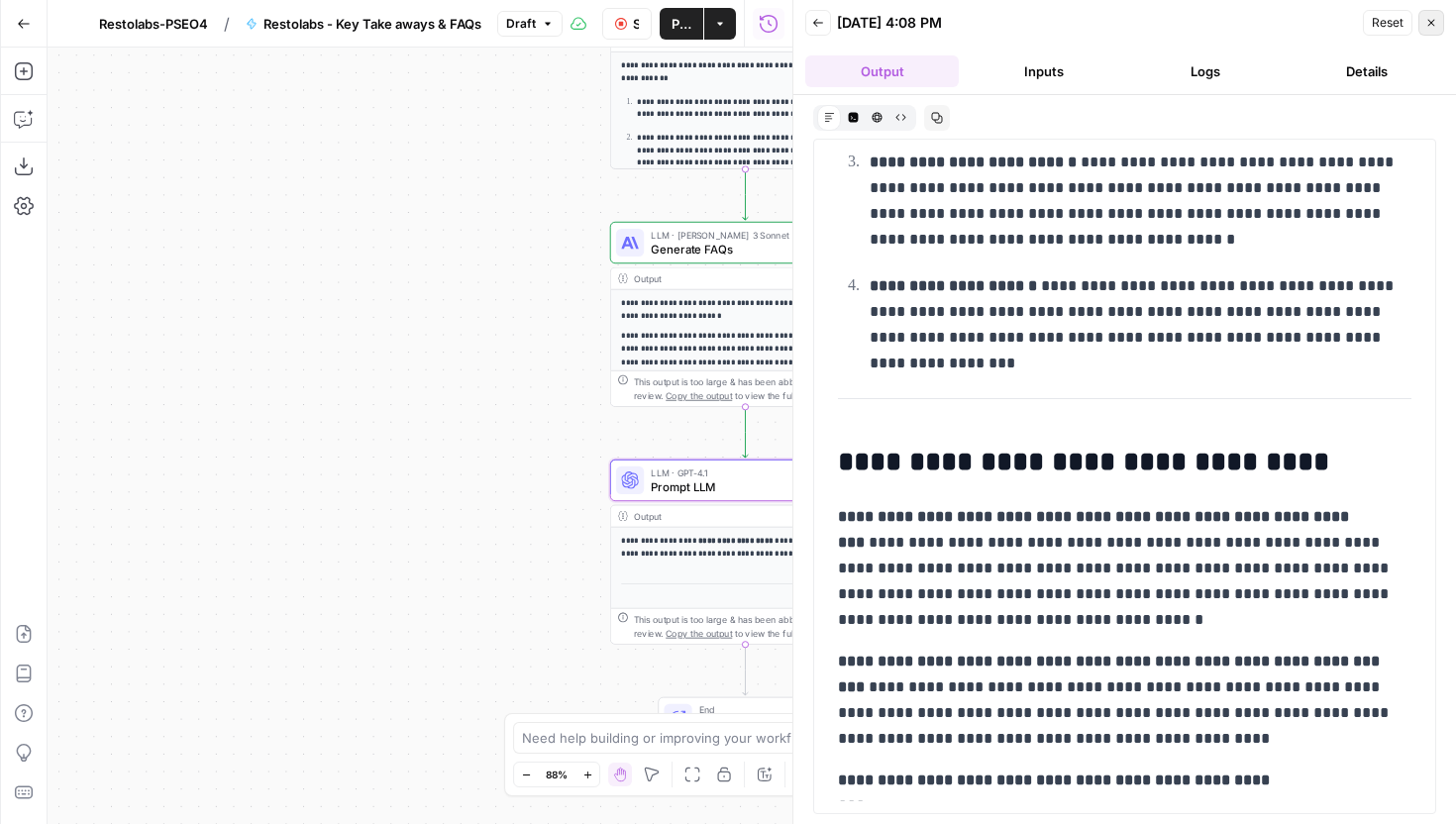 click 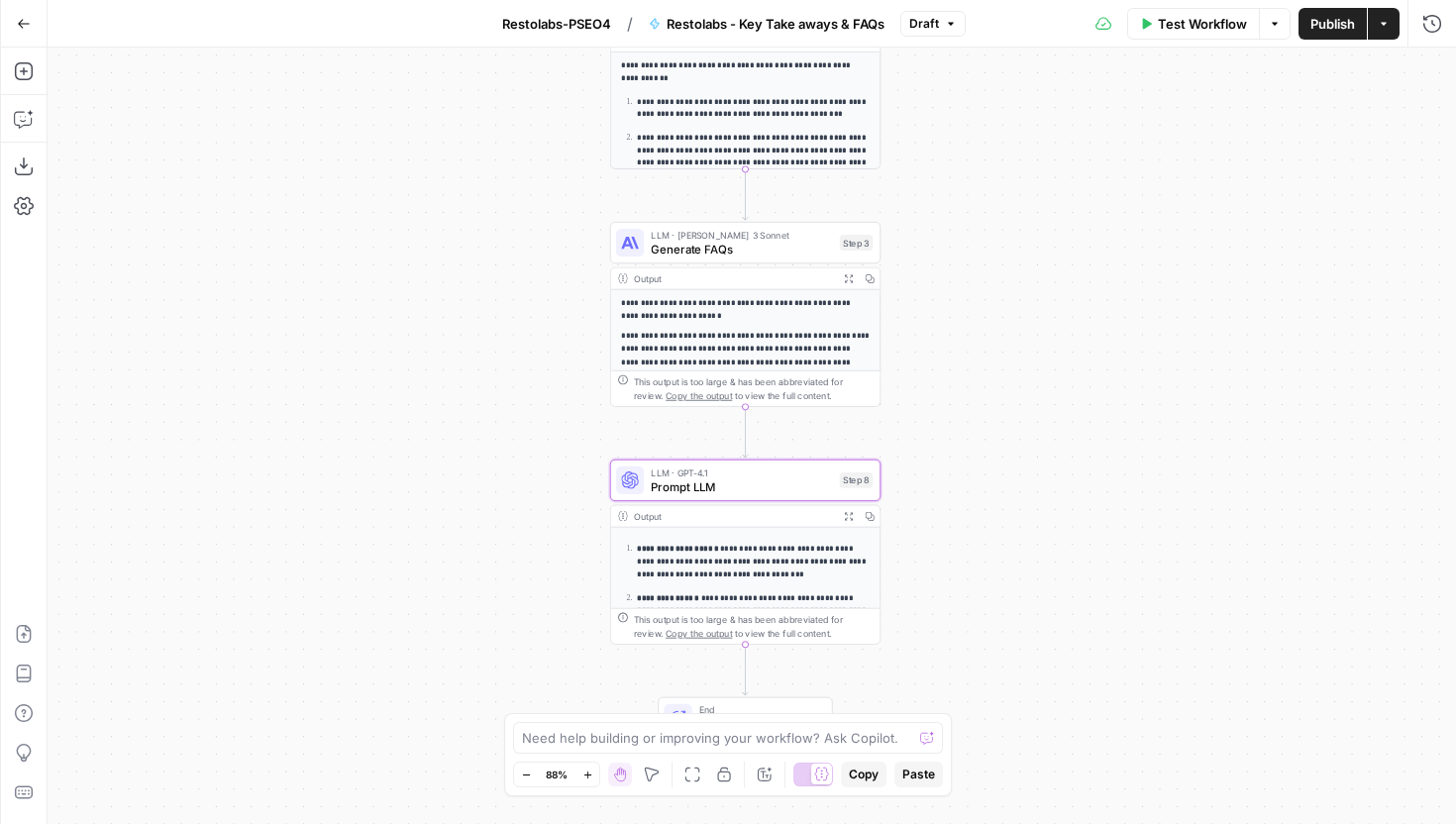 scroll, scrollTop: 0, scrollLeft: 0, axis: both 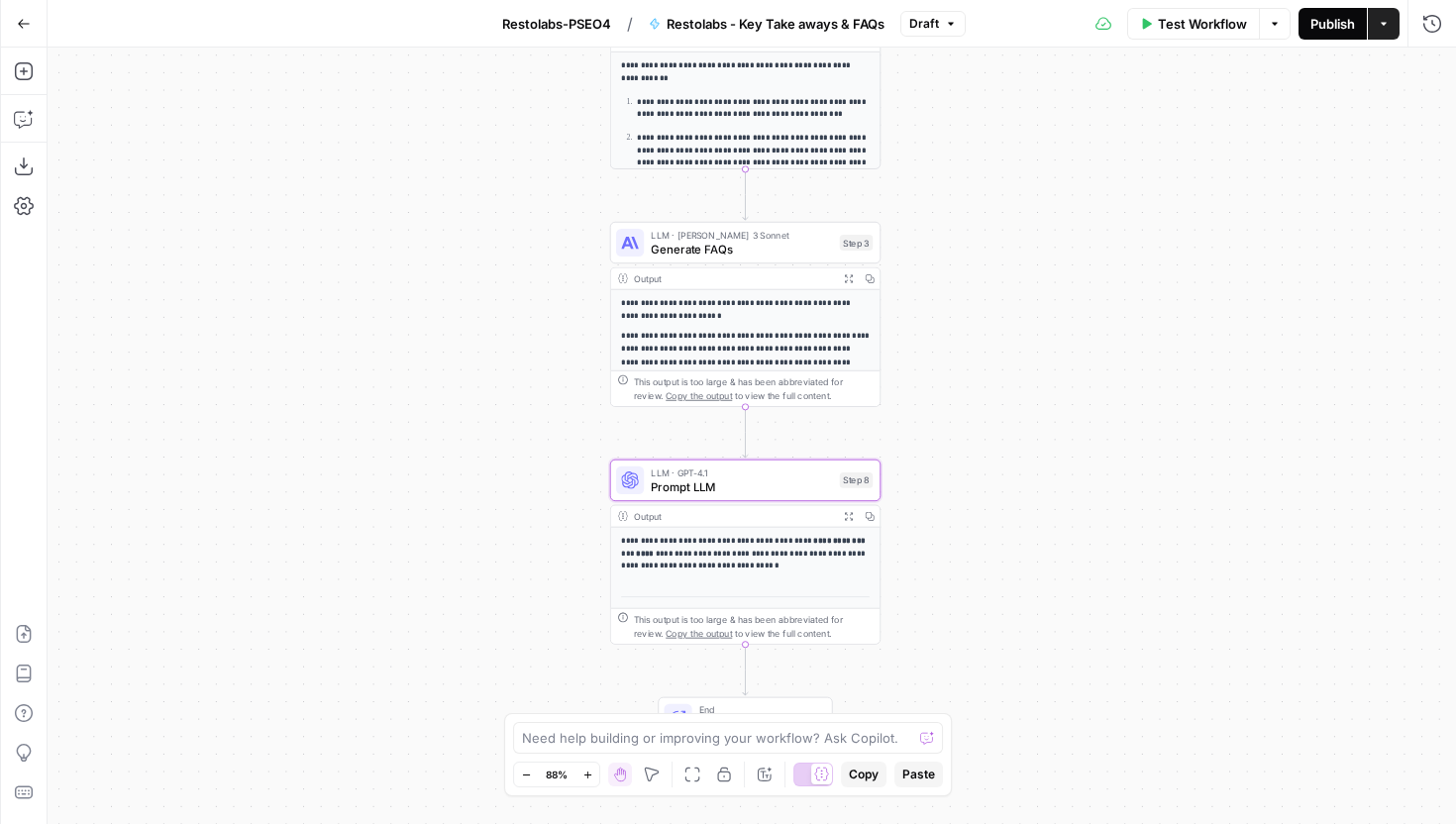 click on "Publish" at bounding box center (1332, 24) 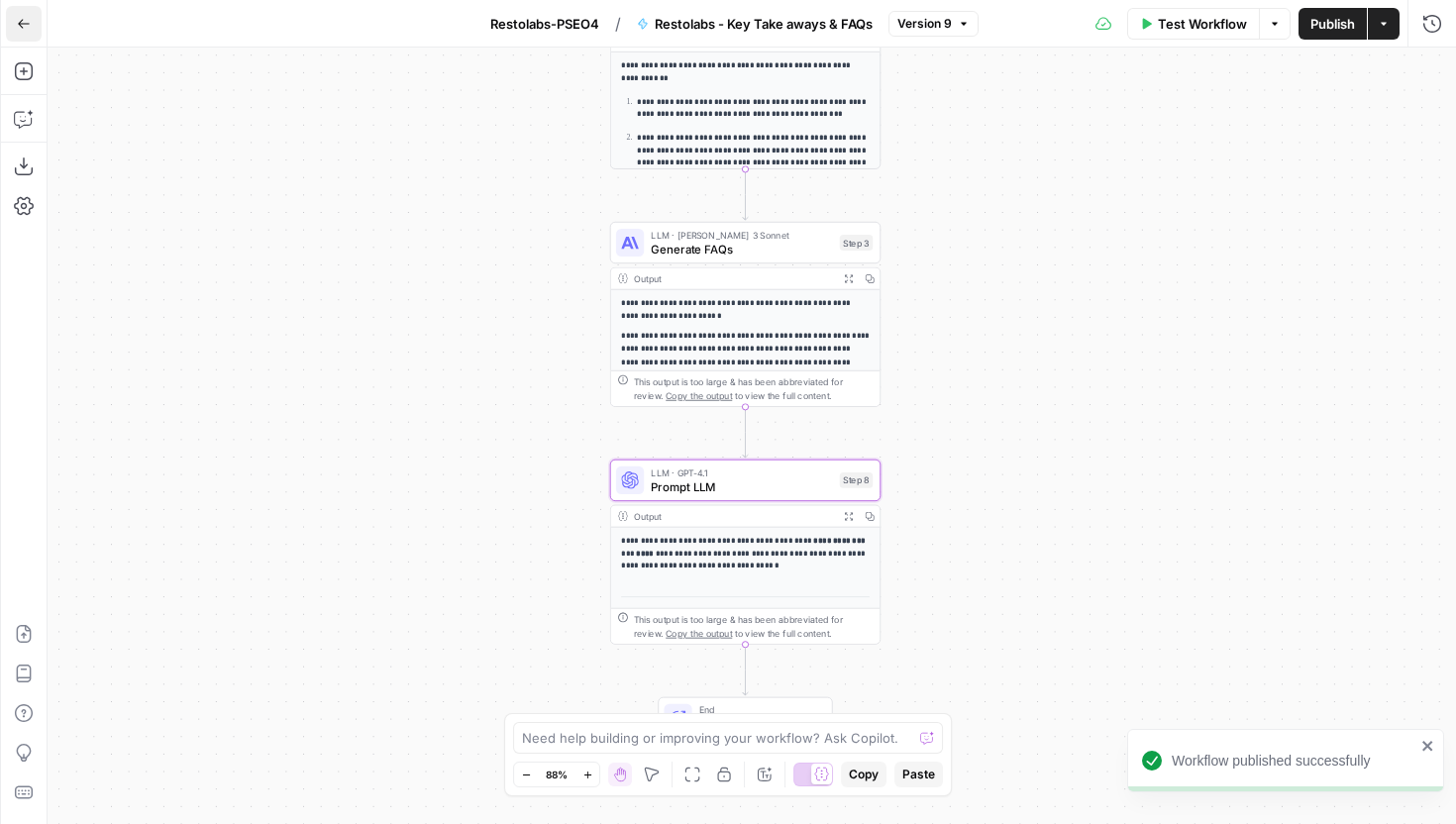 click 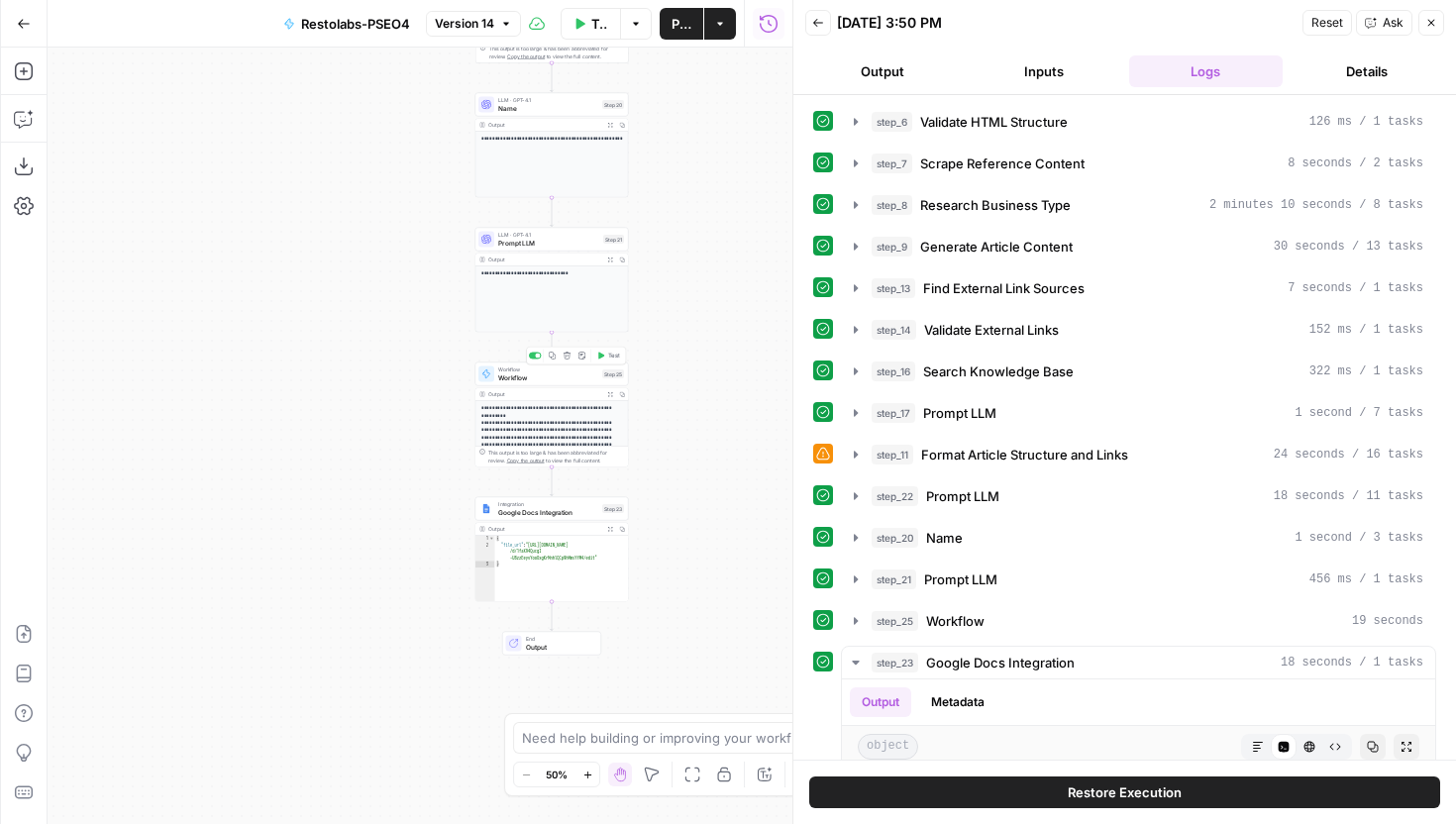 click on "Workflow" at bounding box center (548, 369) 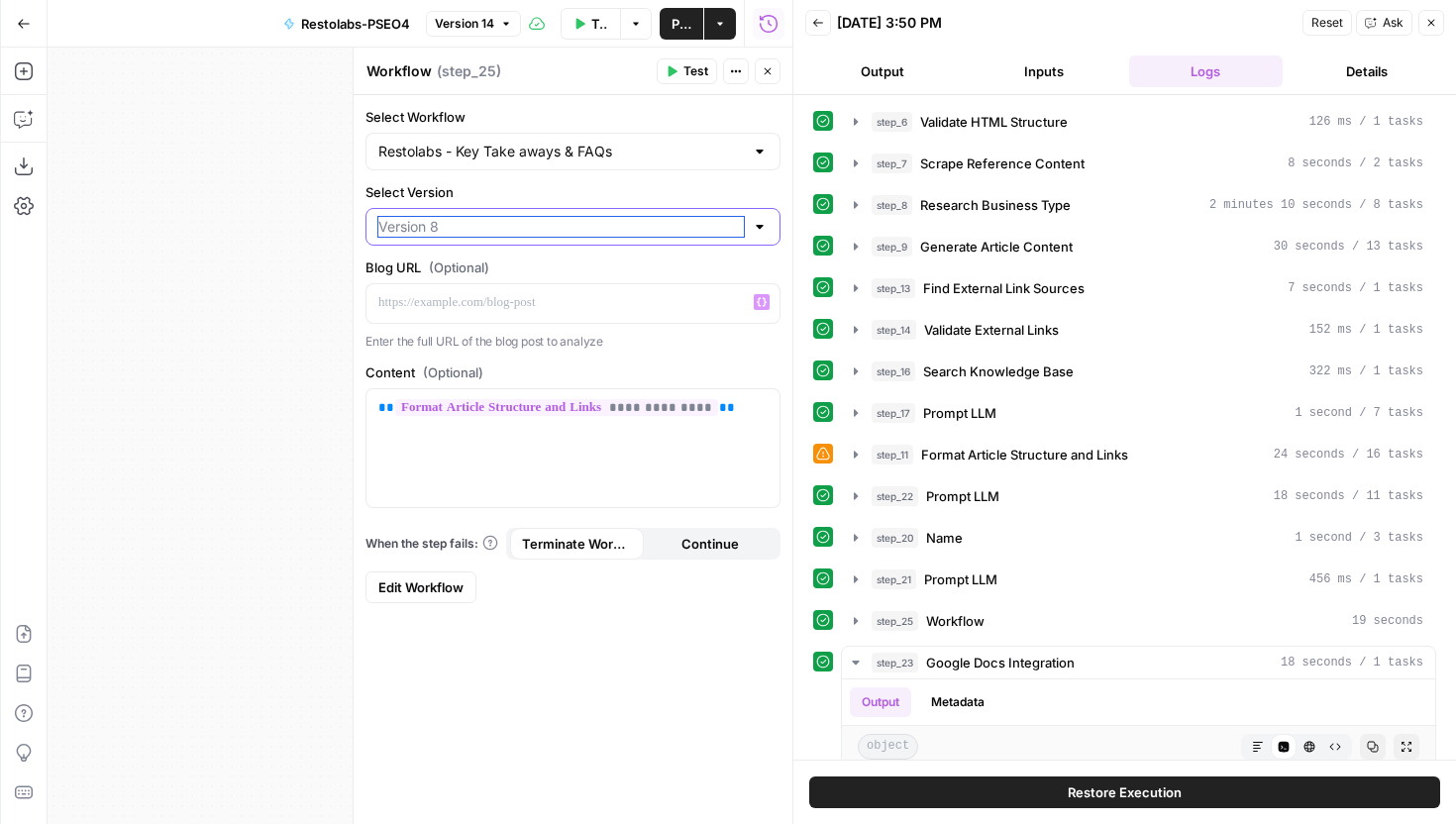 click on "Select Version" at bounding box center (561, 227) 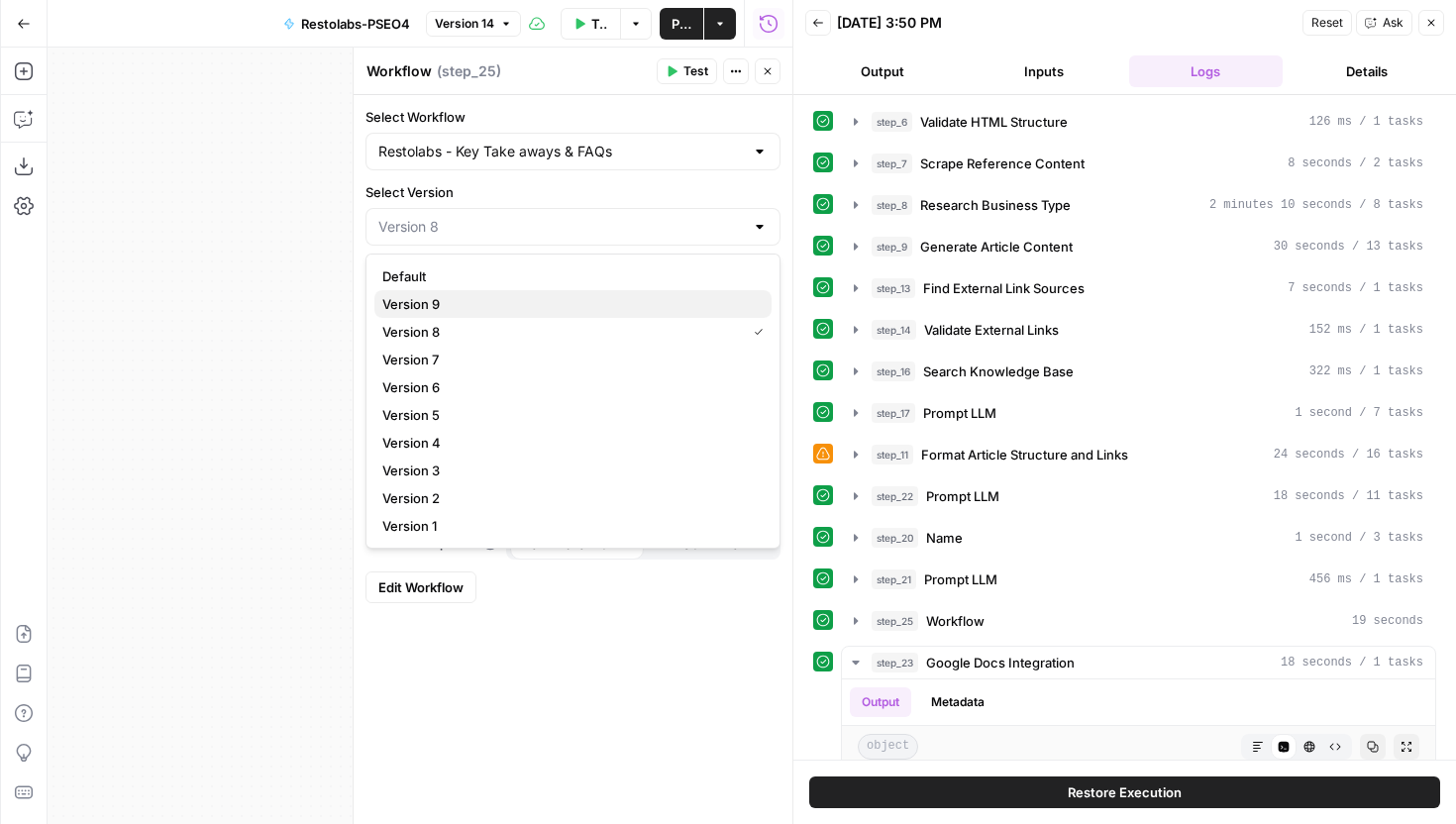 click on "Version 9" at bounding box center (572, 304) 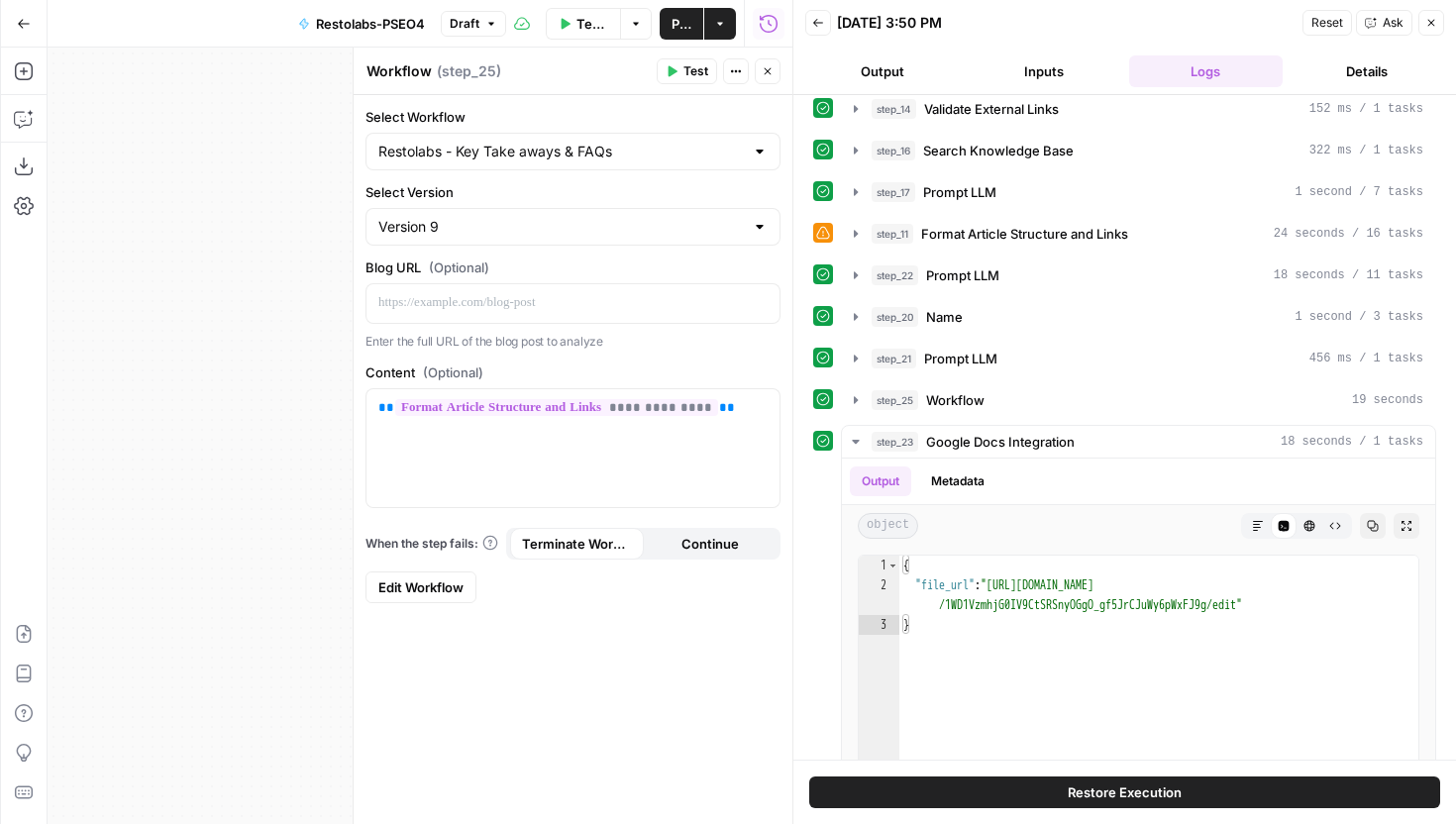 scroll, scrollTop: 222, scrollLeft: 0, axis: vertical 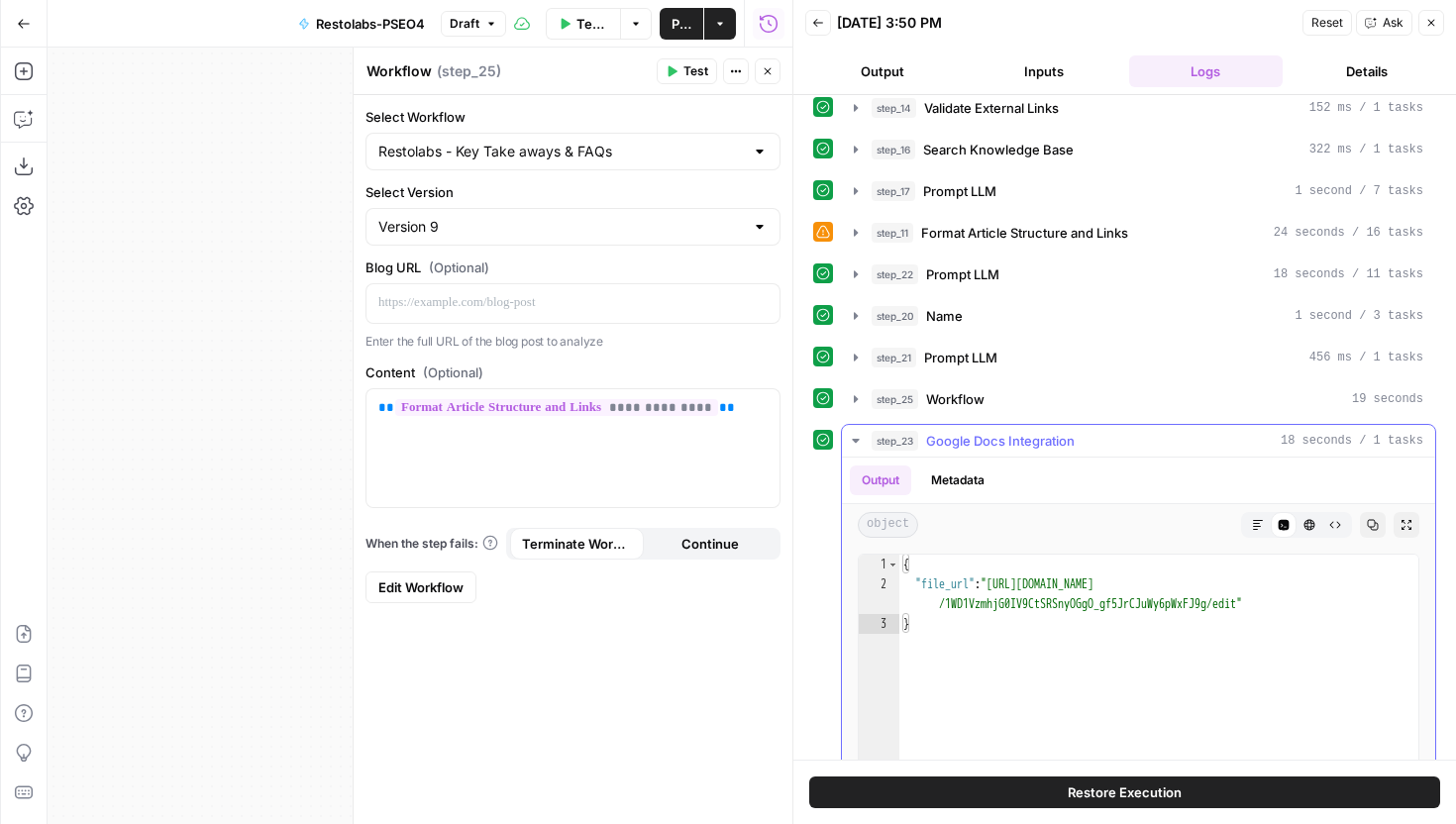 click on "Google Docs Integration" at bounding box center (1000, 441) 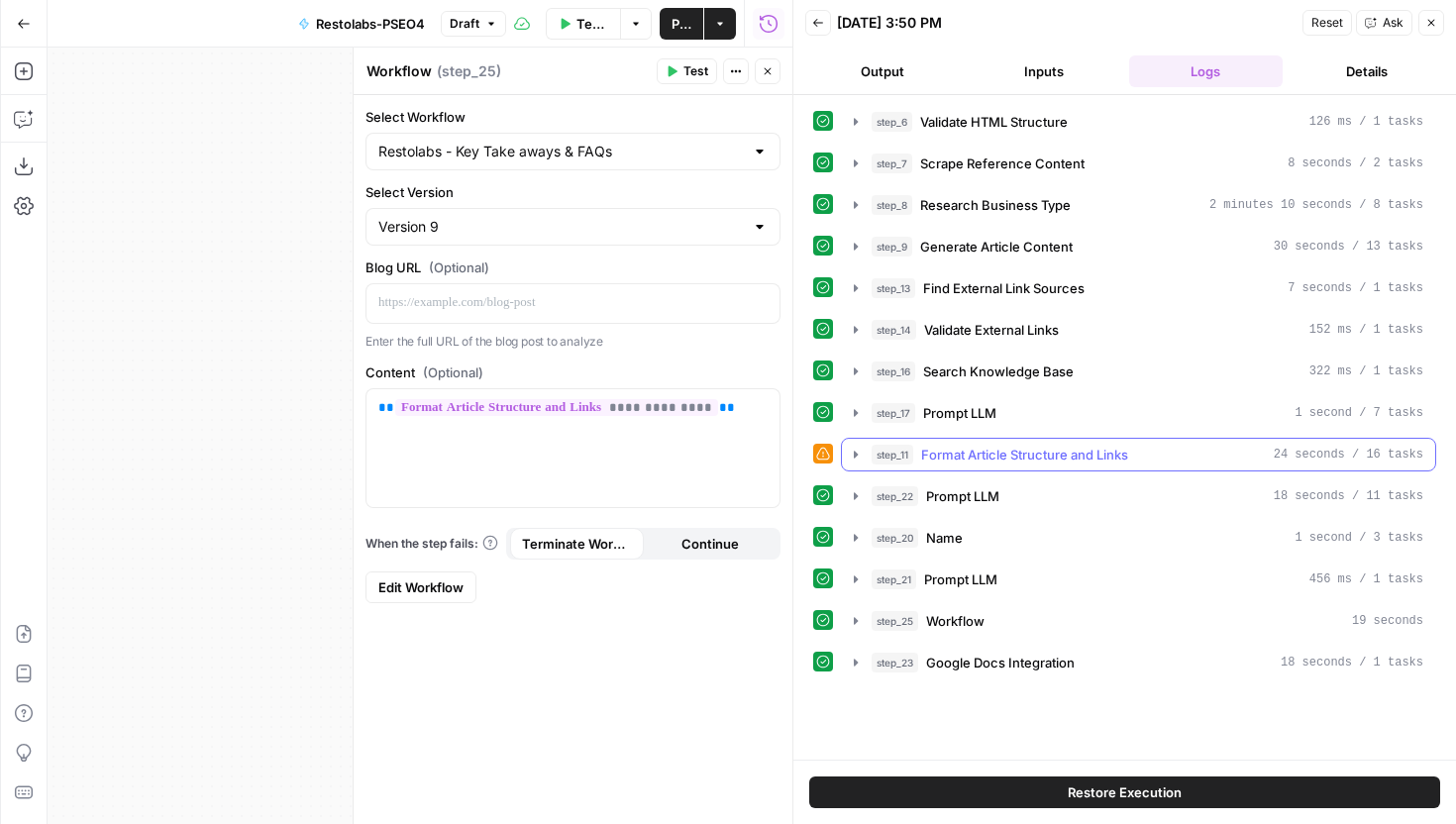 scroll, scrollTop: 0, scrollLeft: 0, axis: both 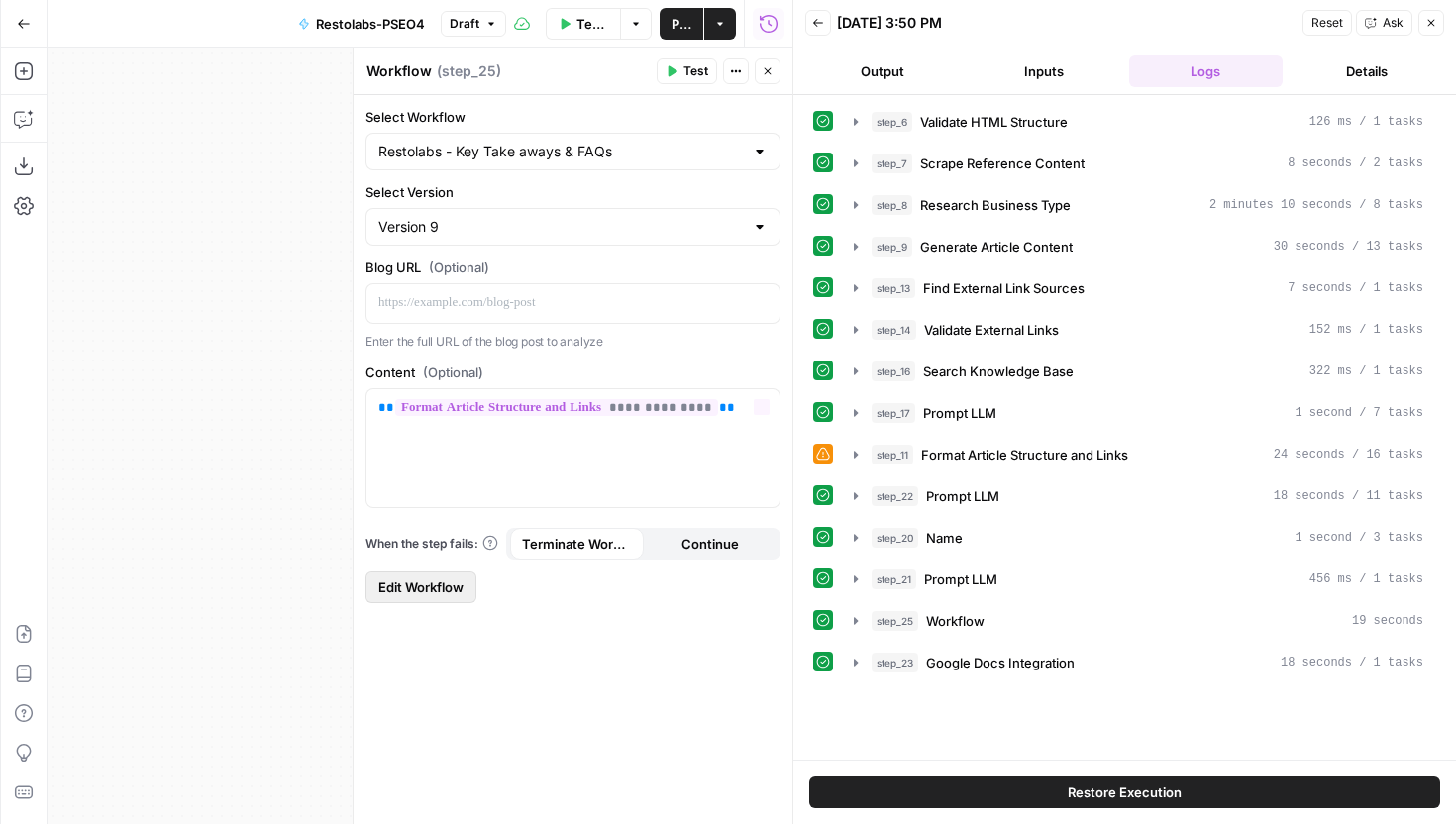 click on "Edit Workflow" at bounding box center (421, 587) 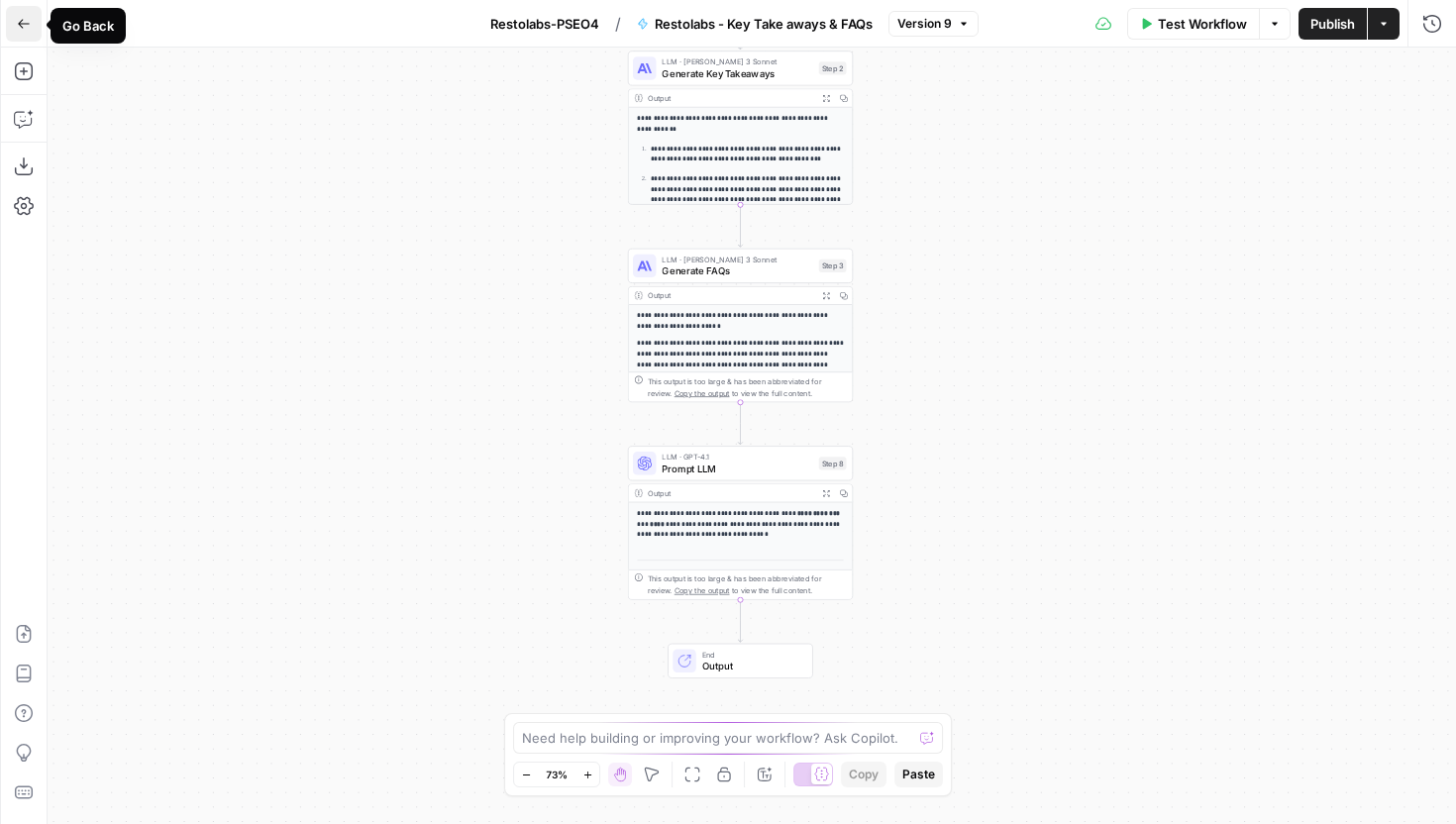 click on "Go Back" at bounding box center (24, 24) 